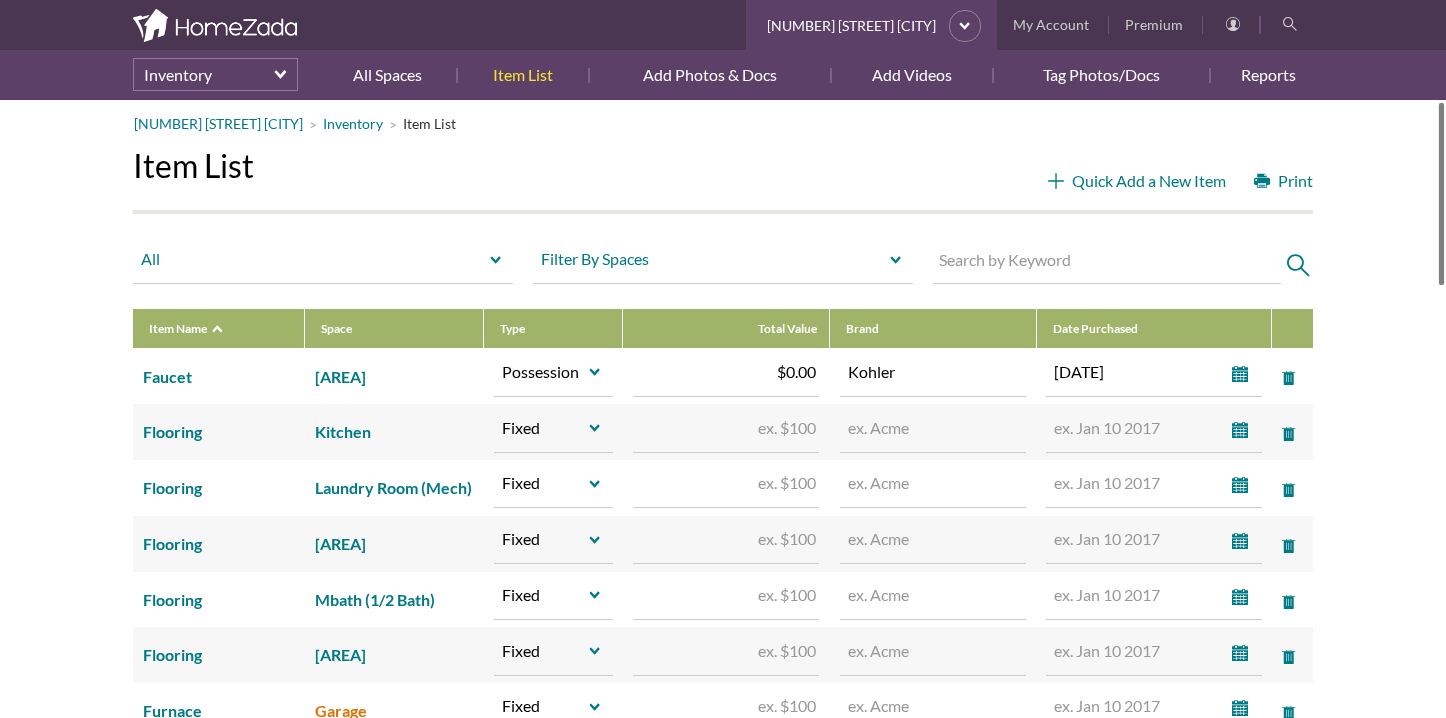 scroll, scrollTop: 0, scrollLeft: 0, axis: both 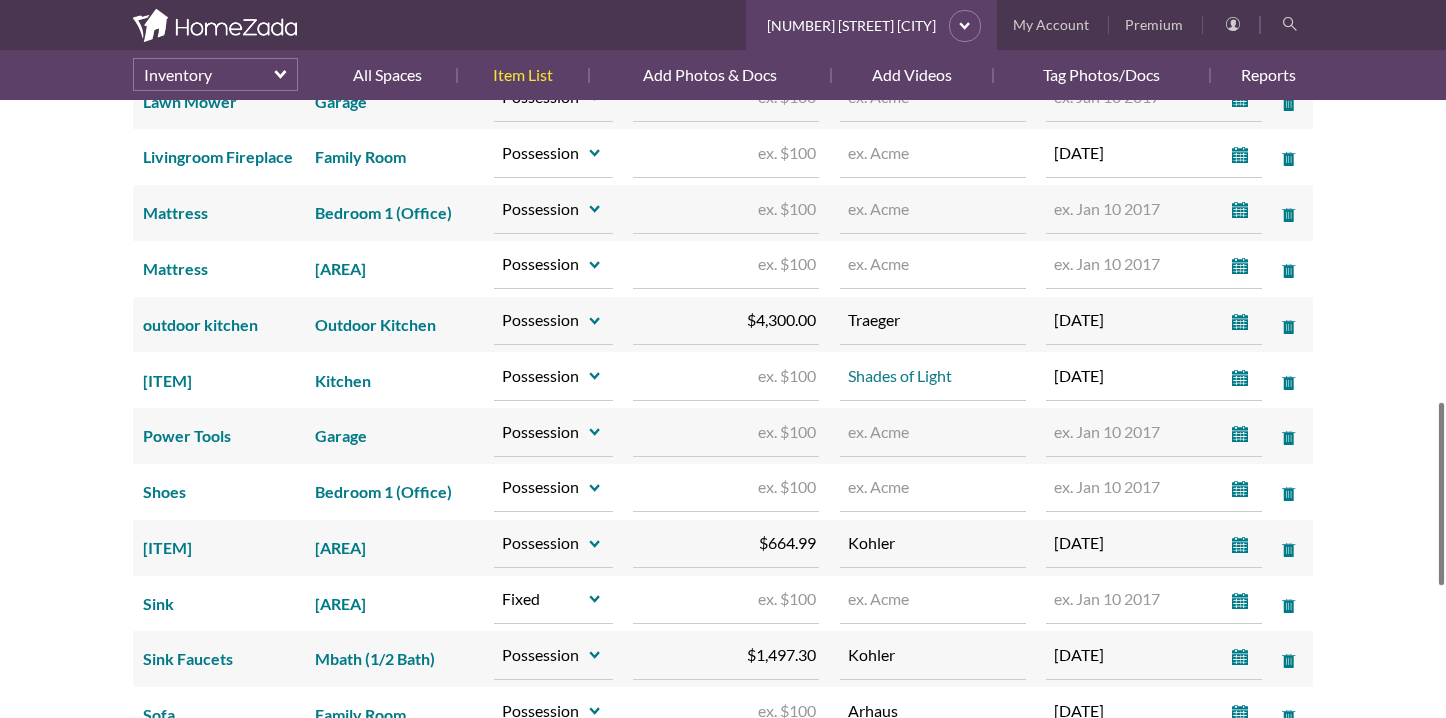 click on "Shades of Light" at bounding box center (933, 376) 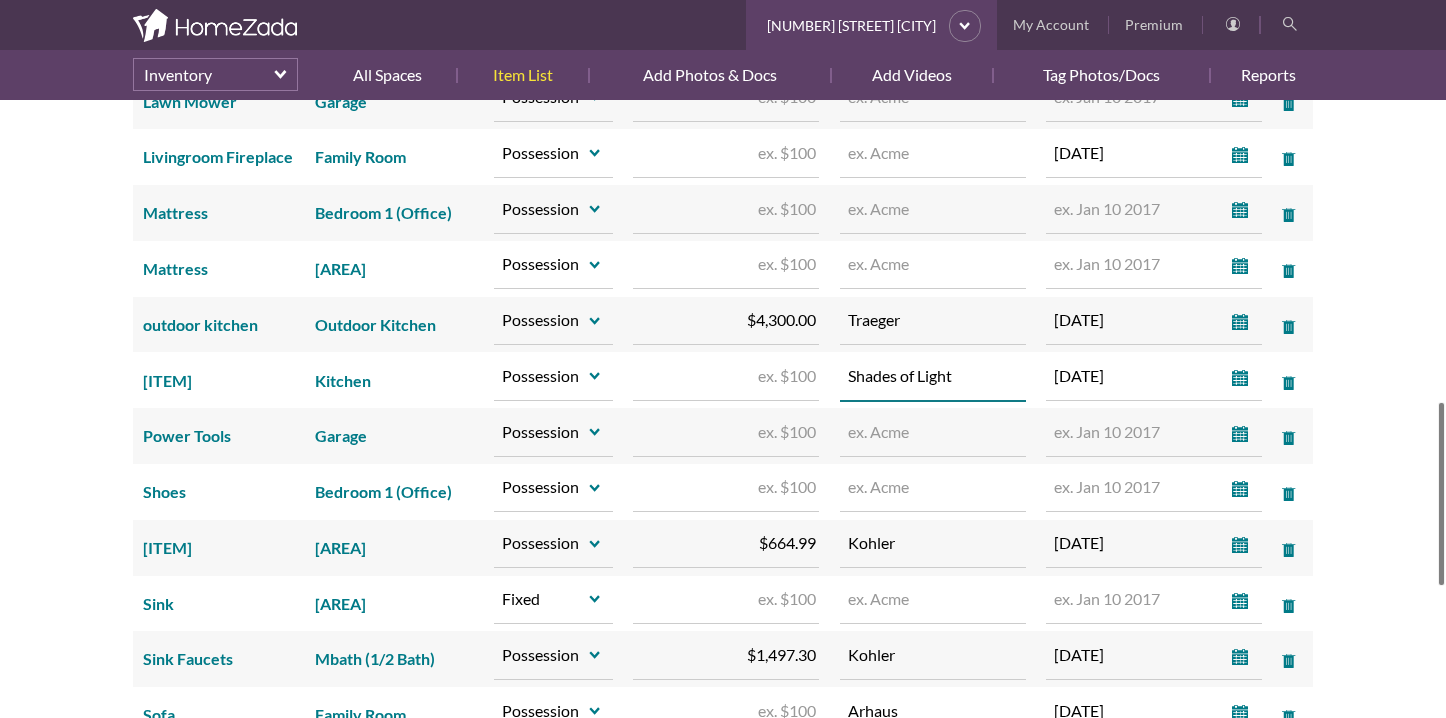 click on "Shades of Light" at bounding box center (933, 376) 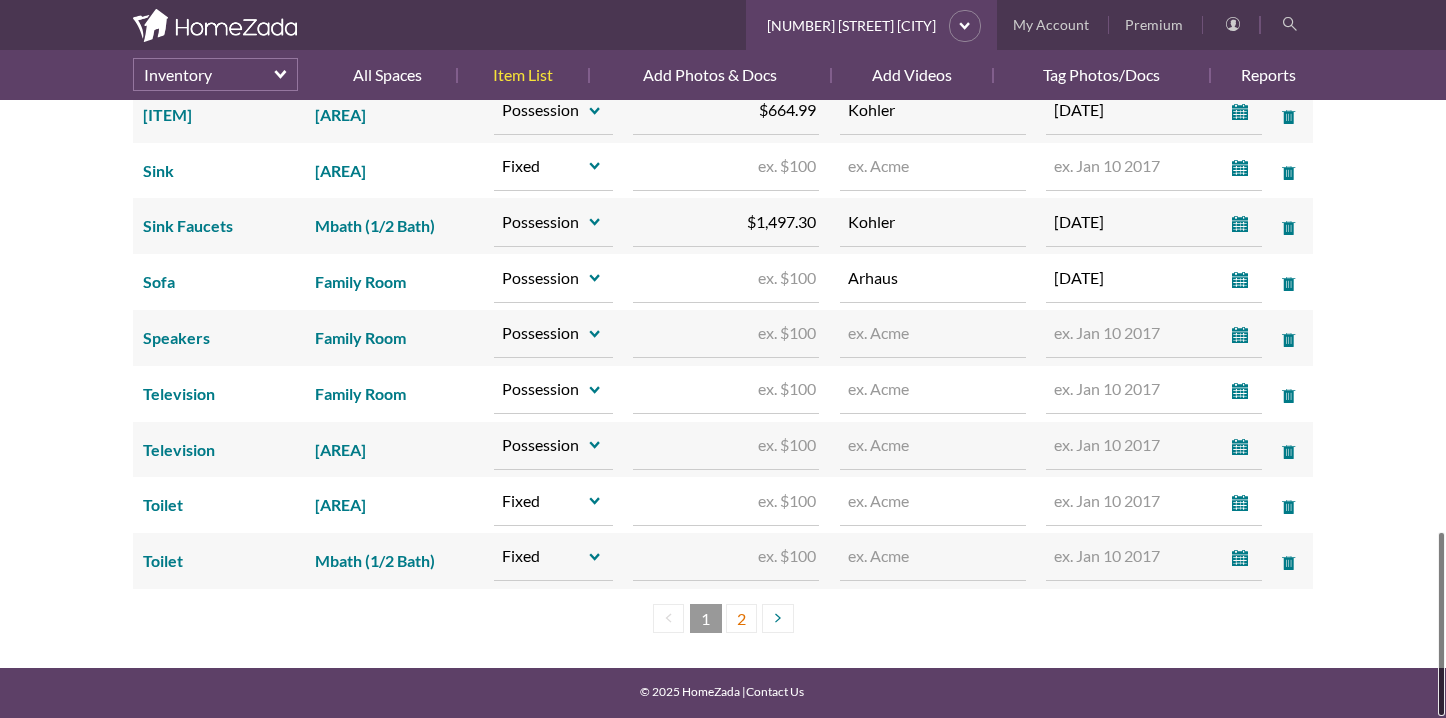 type 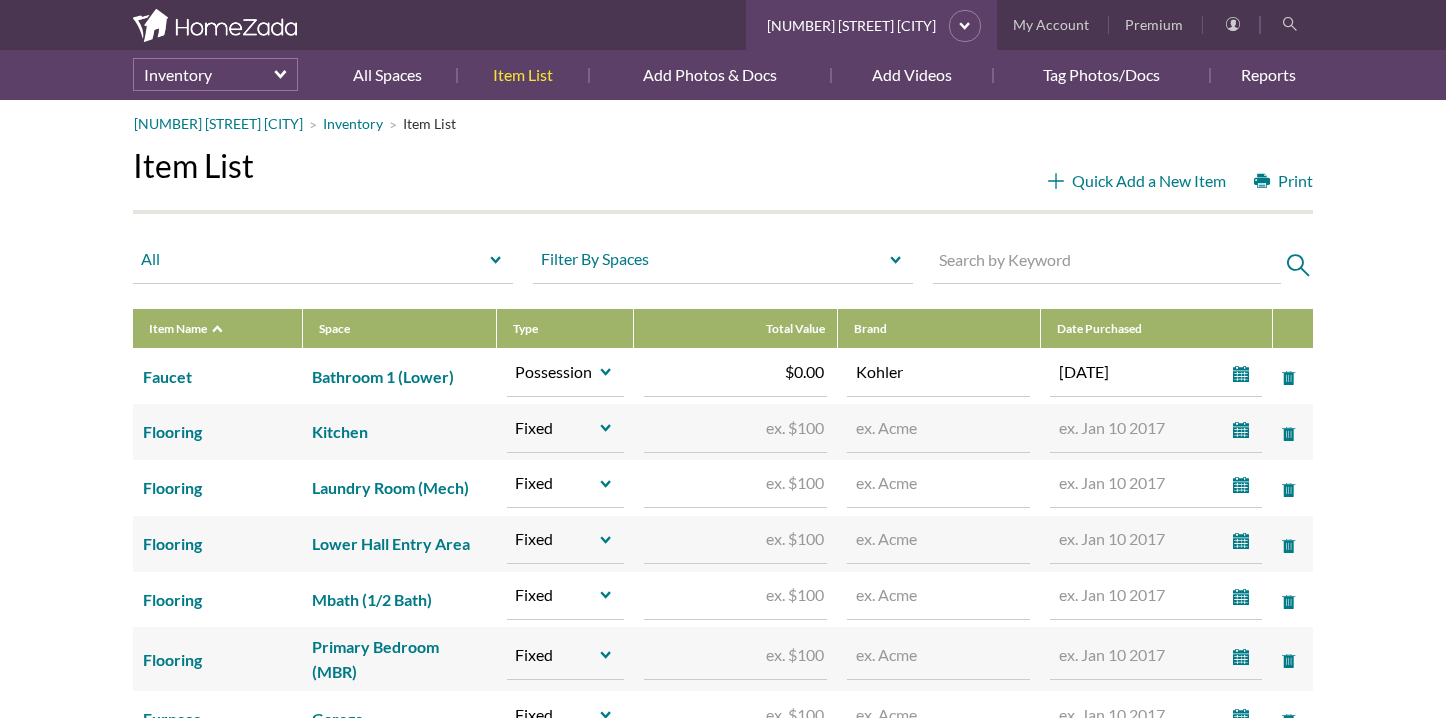 scroll, scrollTop: 0, scrollLeft: 0, axis: both 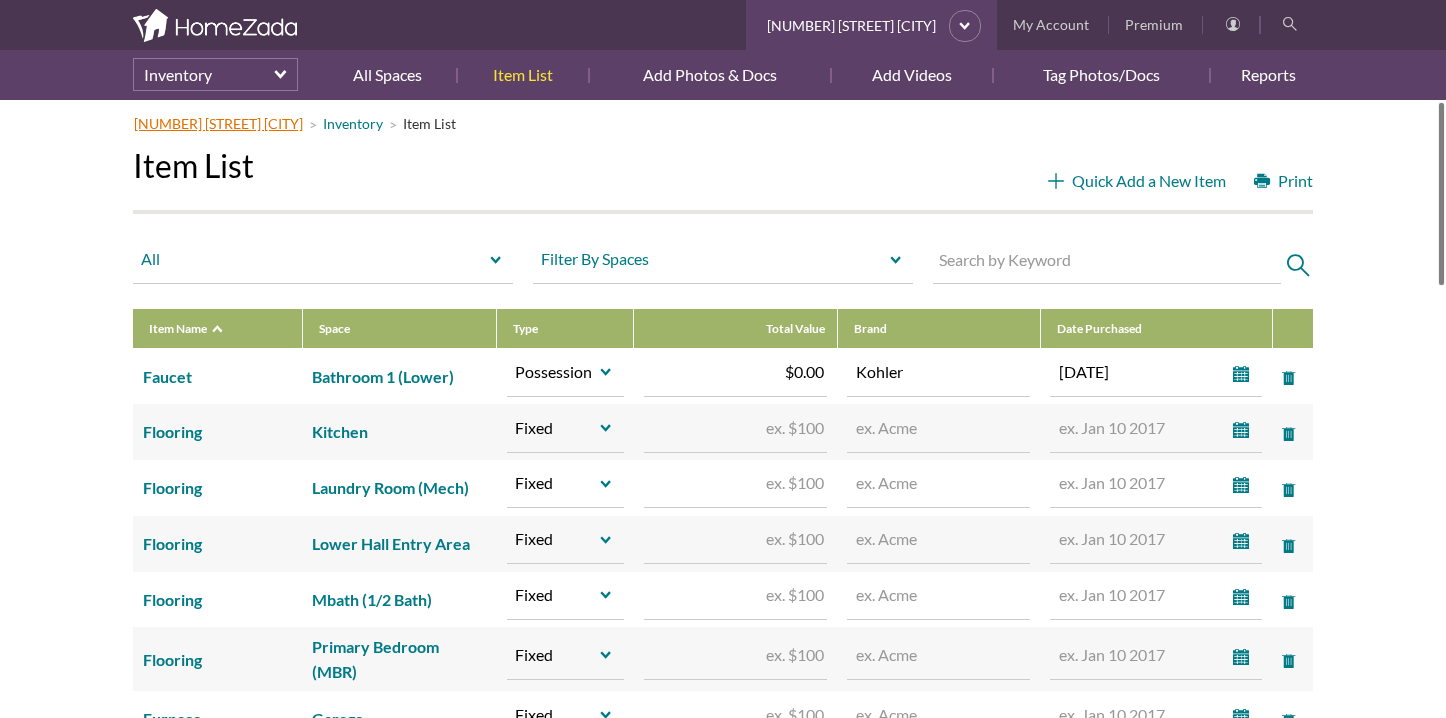 click on "[NUMBER] [STREET] [CITY]" at bounding box center (218, 123) 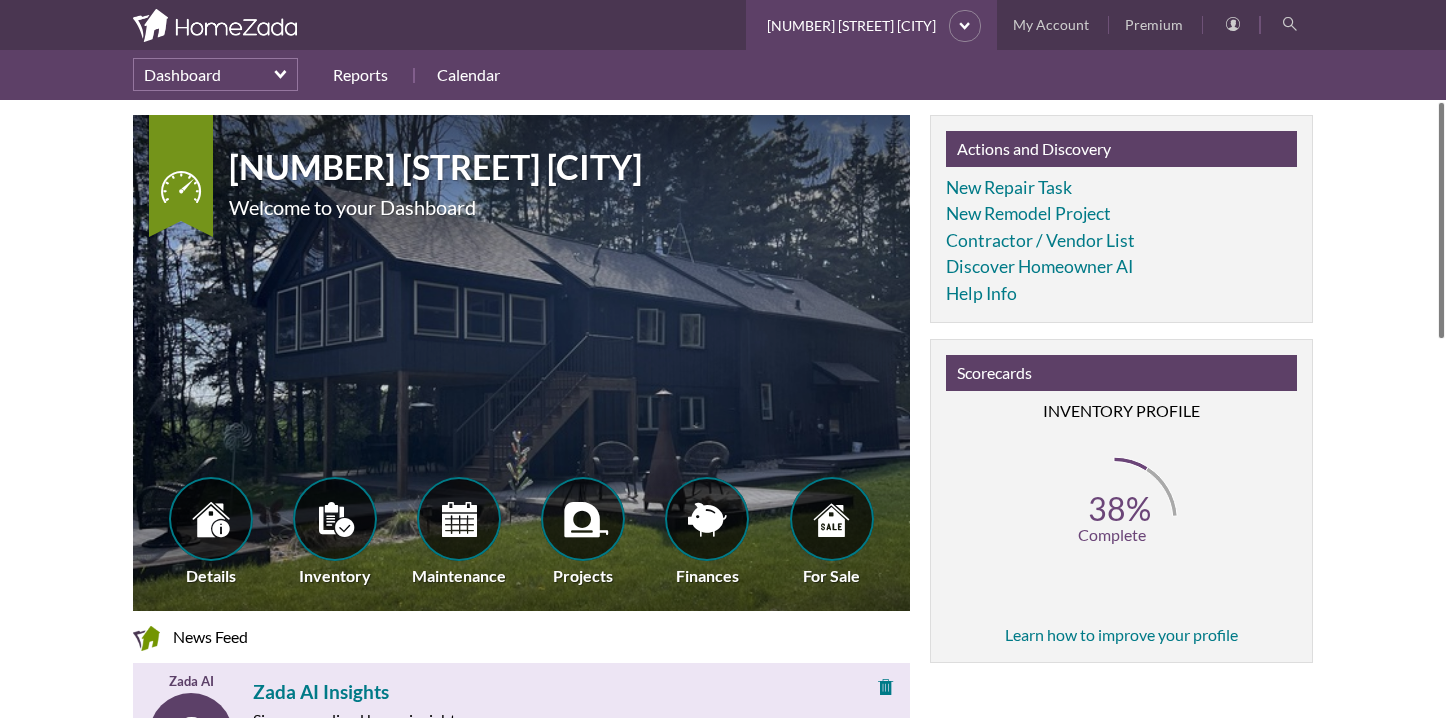 scroll, scrollTop: 0, scrollLeft: 0, axis: both 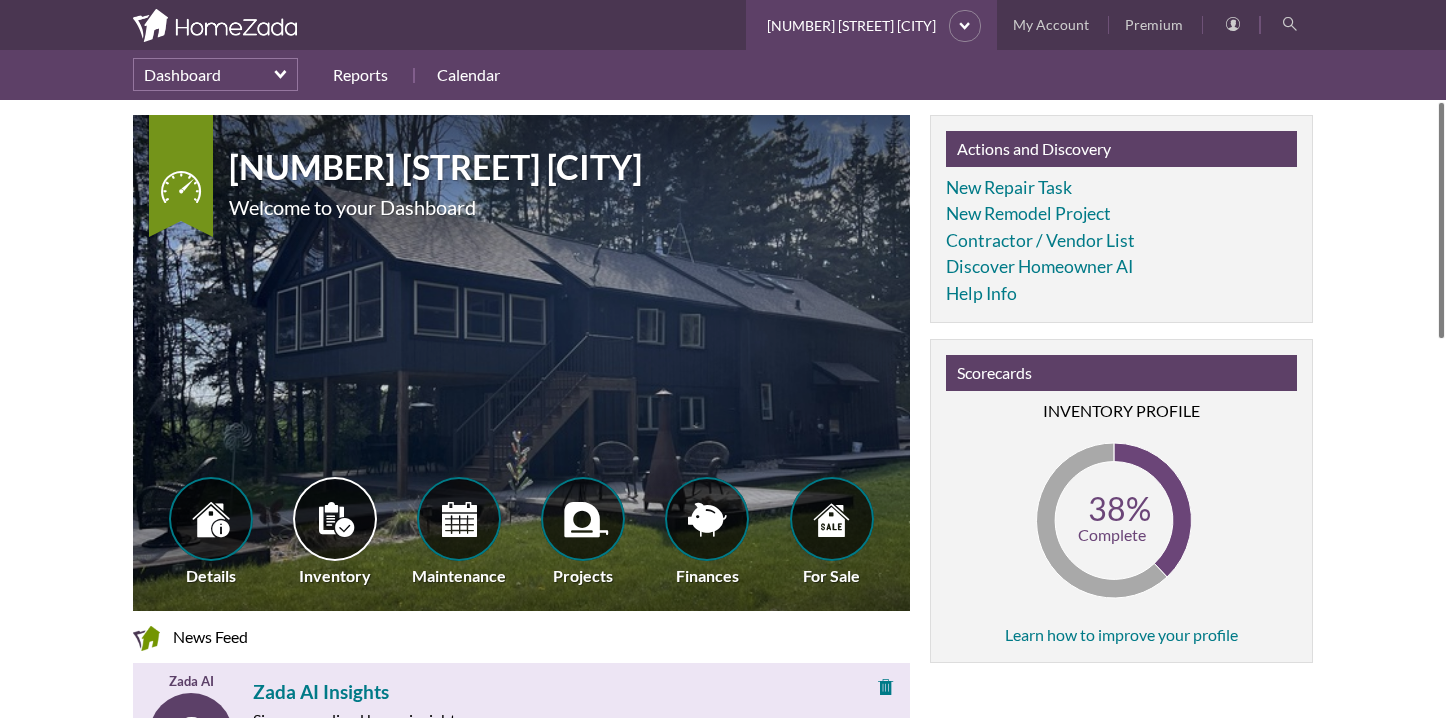 click at bounding box center [335, 519] 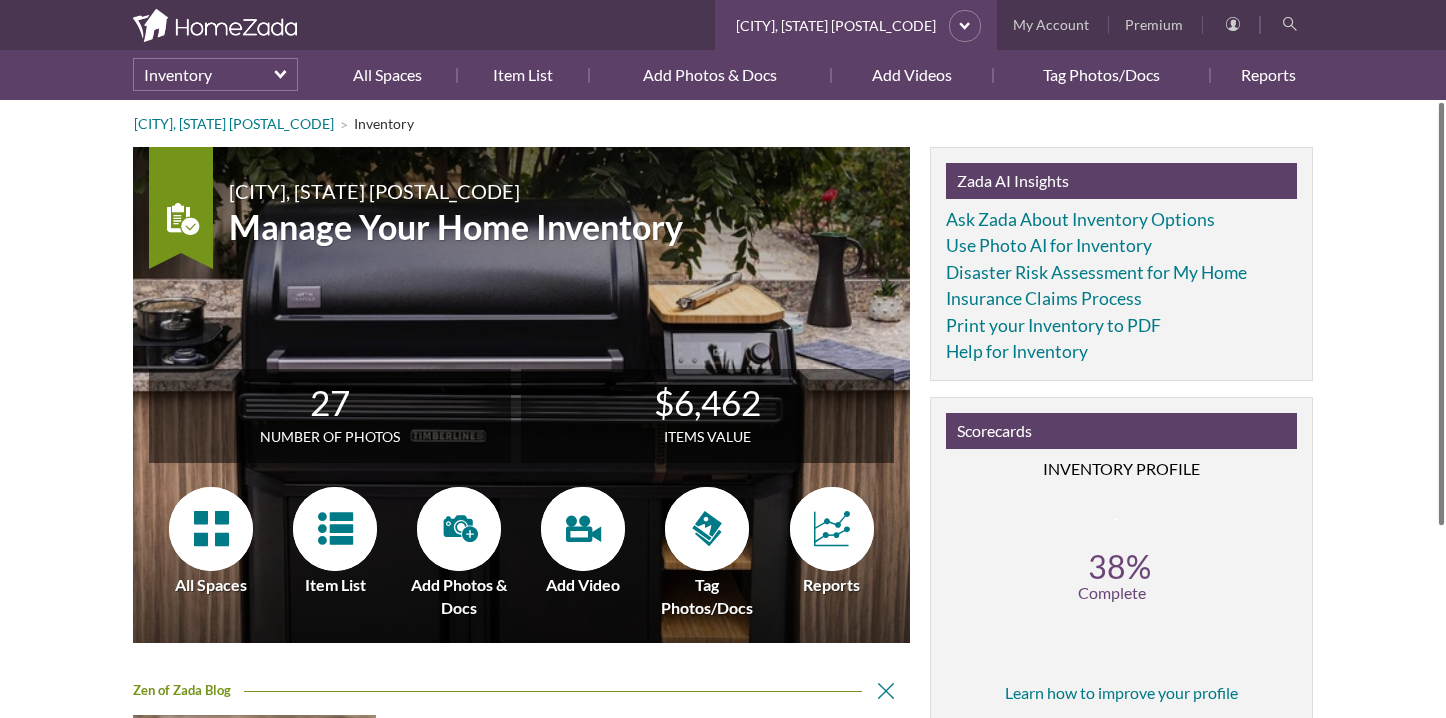 scroll, scrollTop: 0, scrollLeft: 0, axis: both 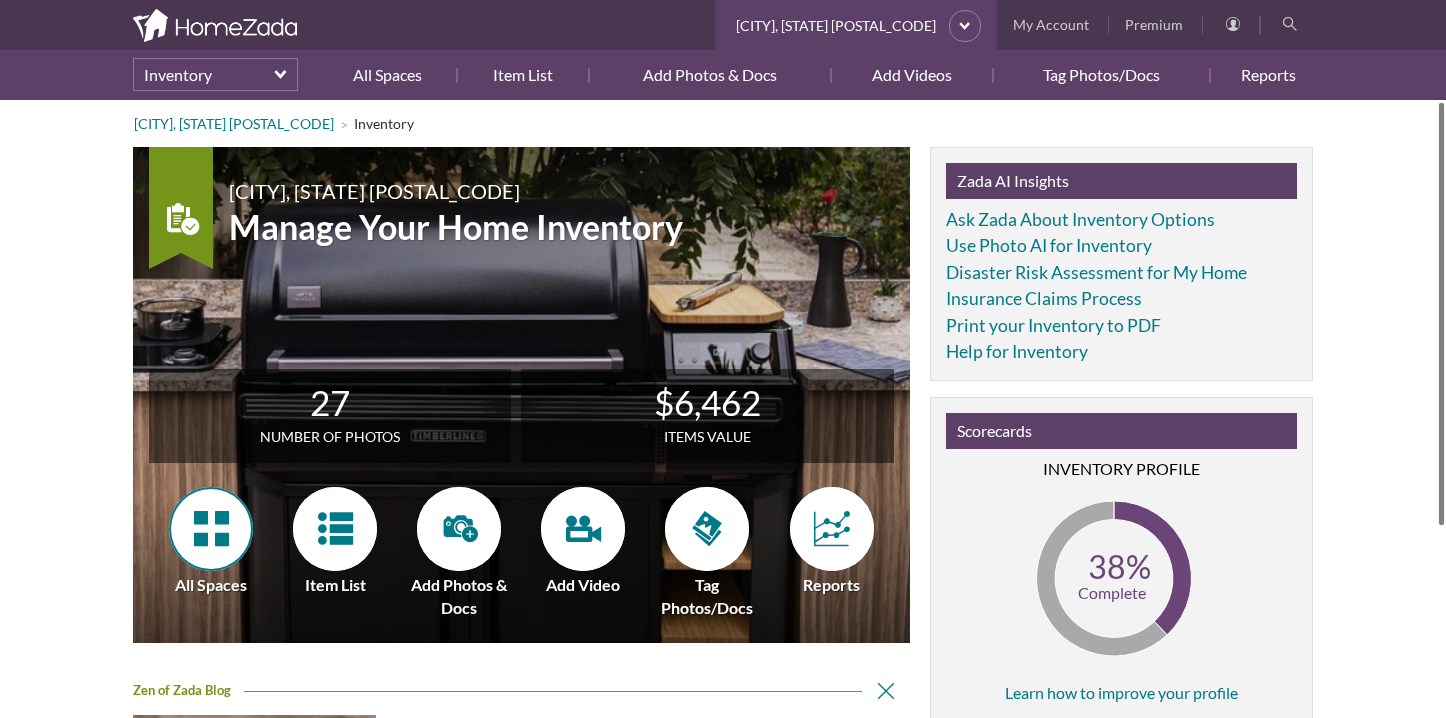 click at bounding box center (211, 529) 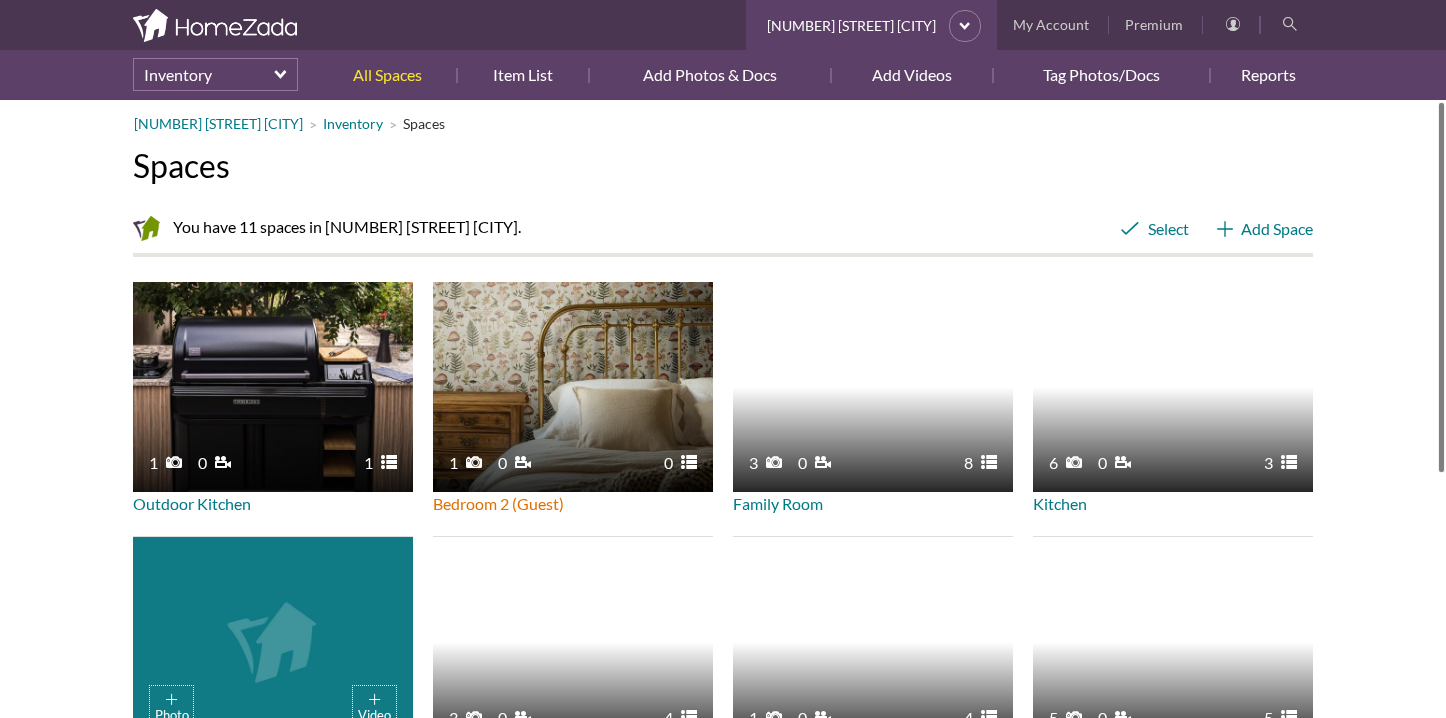 scroll, scrollTop: 0, scrollLeft: 0, axis: both 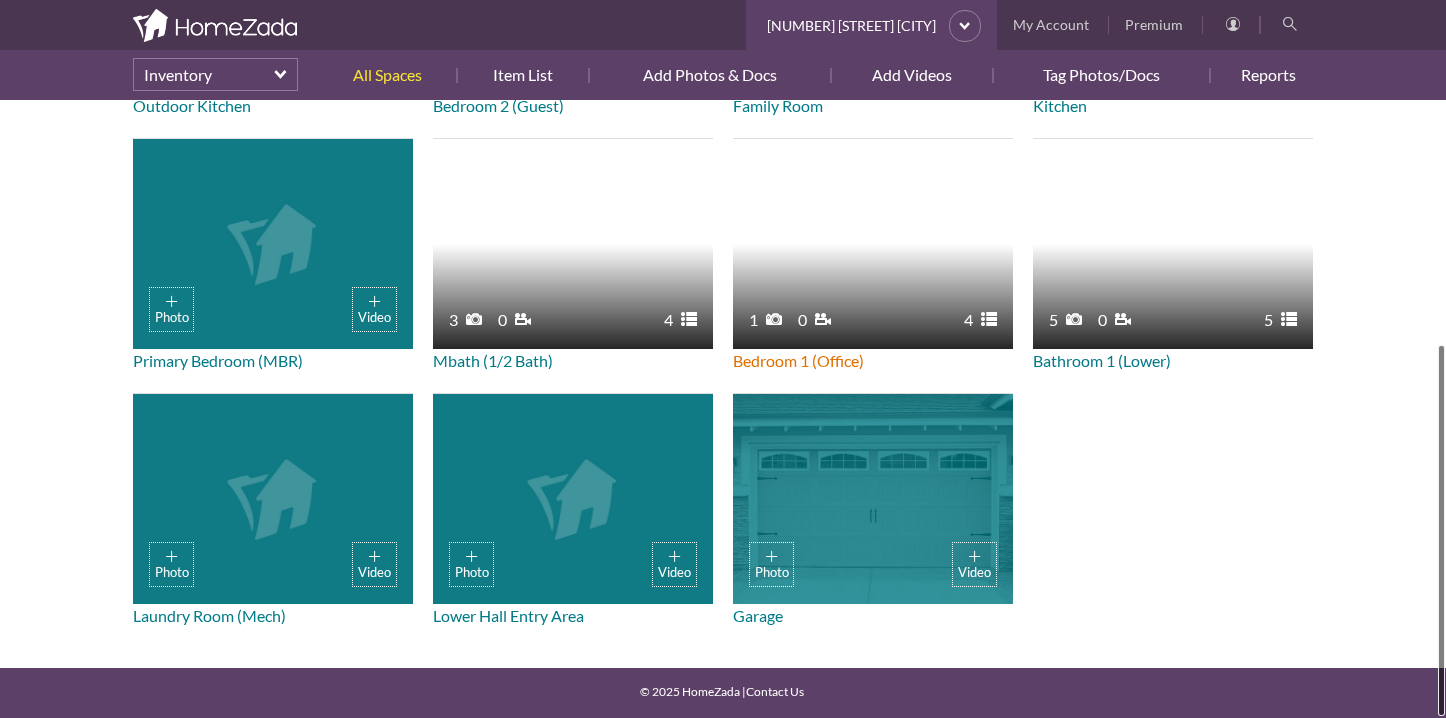 click on "Bedroom 1 (Office)" at bounding box center (798, 360) 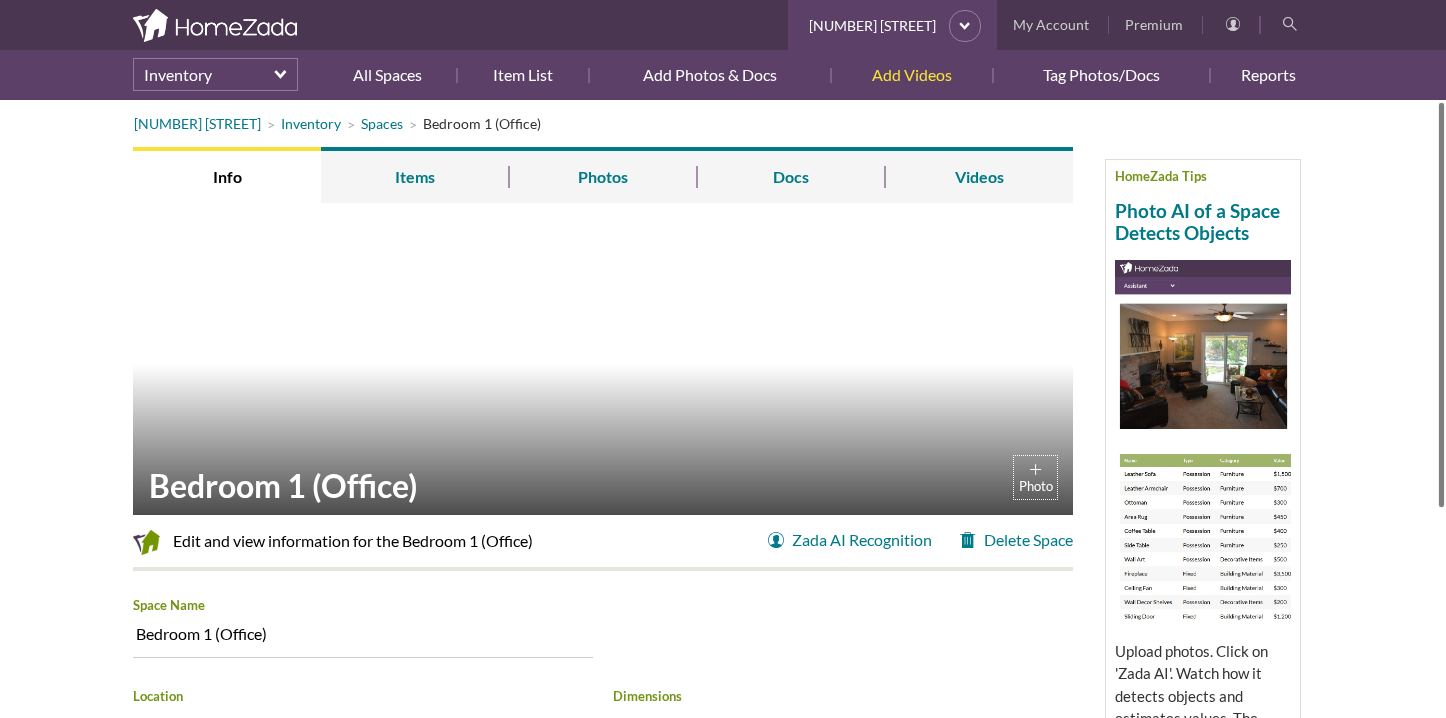 scroll, scrollTop: 0, scrollLeft: 0, axis: both 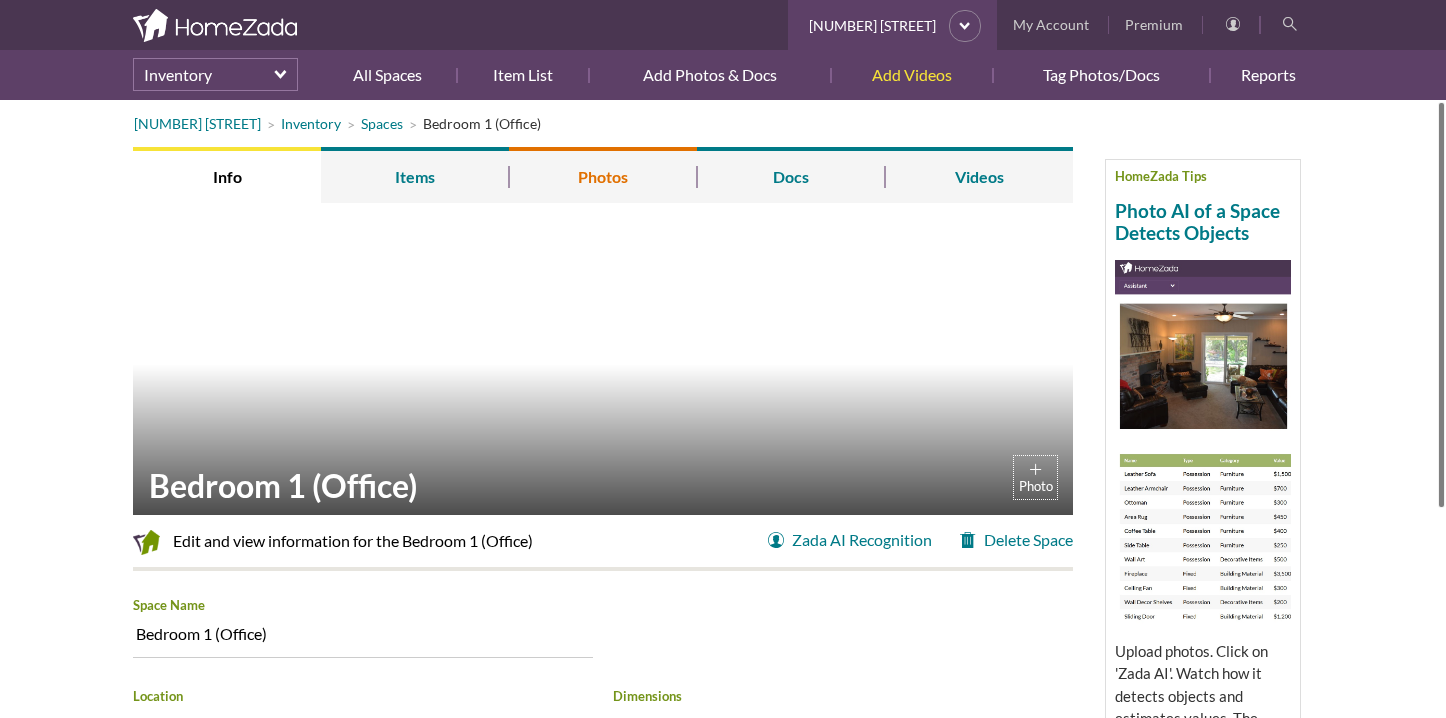 click on "Photos" at bounding box center [603, 175] 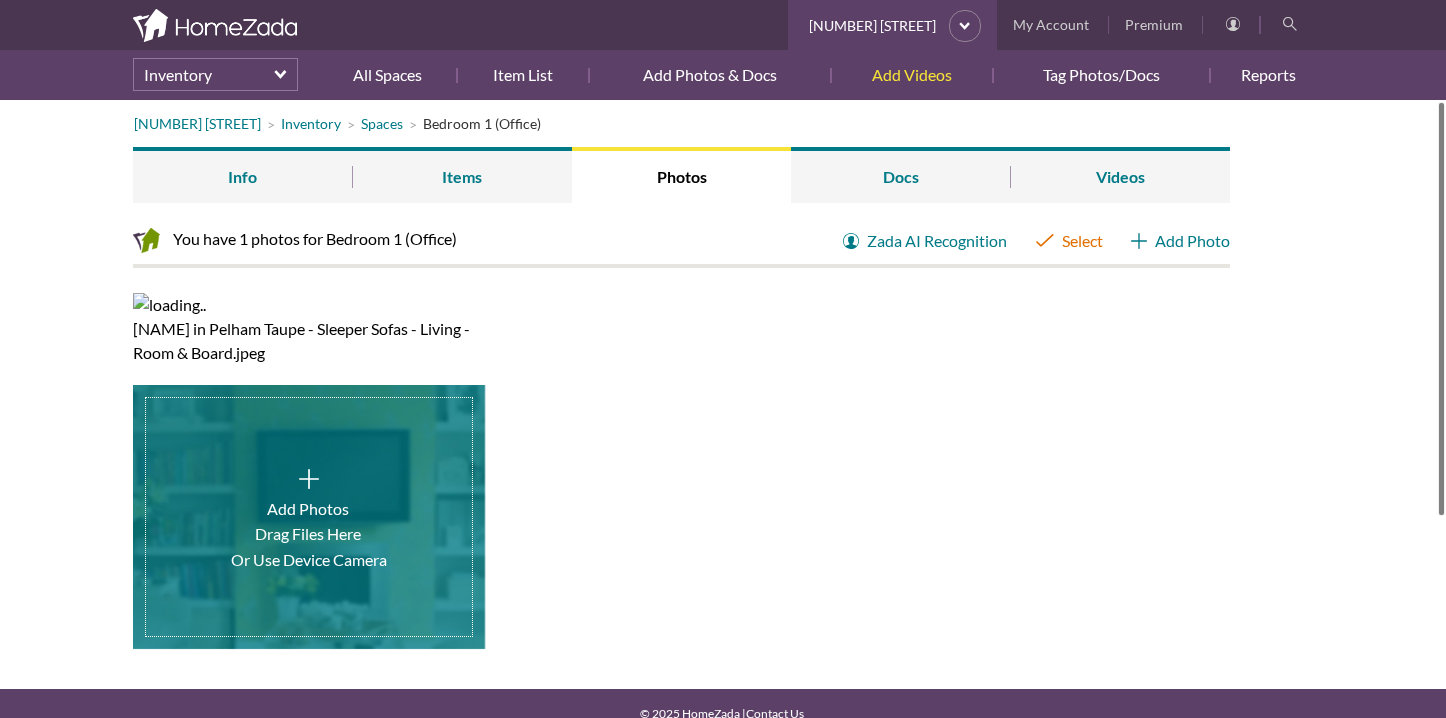 click on "Select" at bounding box center [1069, 241] 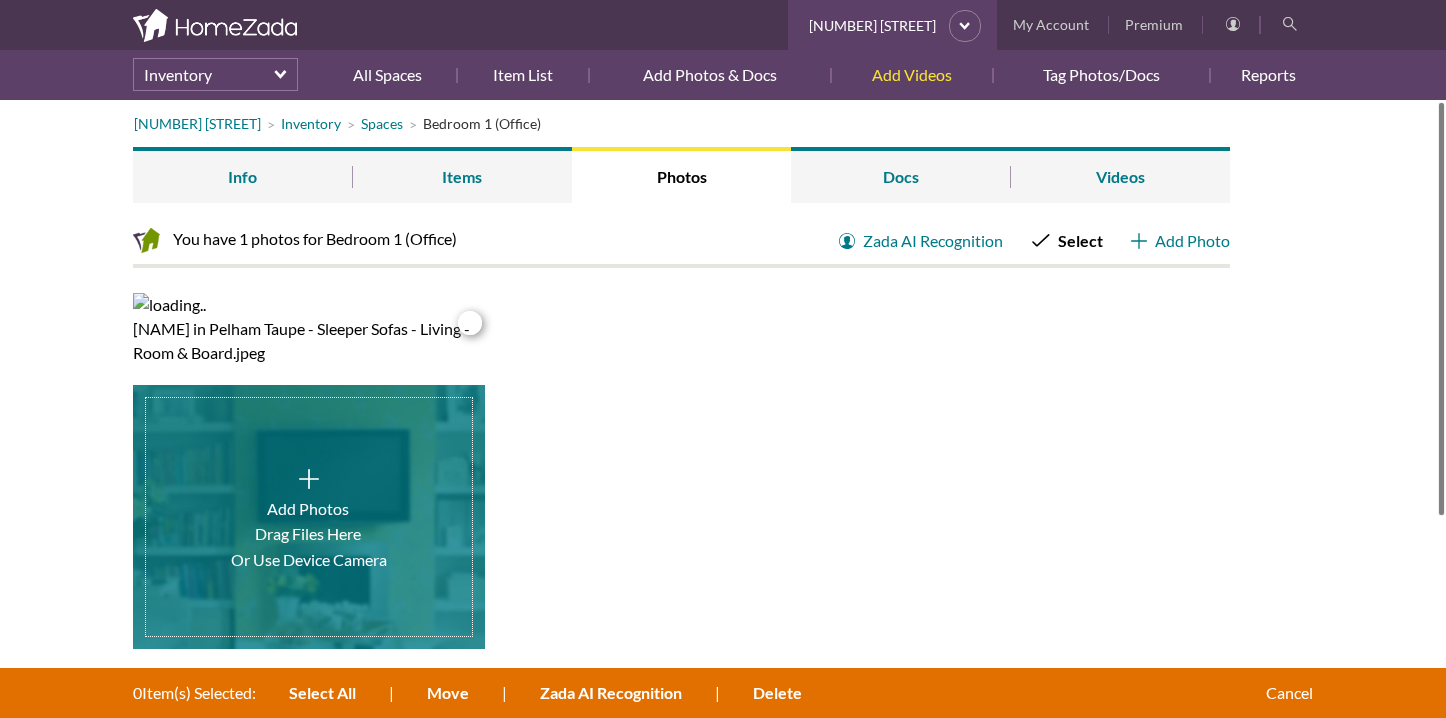 click at bounding box center [469, 323] 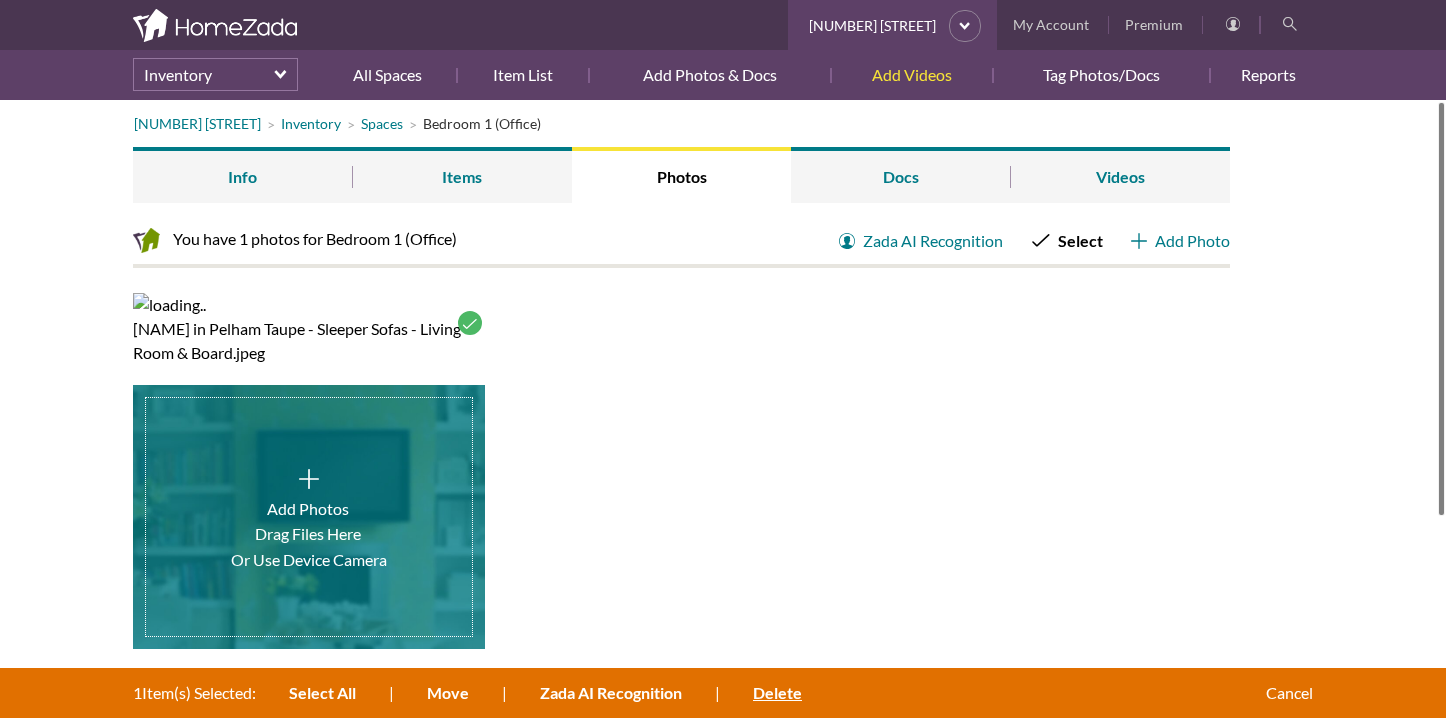 click on "Delete" at bounding box center [777, 692] 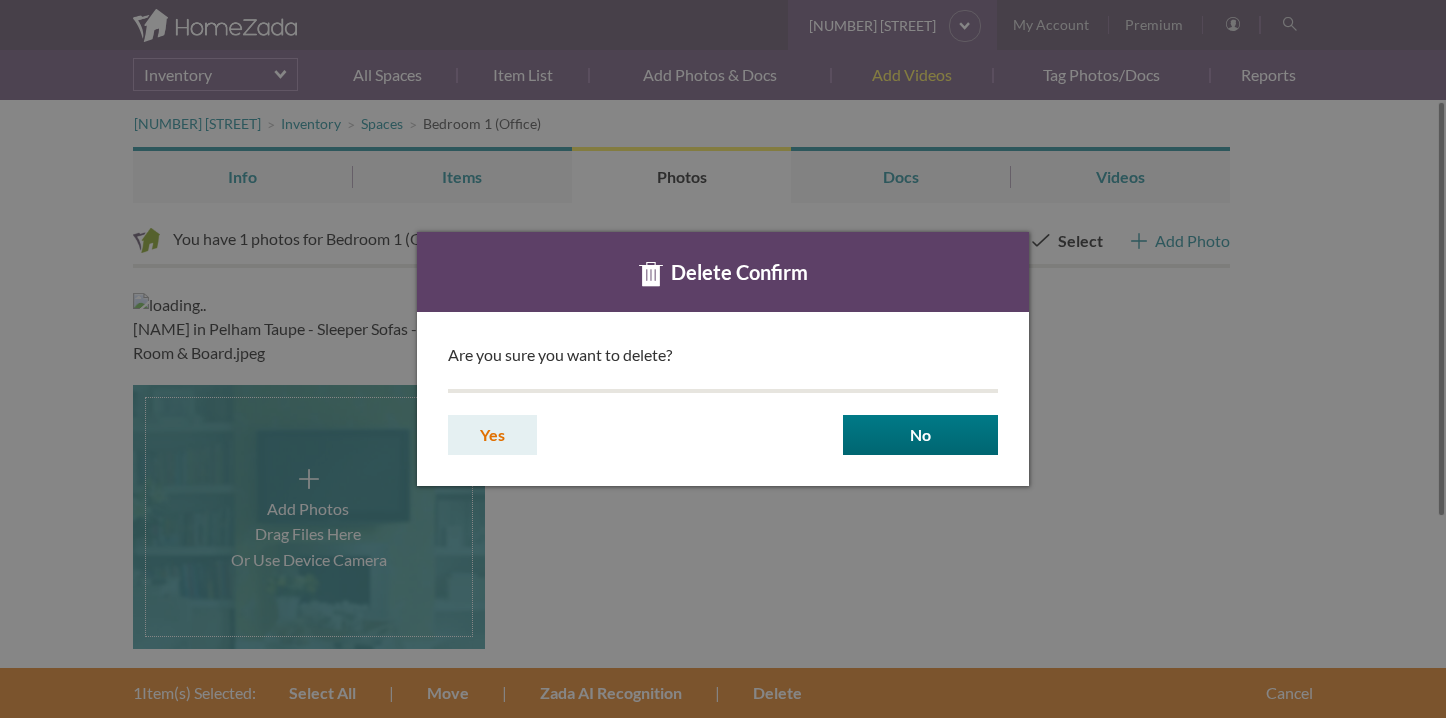 click on "Yes" at bounding box center (492, 435) 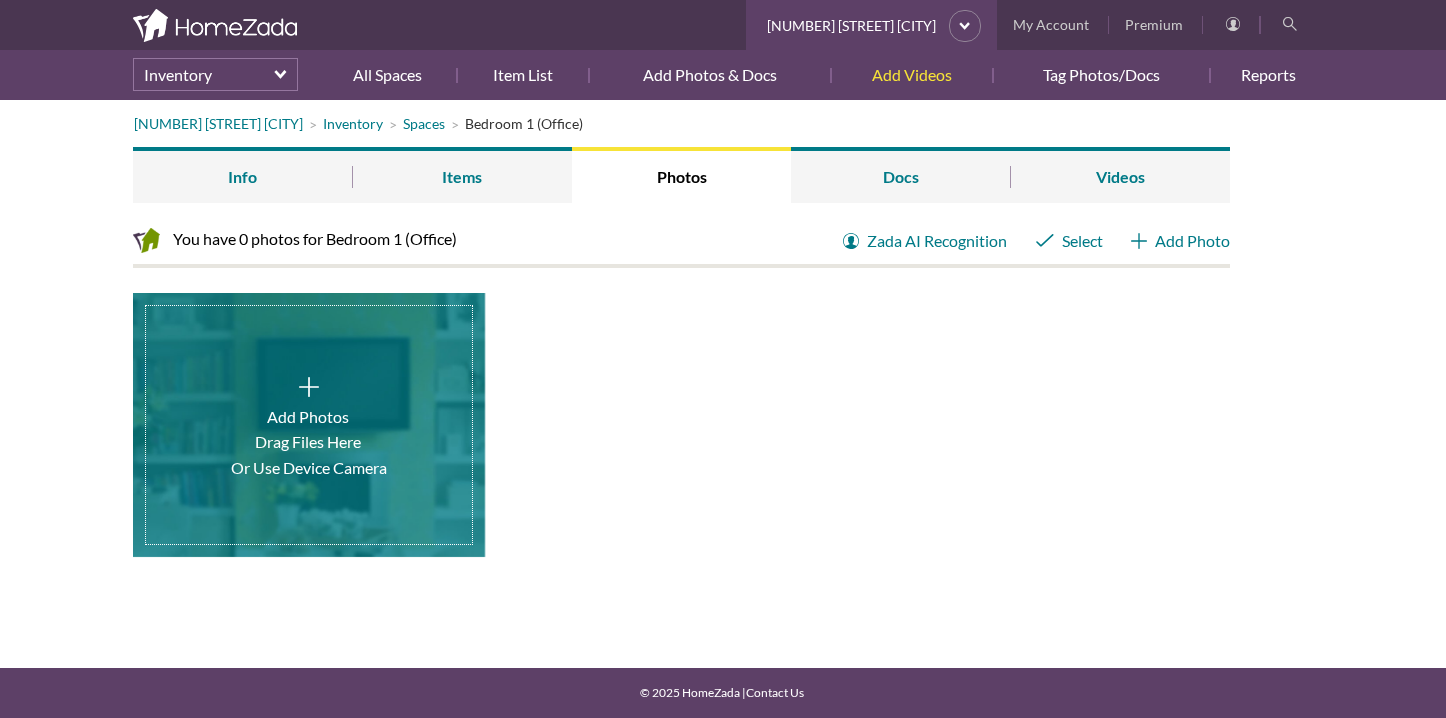 scroll, scrollTop: 0, scrollLeft: 0, axis: both 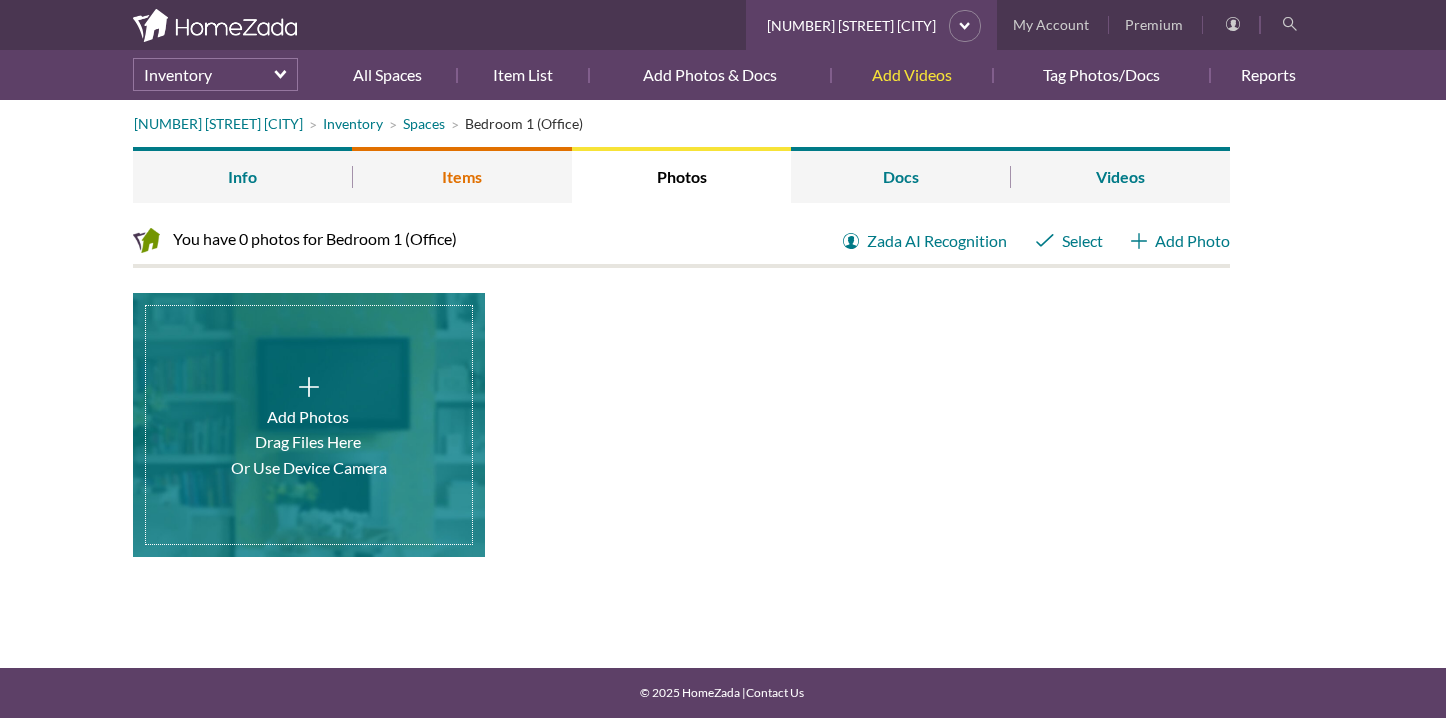 click on "Items" at bounding box center [461, 175] 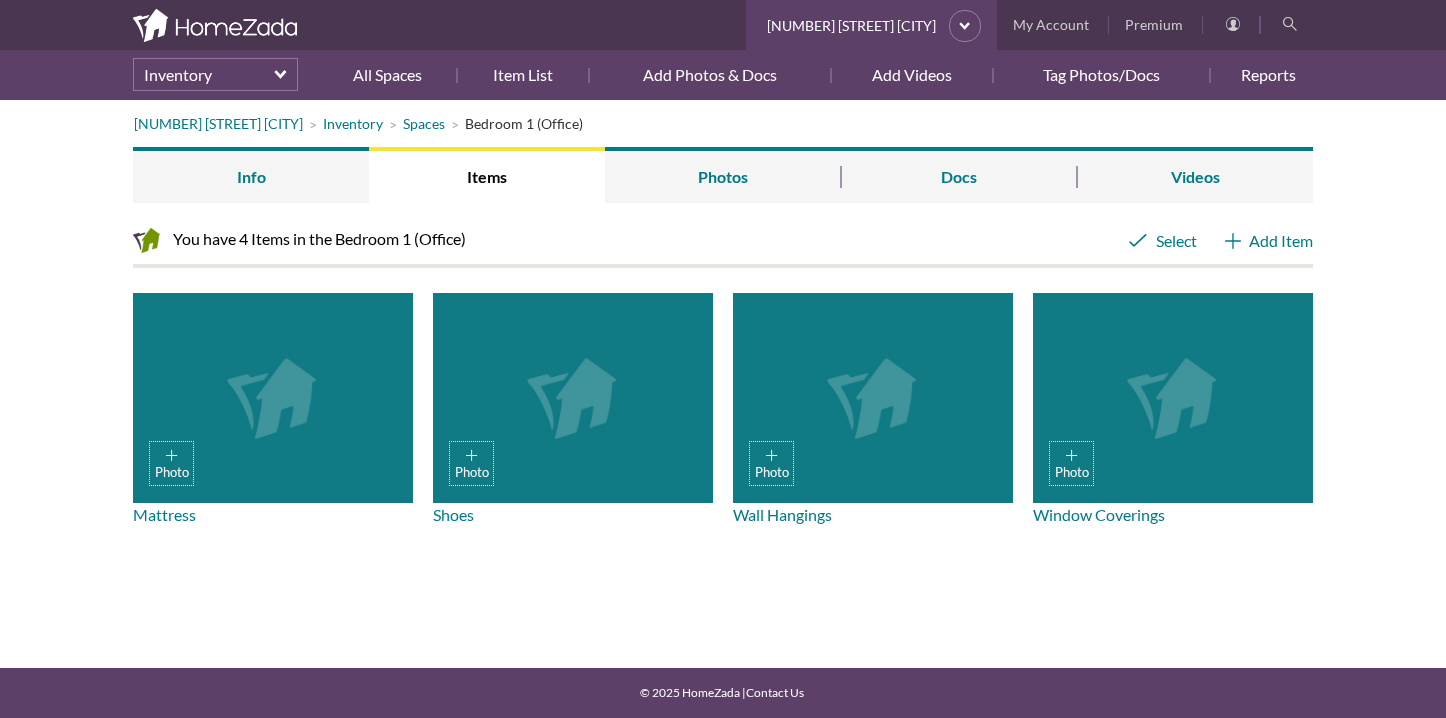scroll, scrollTop: 0, scrollLeft: 0, axis: both 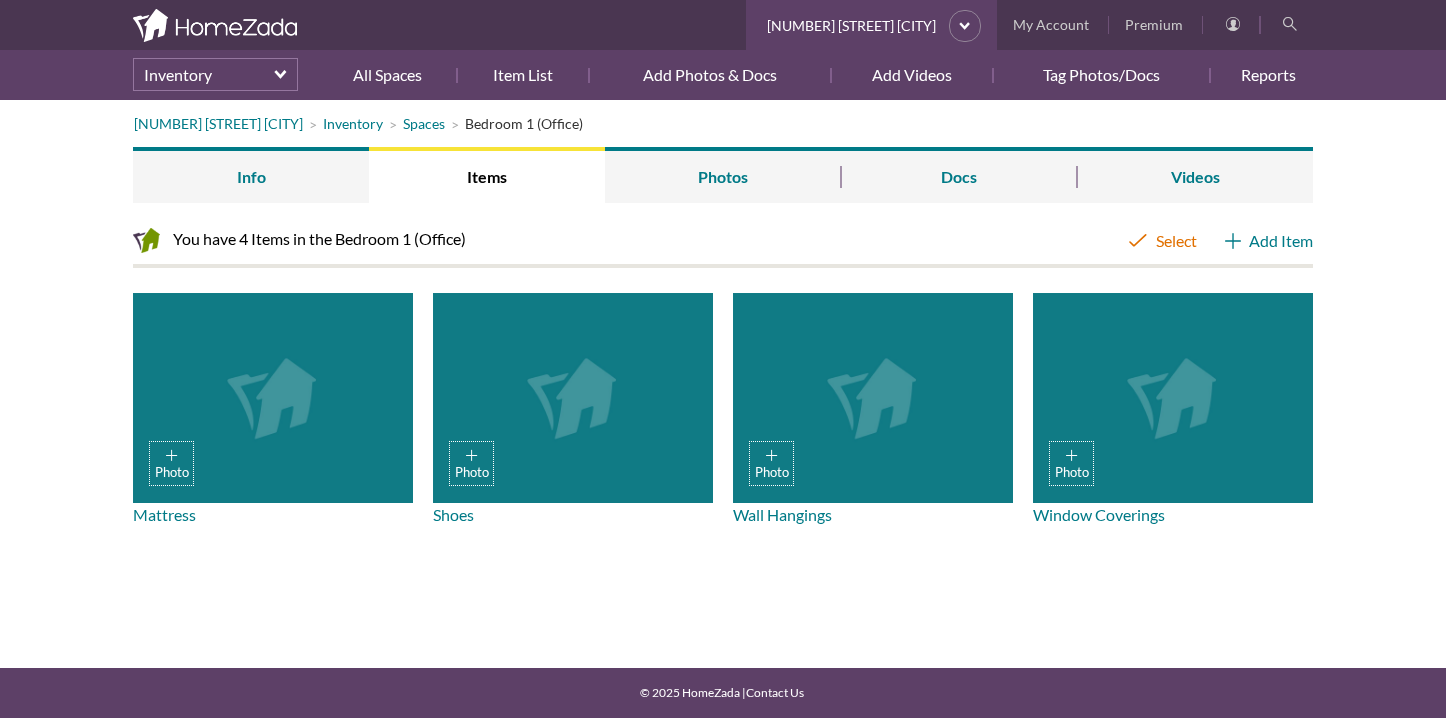 click on "Select" at bounding box center [1162, 241] 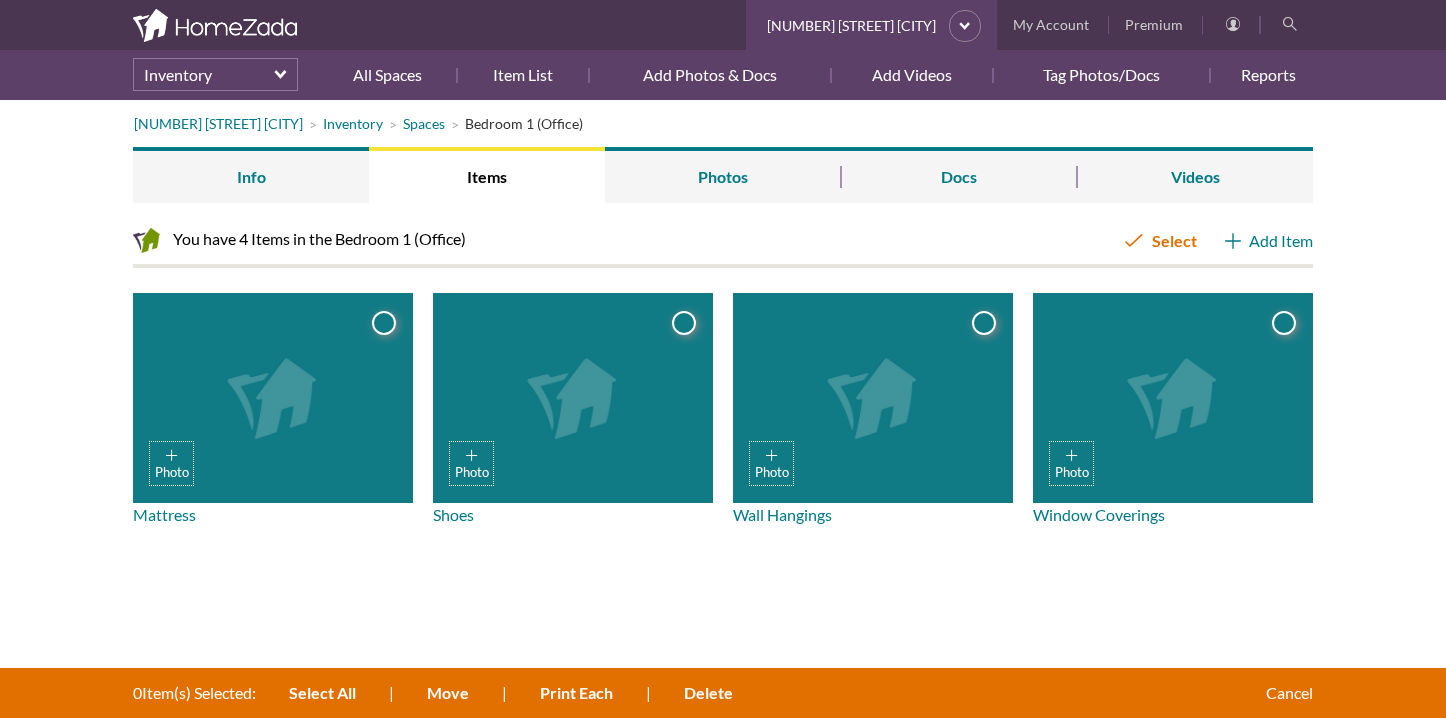 click on "Select" at bounding box center [1160, 241] 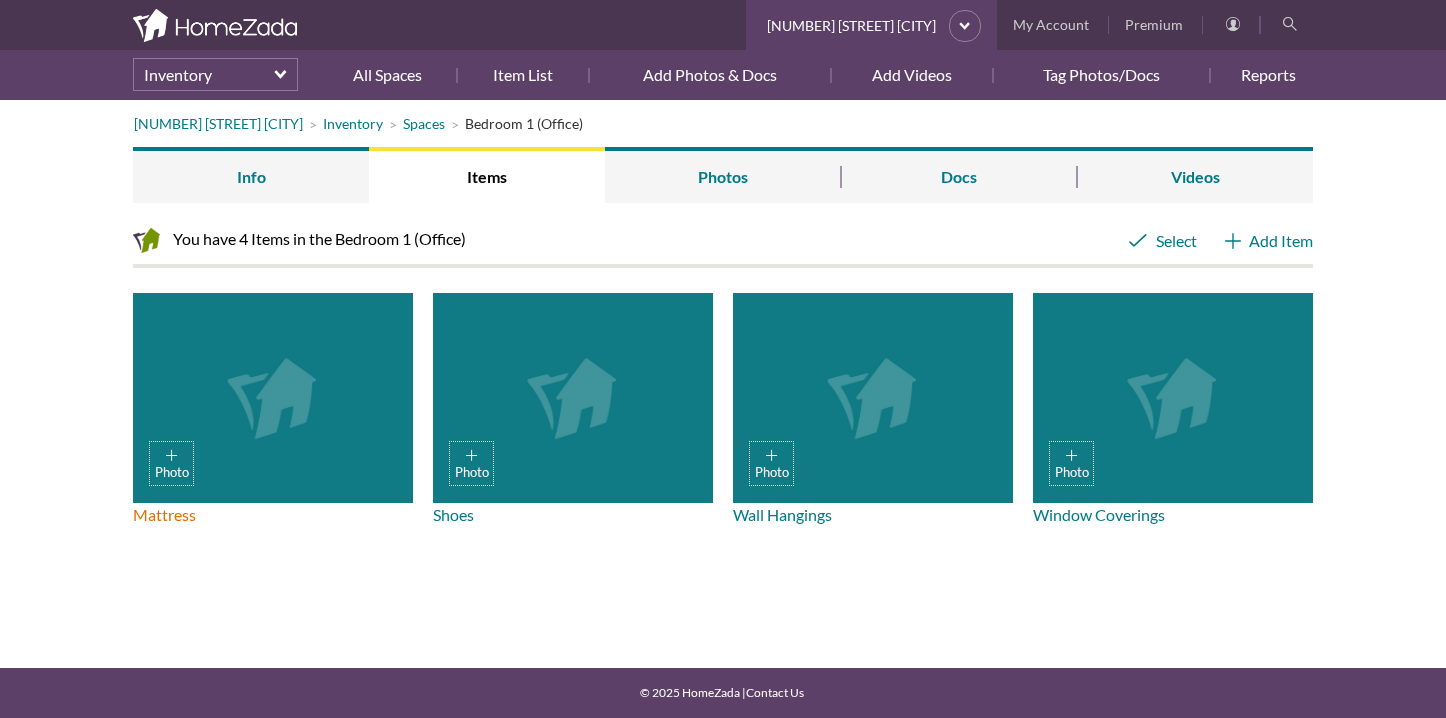 click on "Mattress" at bounding box center [164, 514] 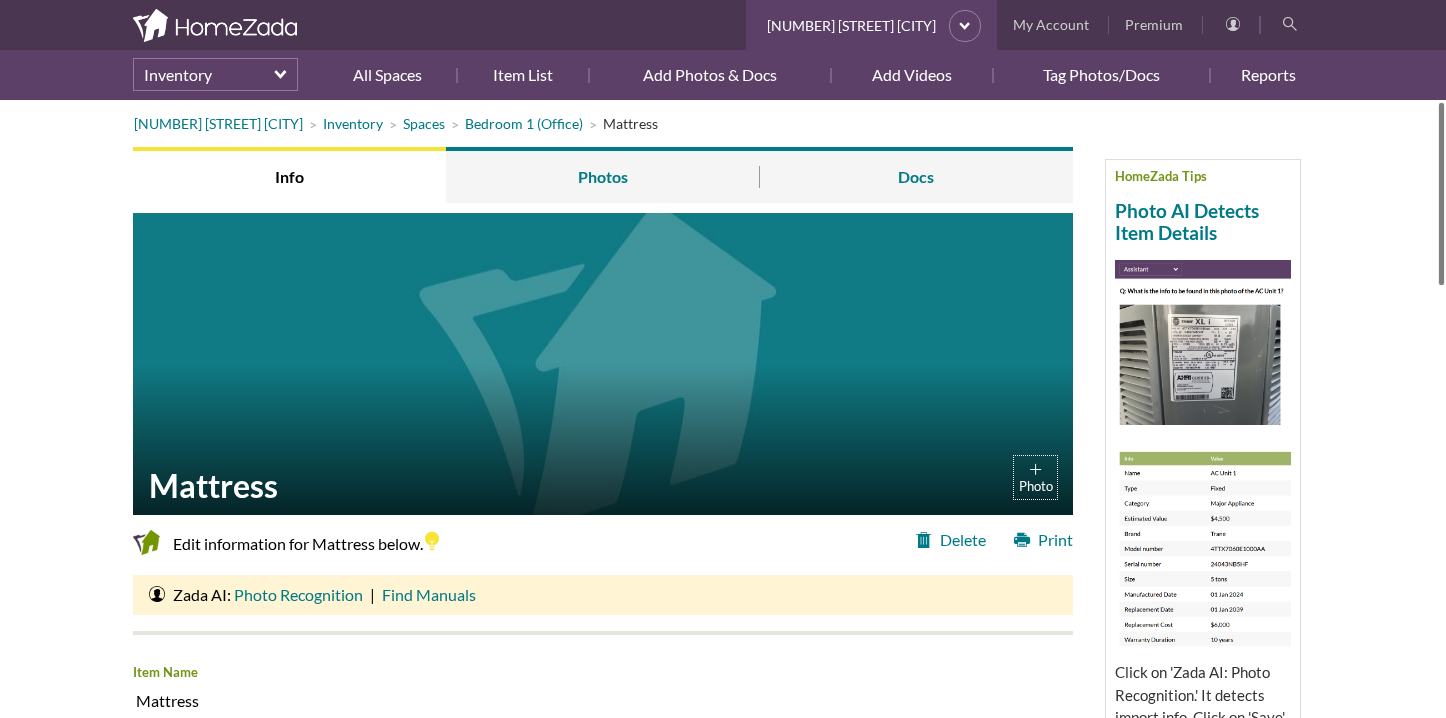scroll, scrollTop: 0, scrollLeft: 0, axis: both 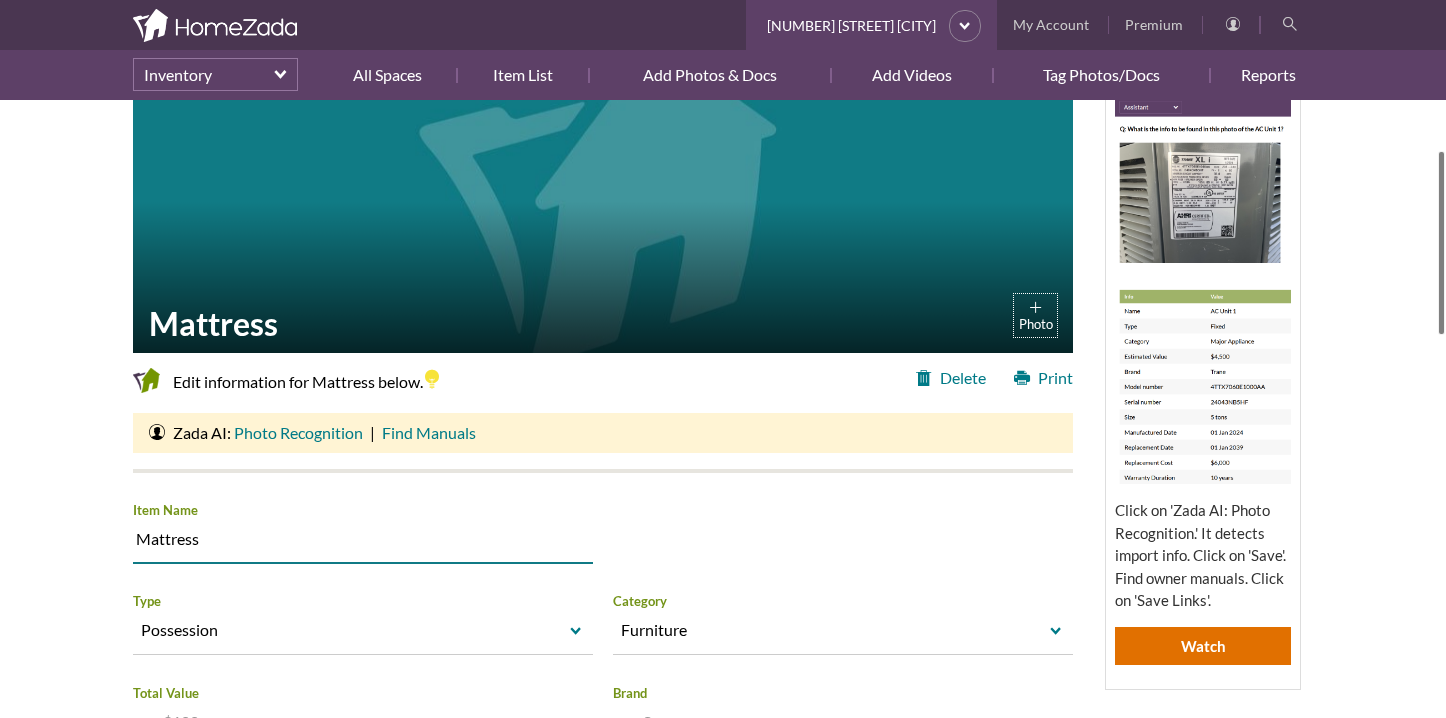 click on "Mattress" at bounding box center [363, 542] 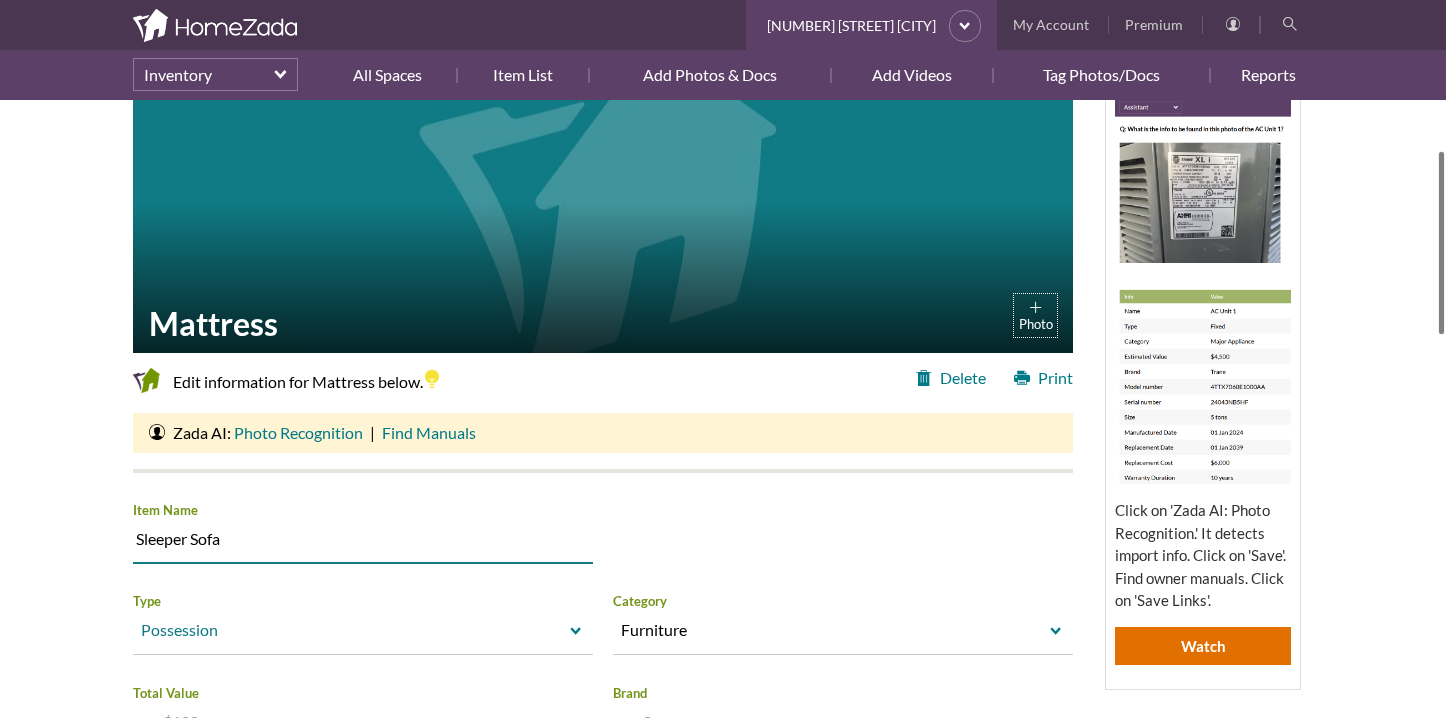 type on "Sleeper Sofa" 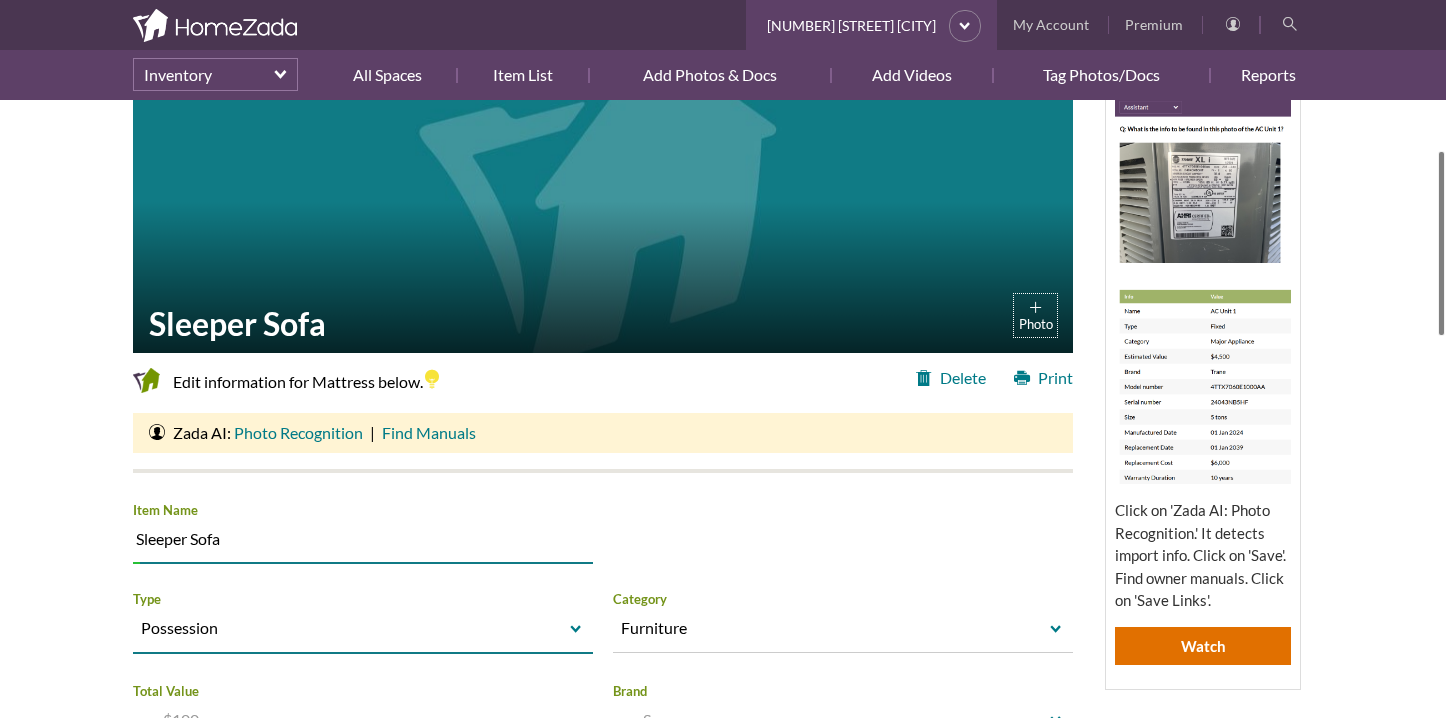 click on "Possession select Possession Fixed" at bounding box center [363, 632] 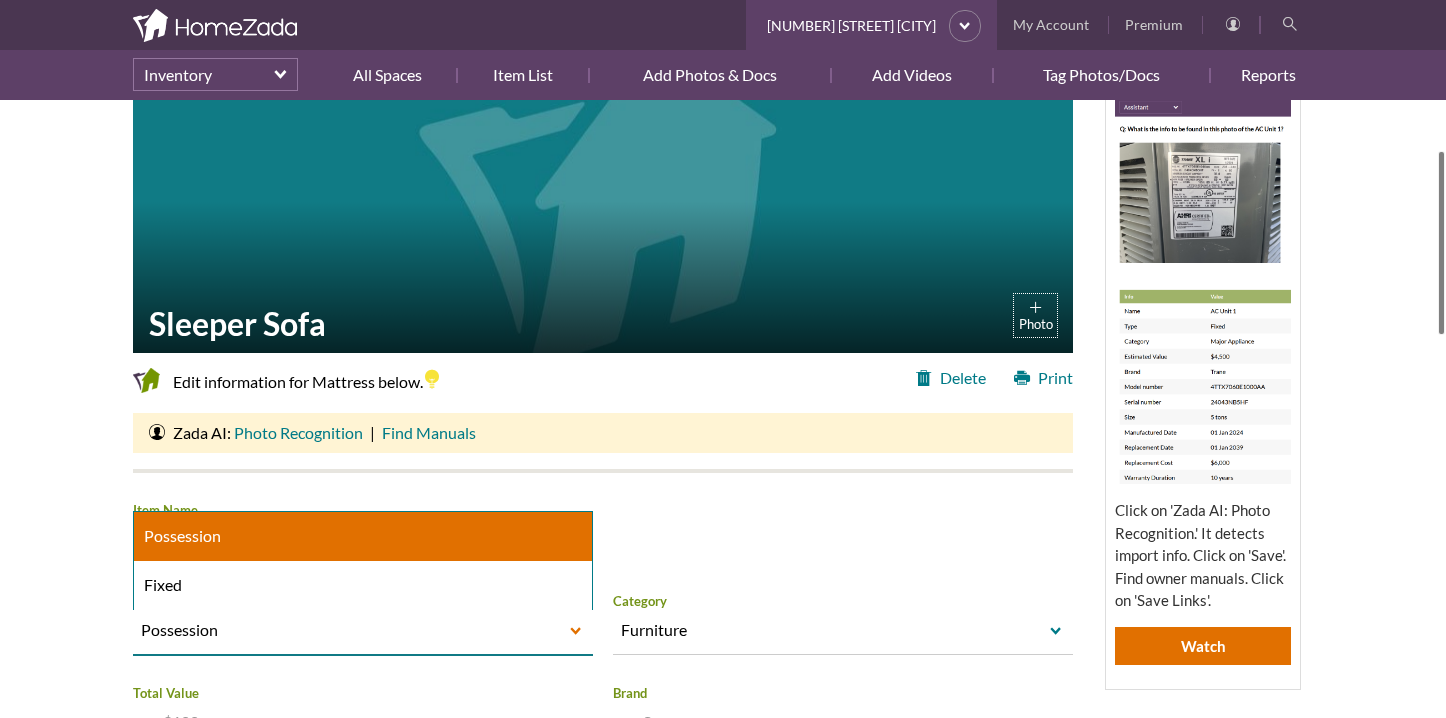 click on "Possession" at bounding box center [348, 630] 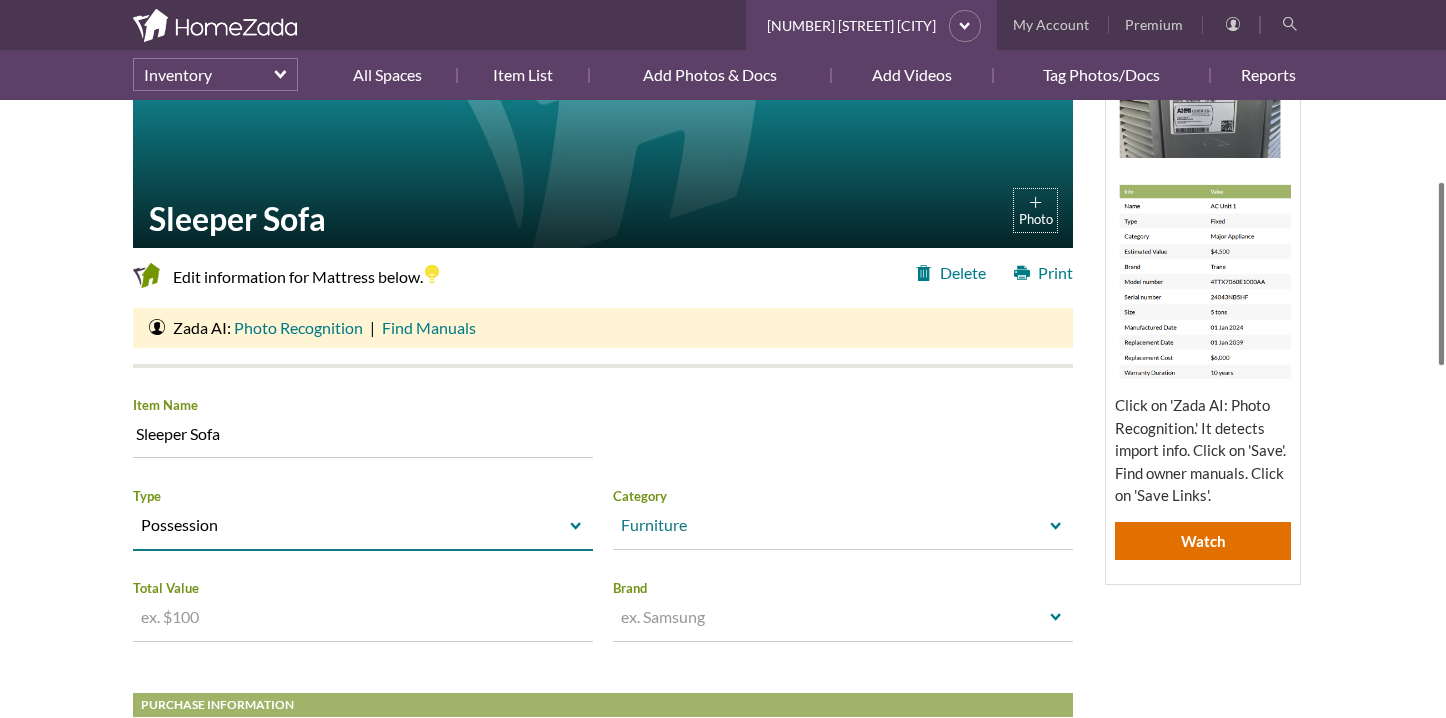 click on "select" at bounding box center [1056, 527] 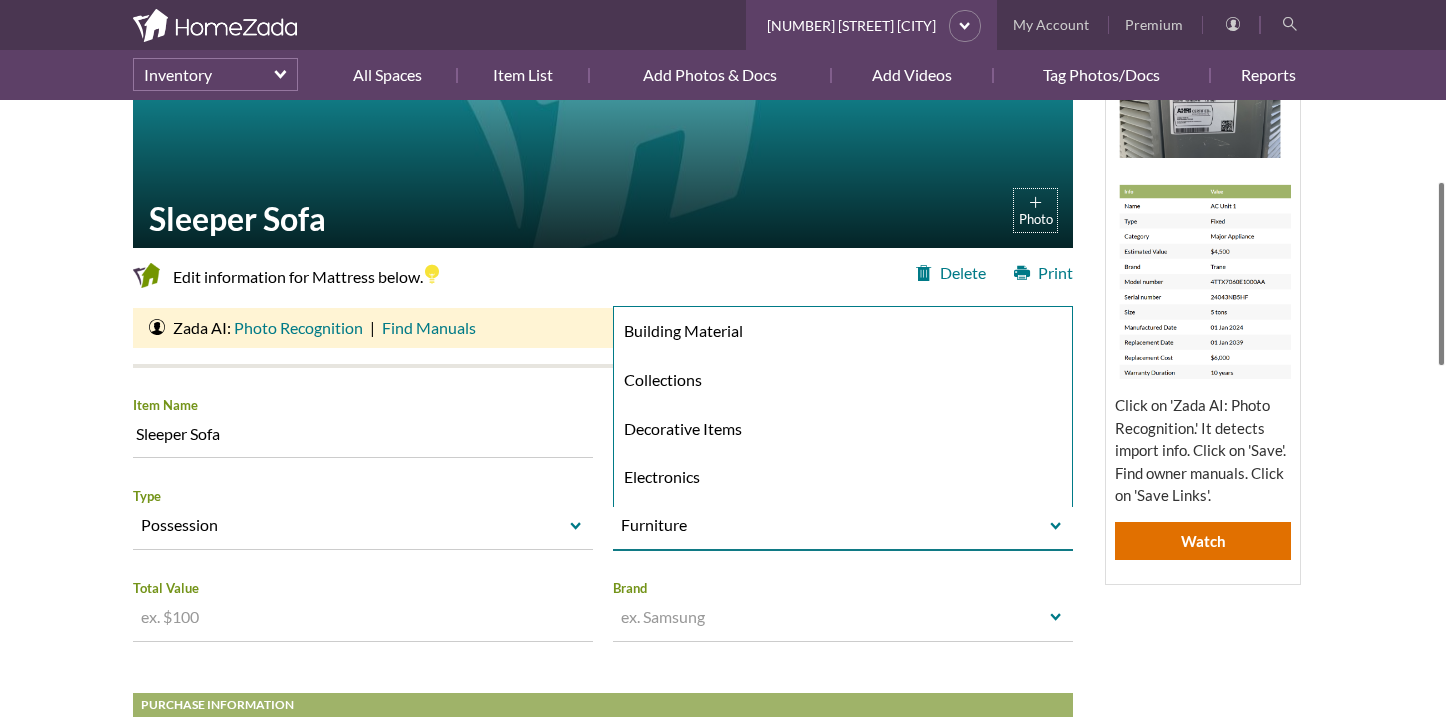 scroll, scrollTop: 93, scrollLeft: 0, axis: vertical 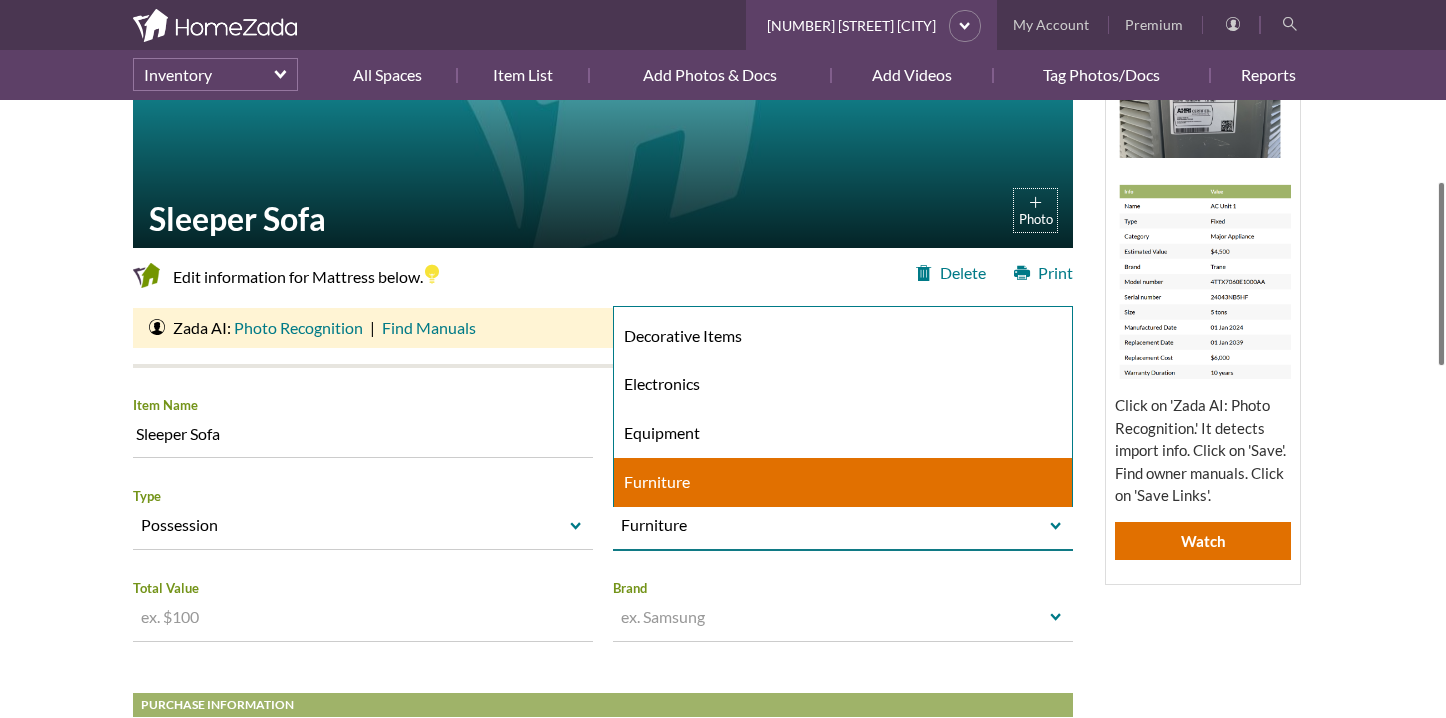 click on "select" at bounding box center [1056, 527] 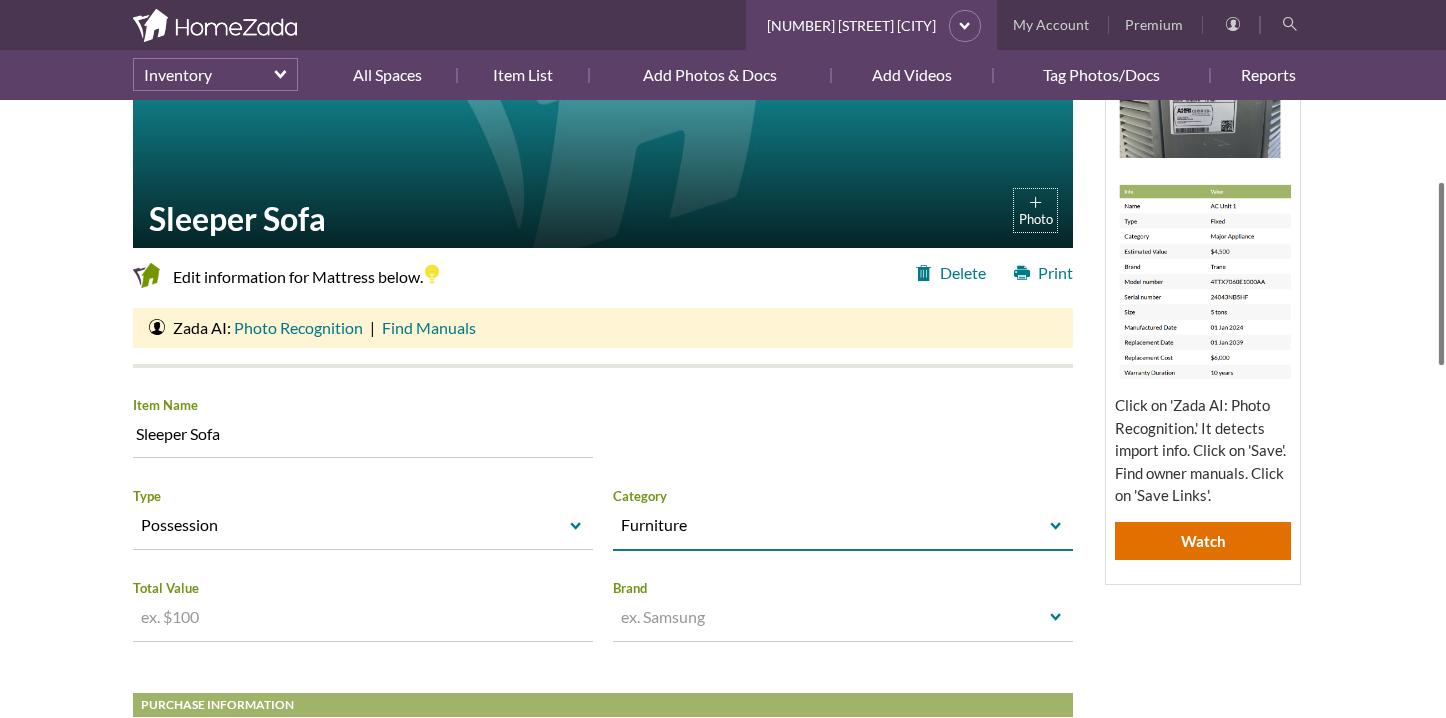 click on "select" at bounding box center (1056, 527) 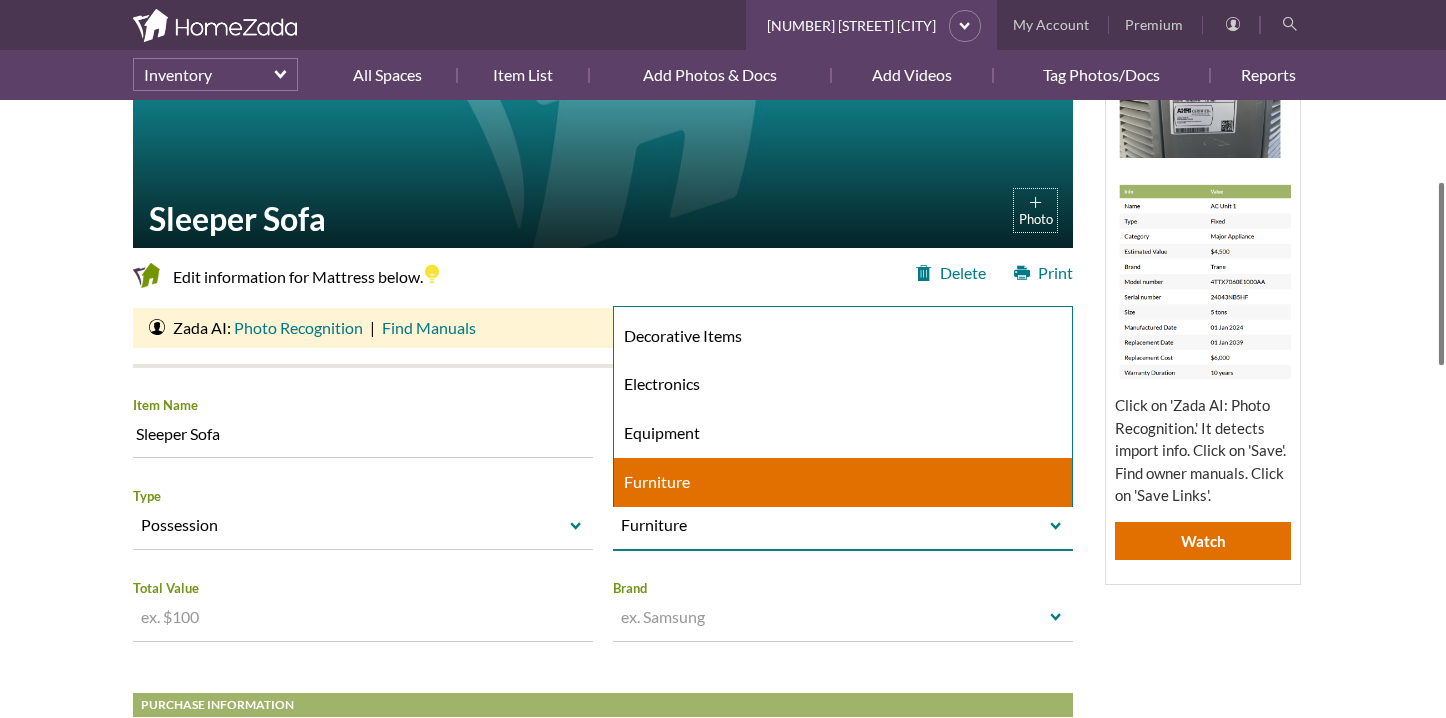 click on "select" at bounding box center [1056, 527] 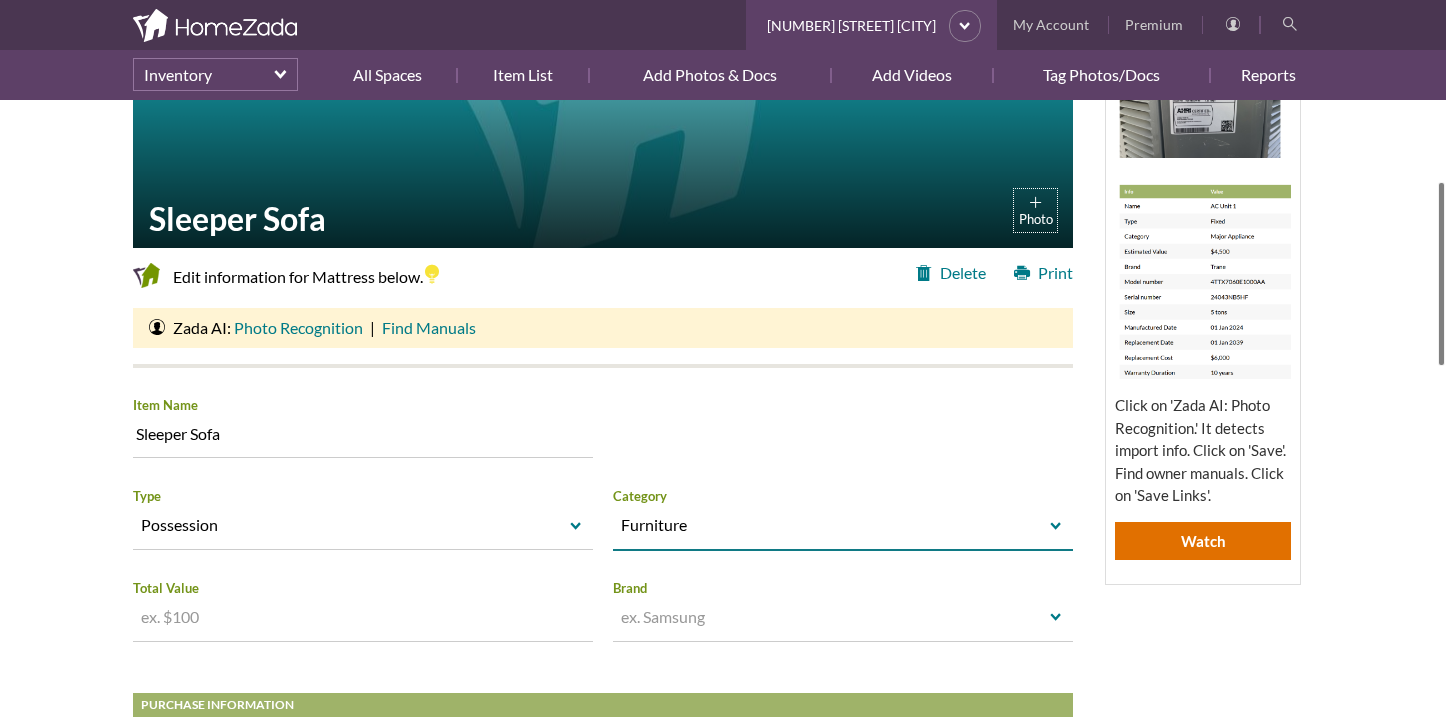 click on "select" at bounding box center [1056, 527] 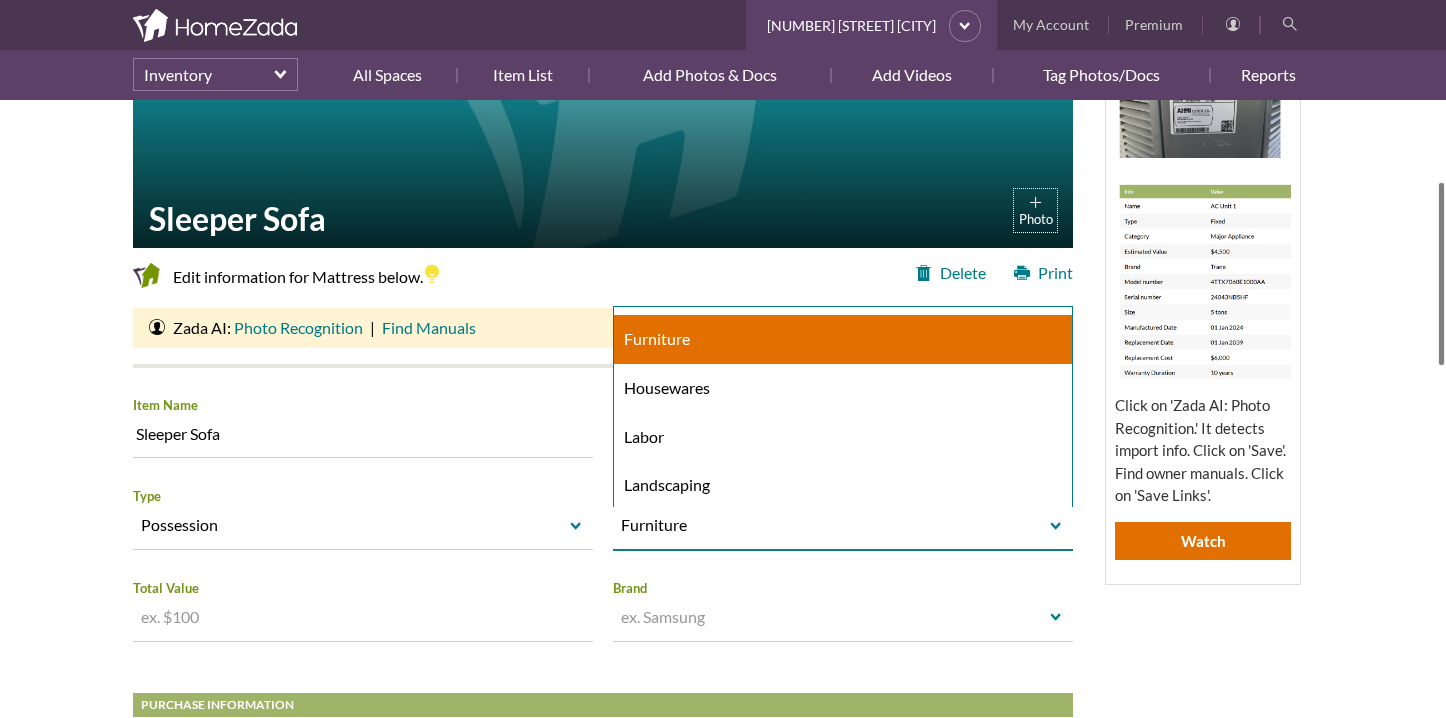 scroll, scrollTop: 232, scrollLeft: 0, axis: vertical 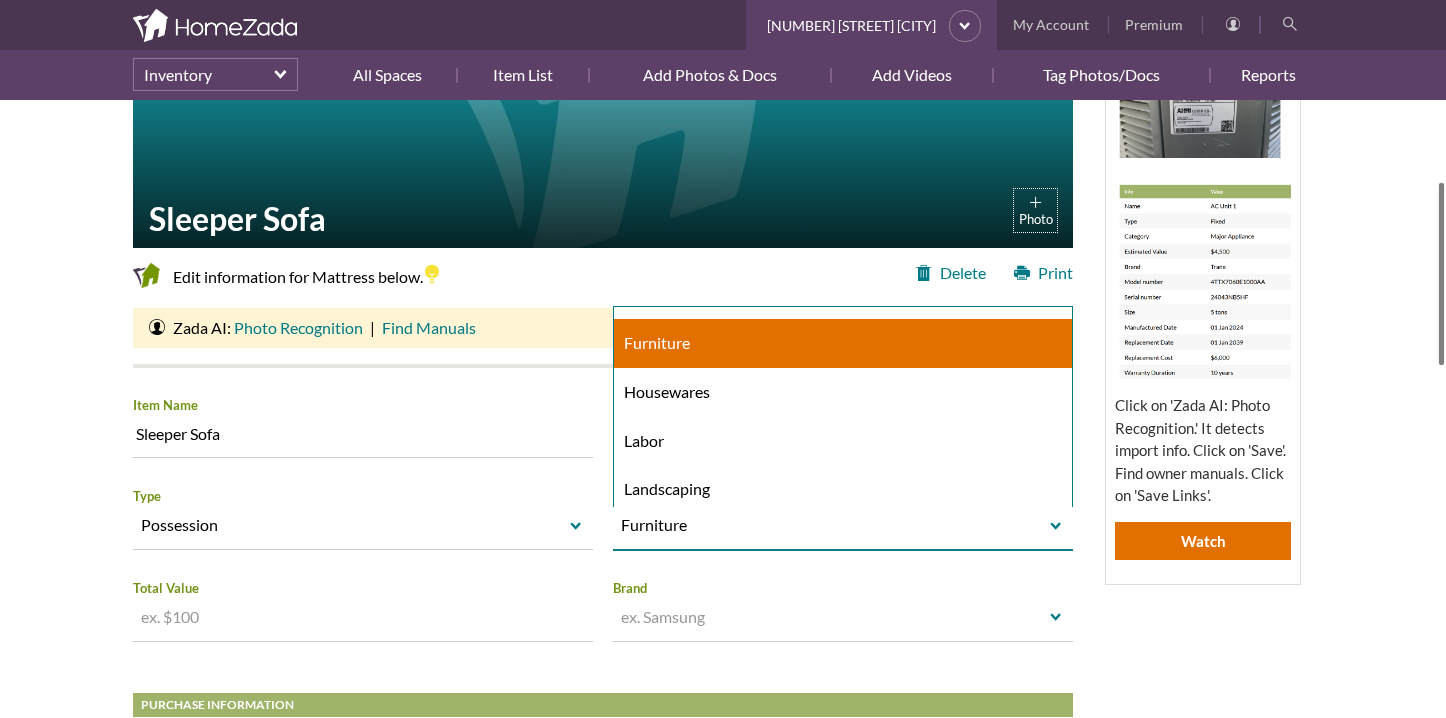 click on "Furniture" at bounding box center [843, 343] 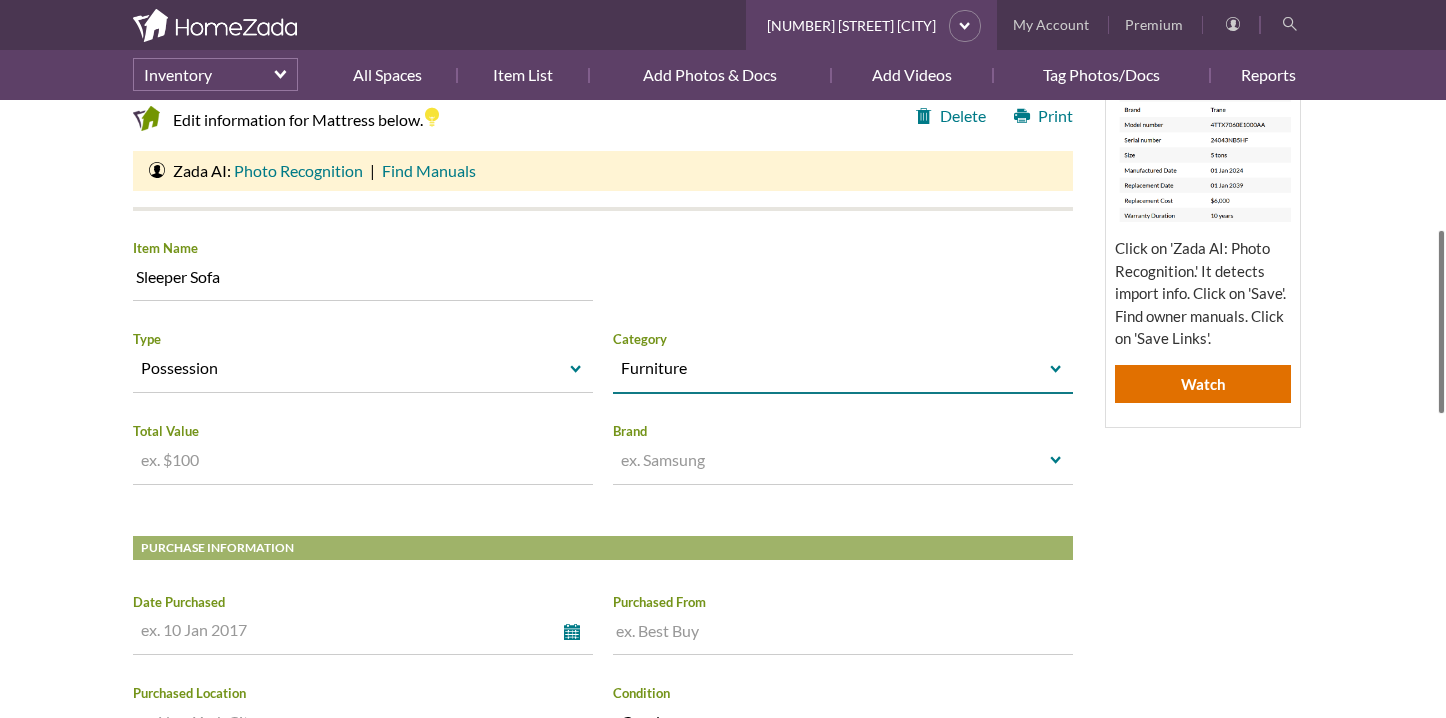 click on "Total Value Increase value Decrease value" at bounding box center [368, 465] 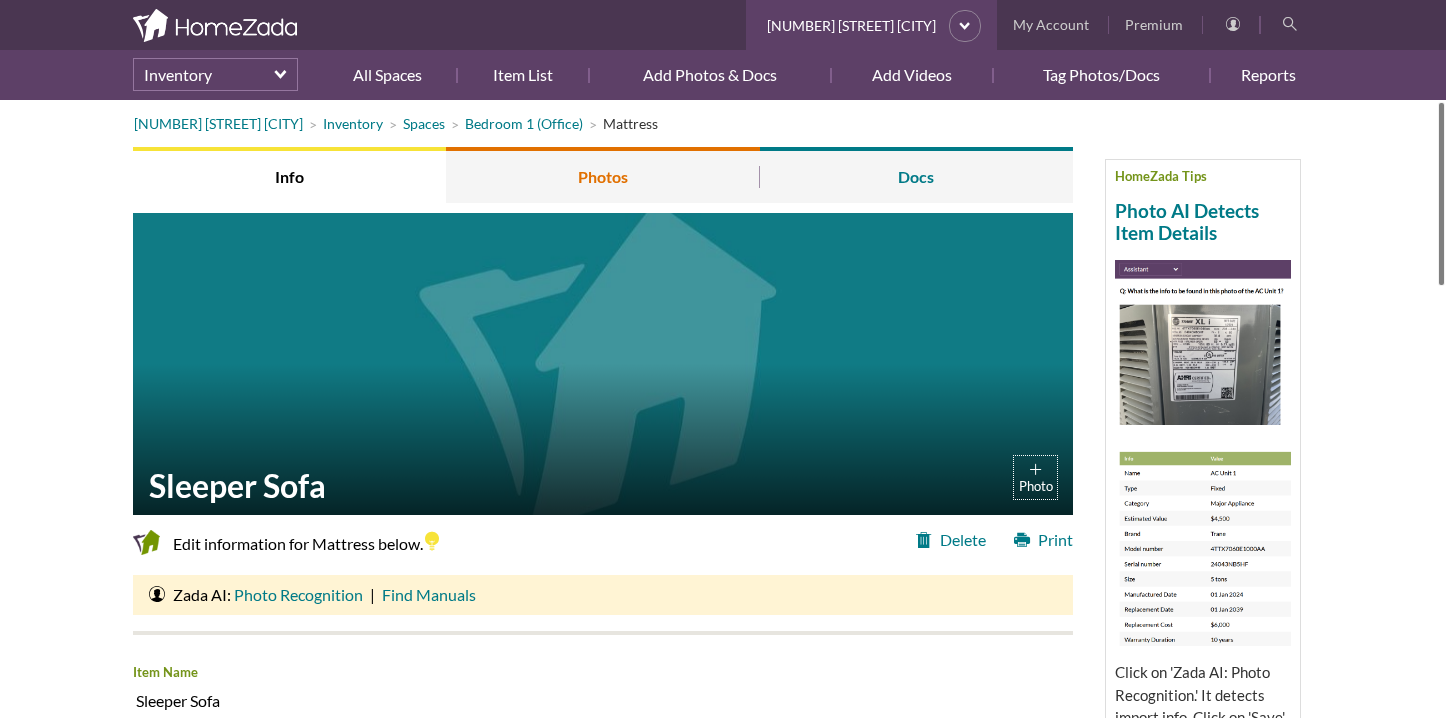click on "Photos" at bounding box center [602, 175] 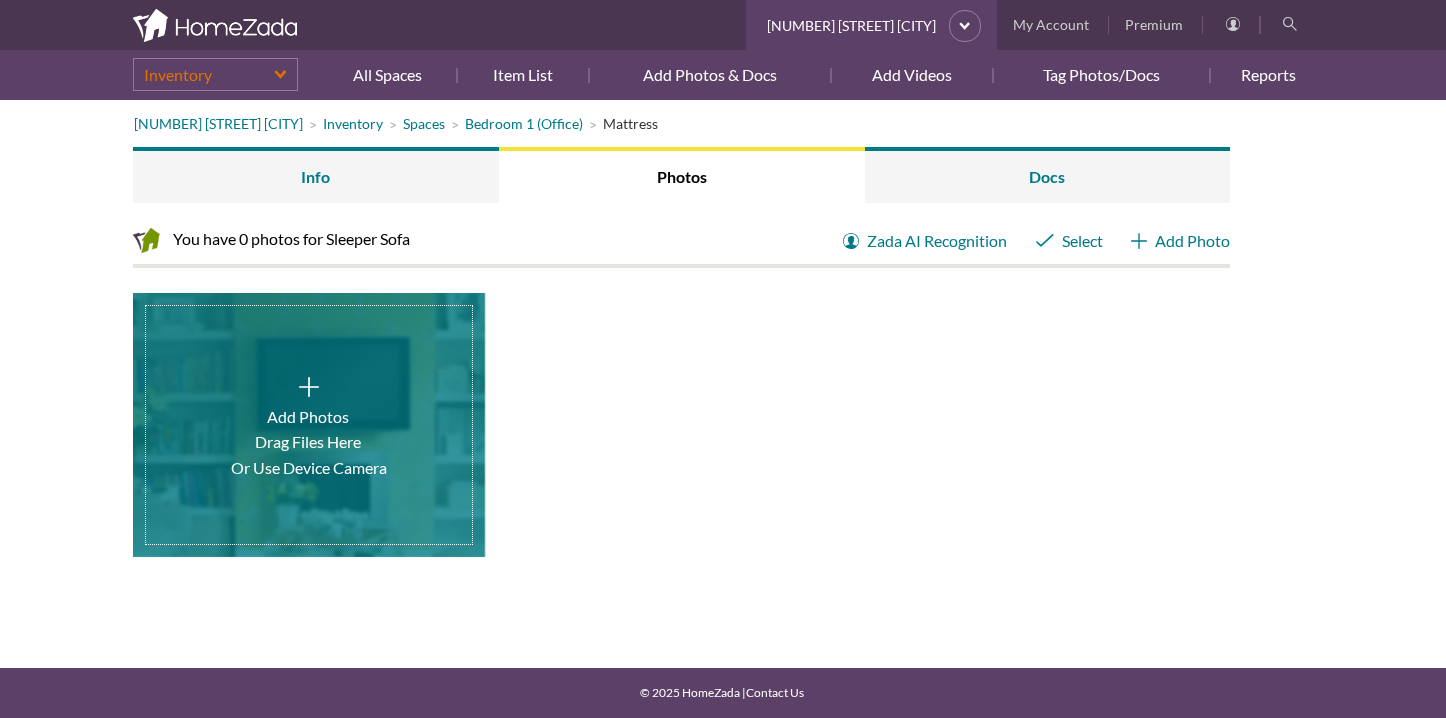 click on "Inventory" at bounding box center (215, 74) 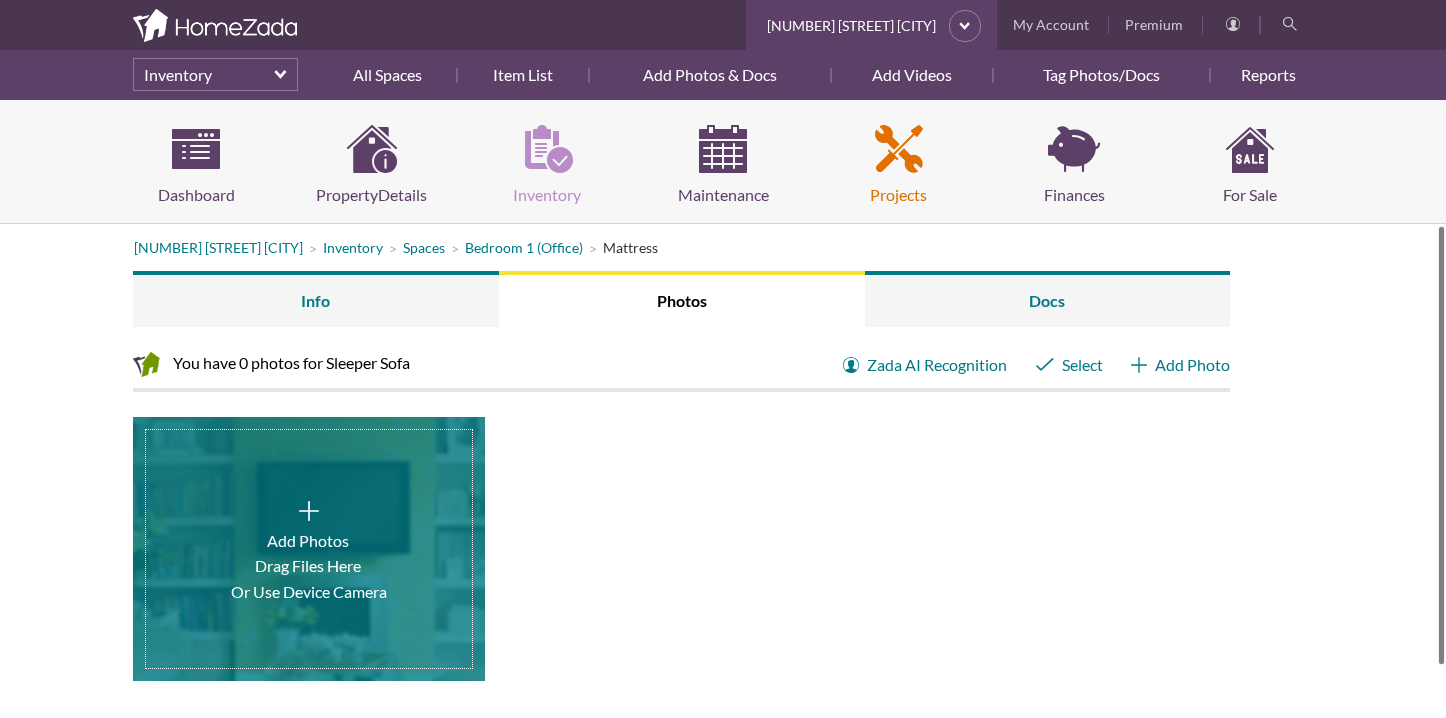 click on "Projects" at bounding box center (899, 166) 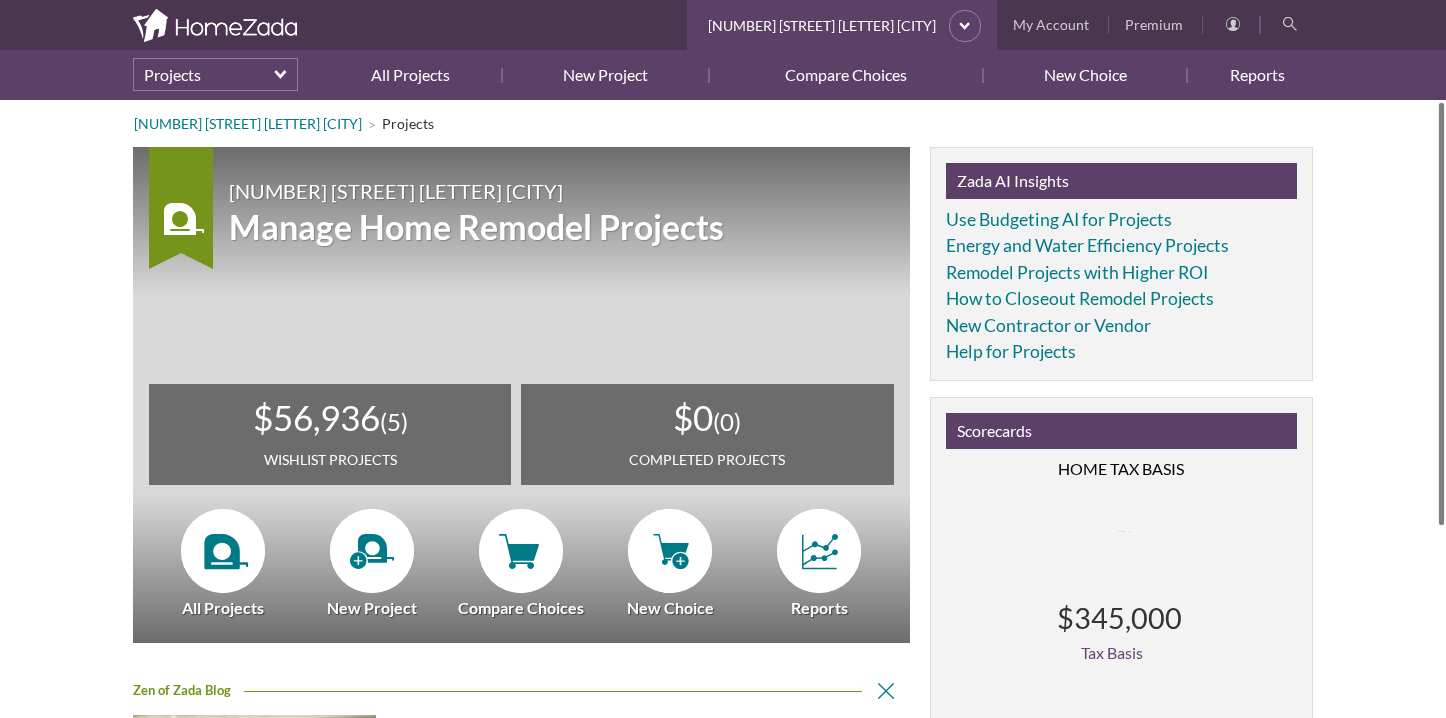 scroll, scrollTop: 0, scrollLeft: 0, axis: both 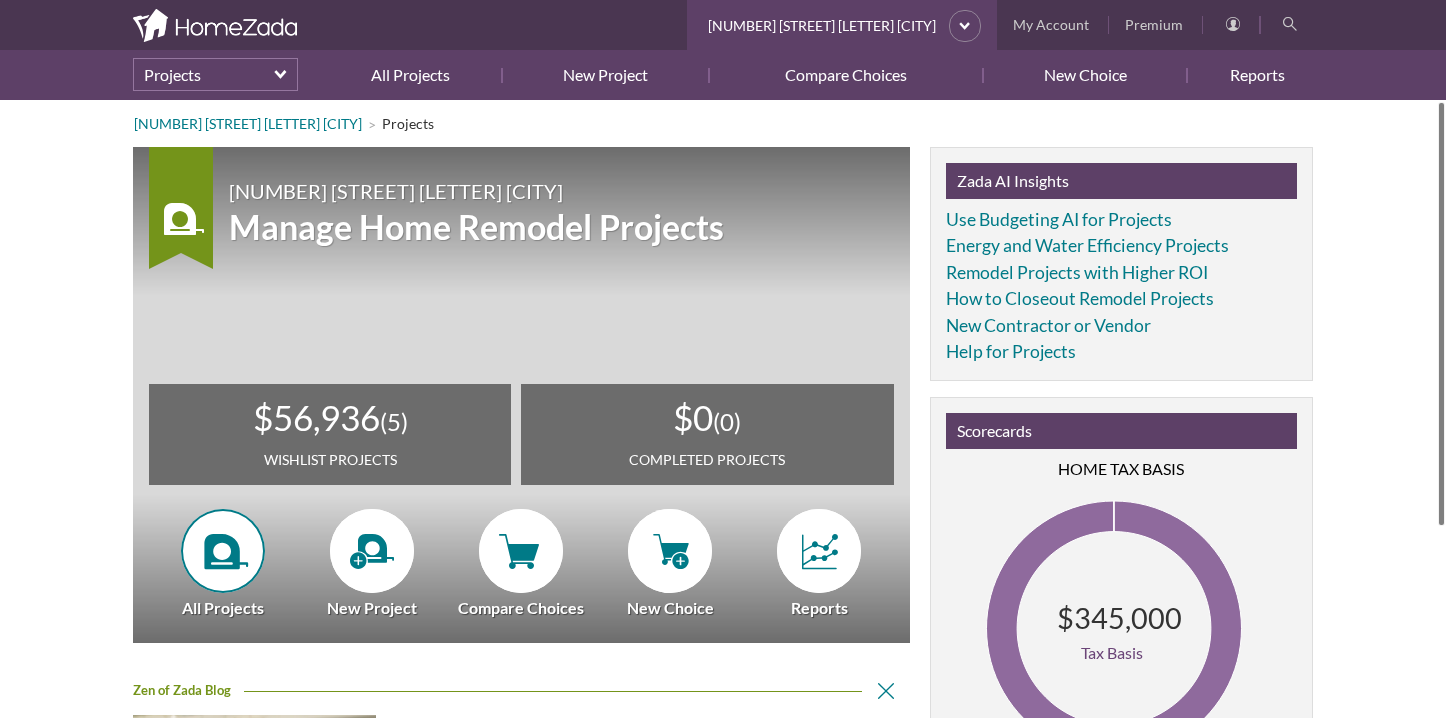 click at bounding box center [223, 551] 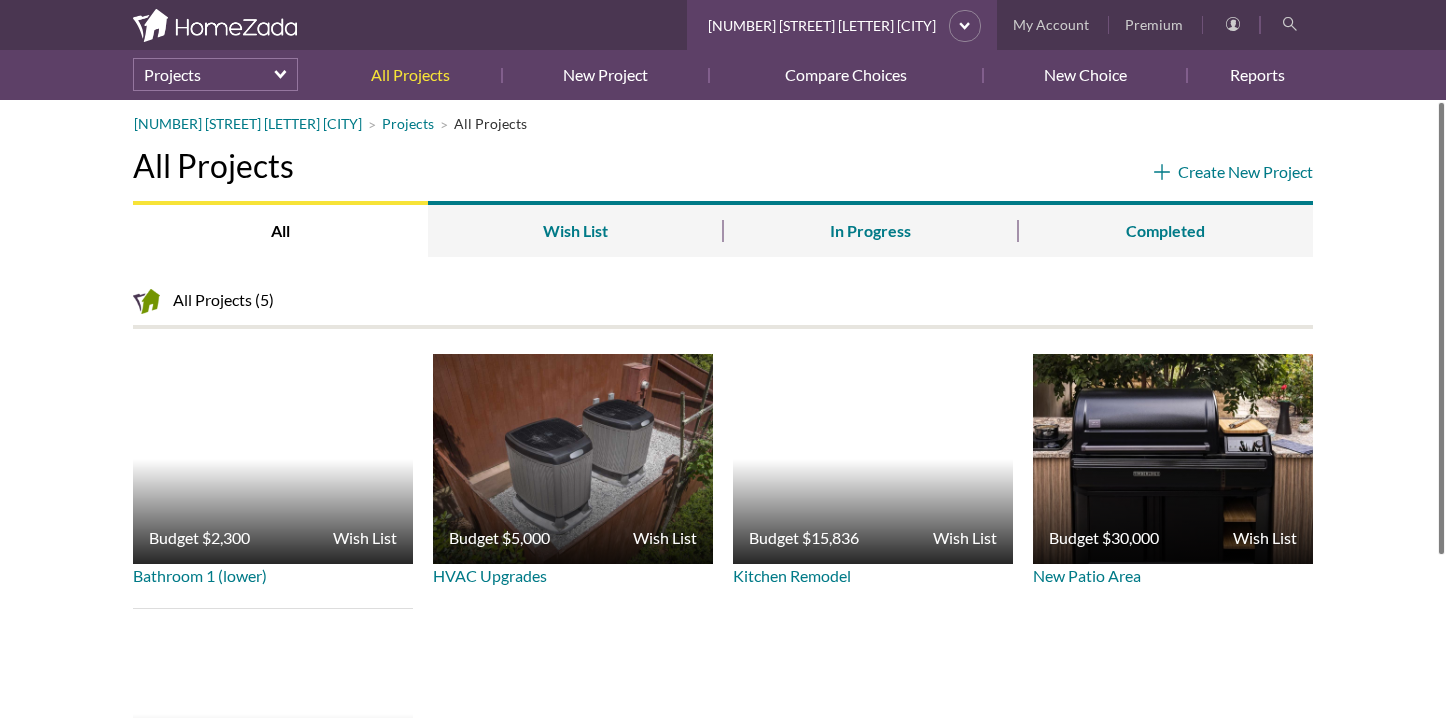 scroll, scrollTop: 0, scrollLeft: 0, axis: both 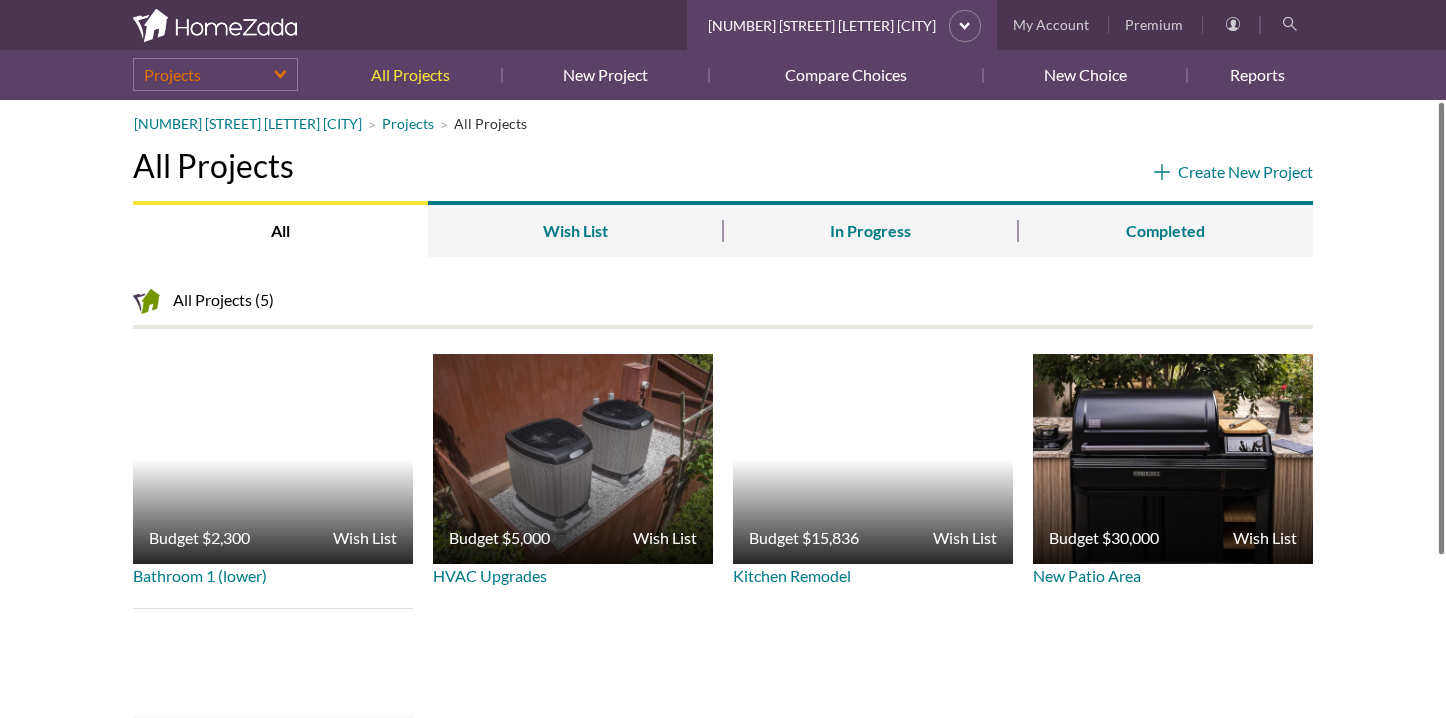 click on "Projects" at bounding box center [215, 74] 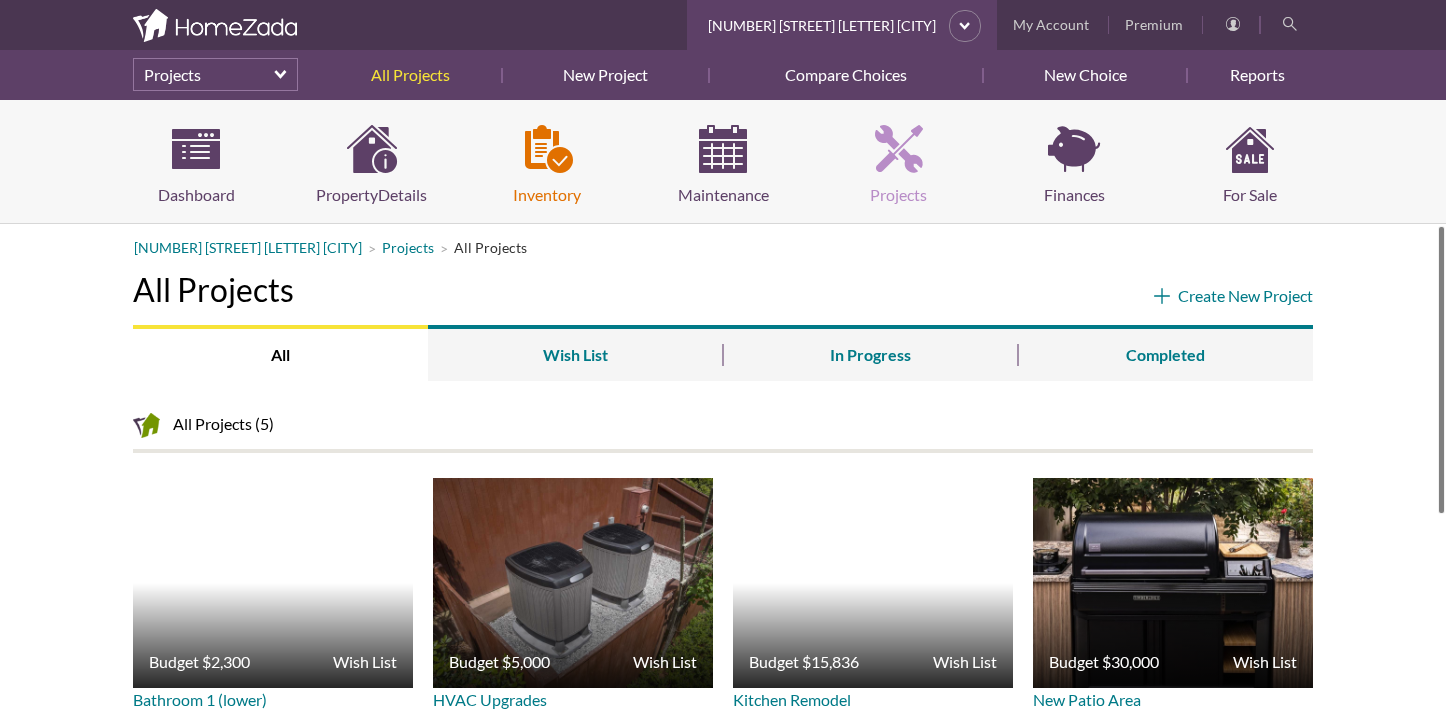 click on "Inventory" at bounding box center [547, 166] 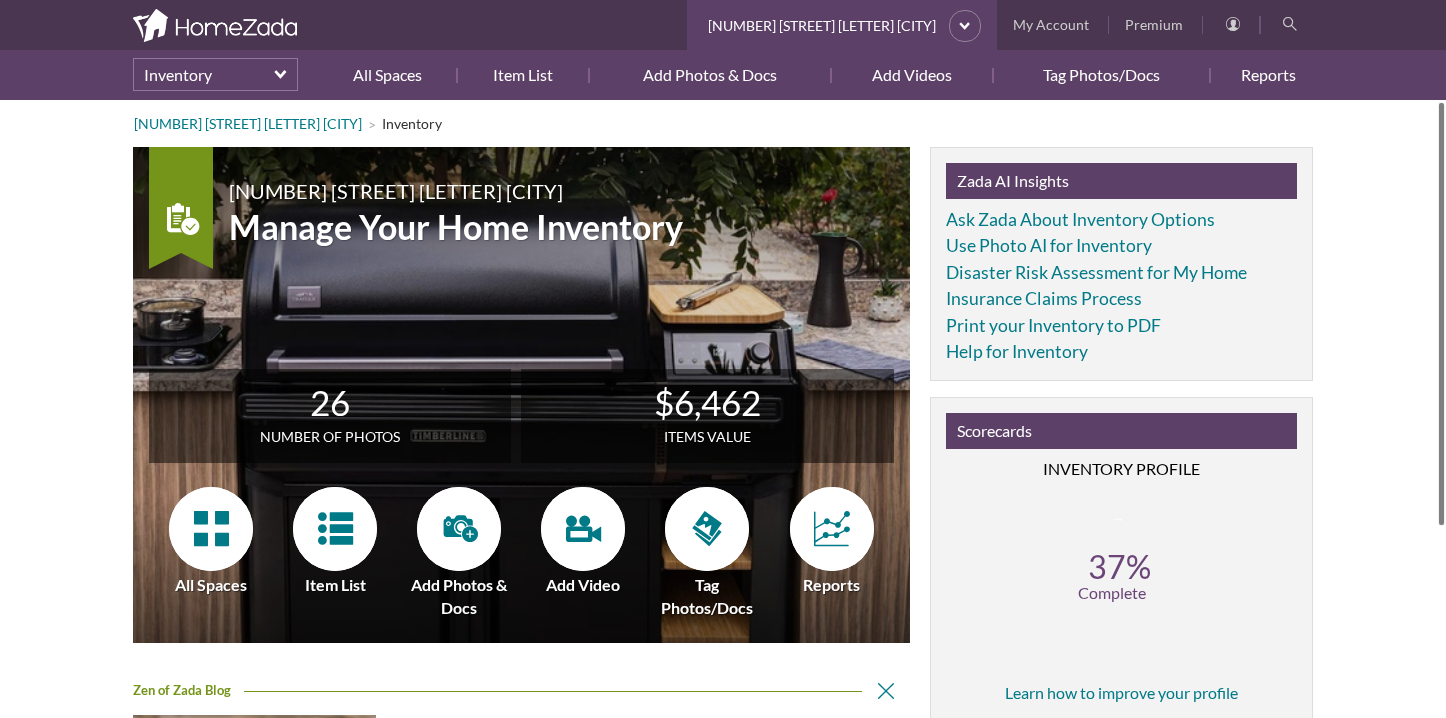 scroll, scrollTop: 0, scrollLeft: 0, axis: both 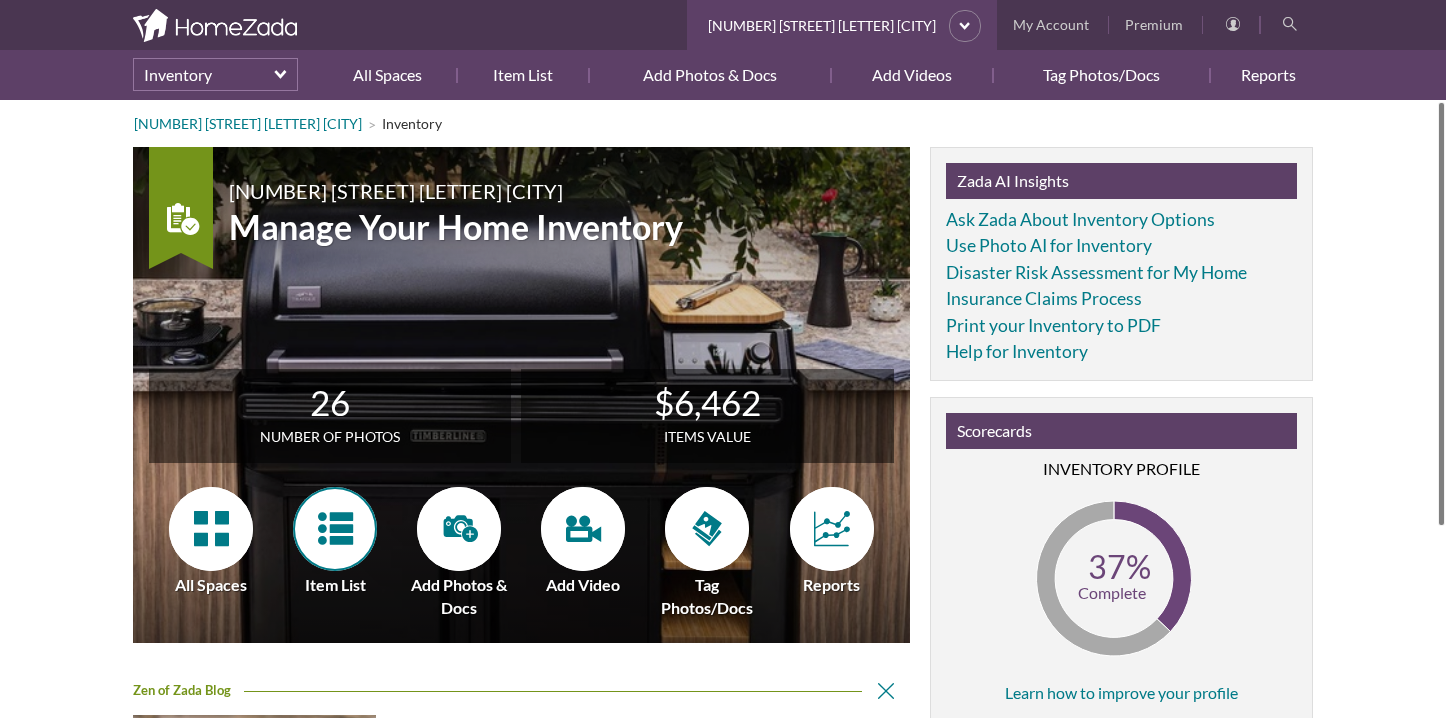 click at bounding box center (335, 528) 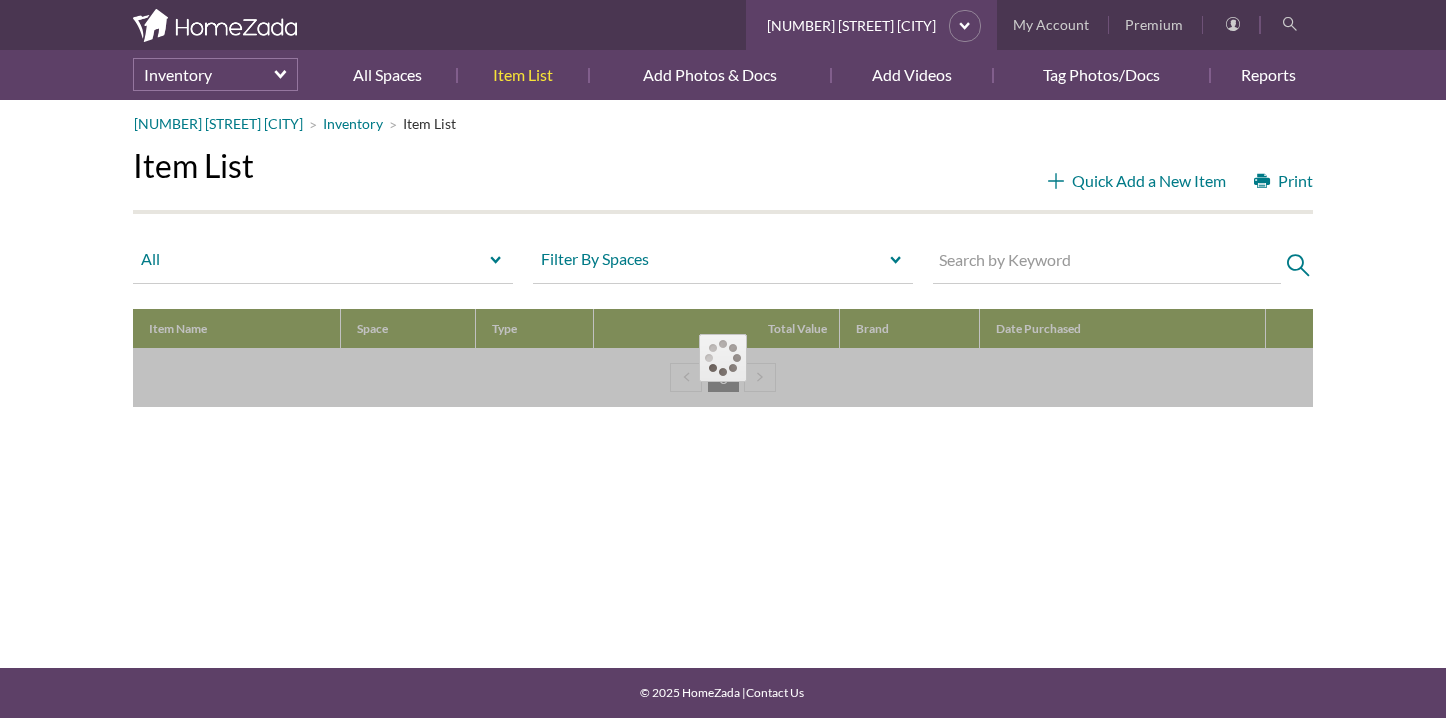 scroll, scrollTop: 0, scrollLeft: 0, axis: both 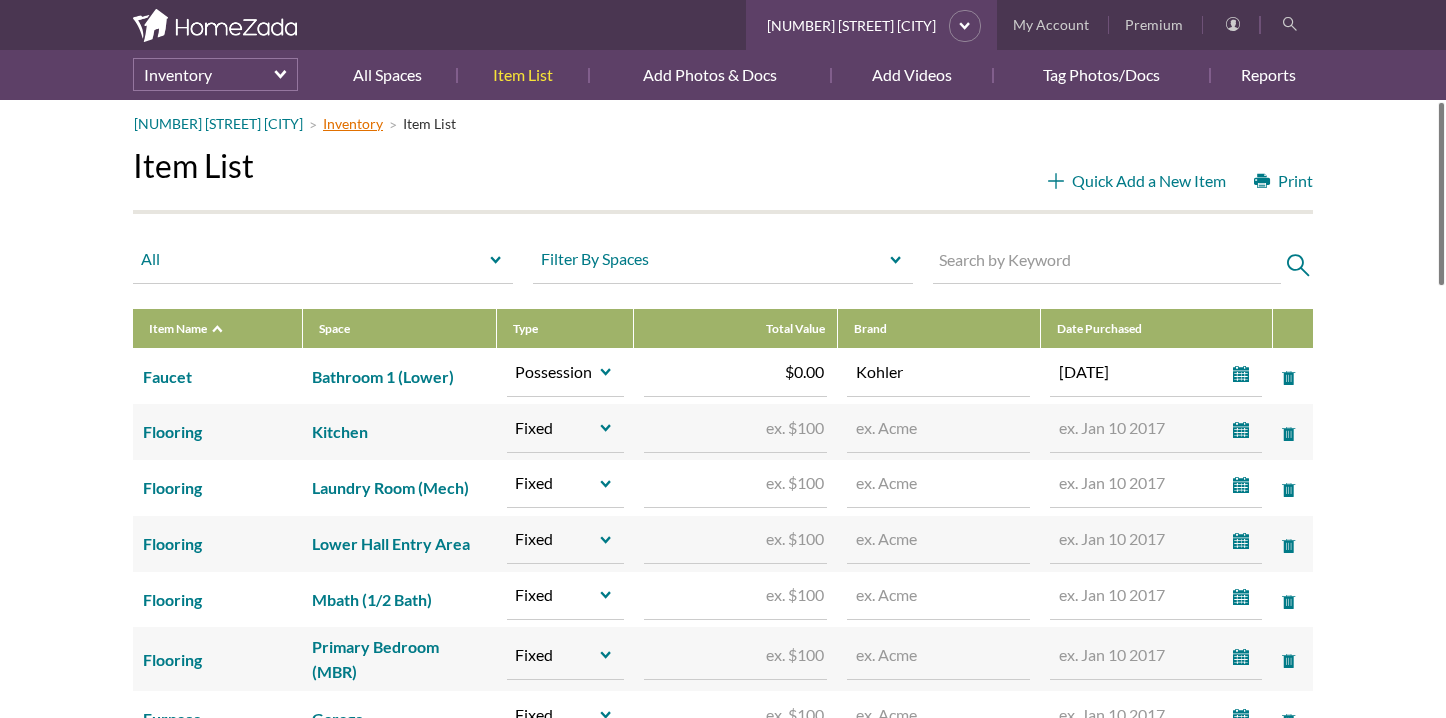 click on "Inventory" at bounding box center (353, 123) 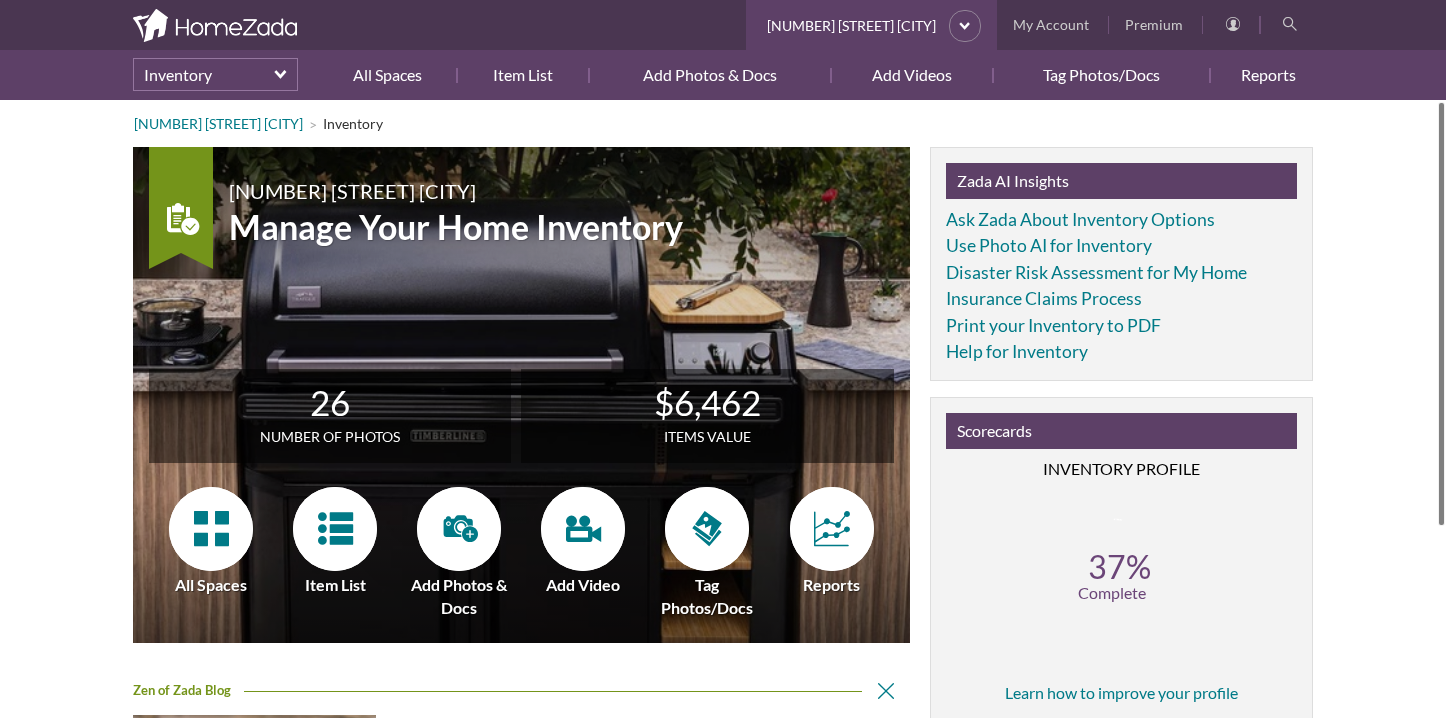 scroll, scrollTop: 0, scrollLeft: 0, axis: both 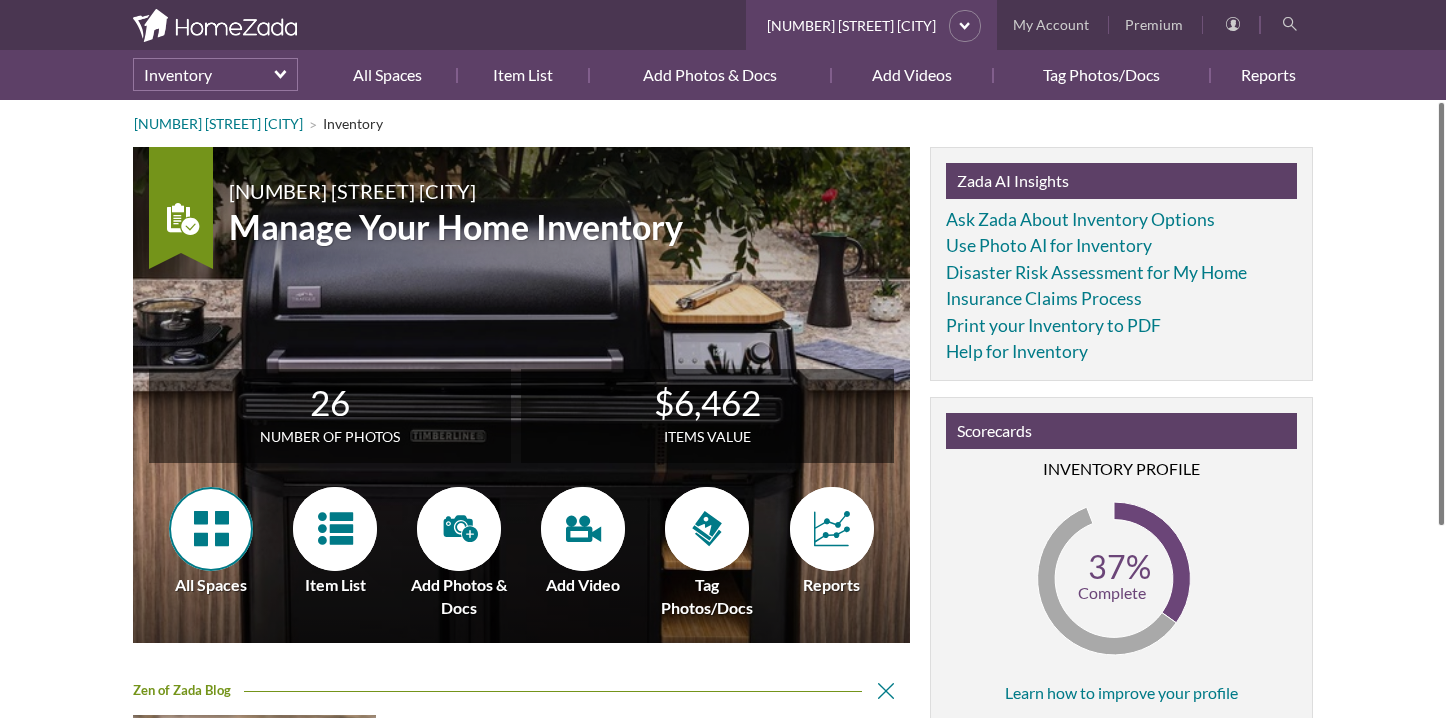 click at bounding box center [211, 529] 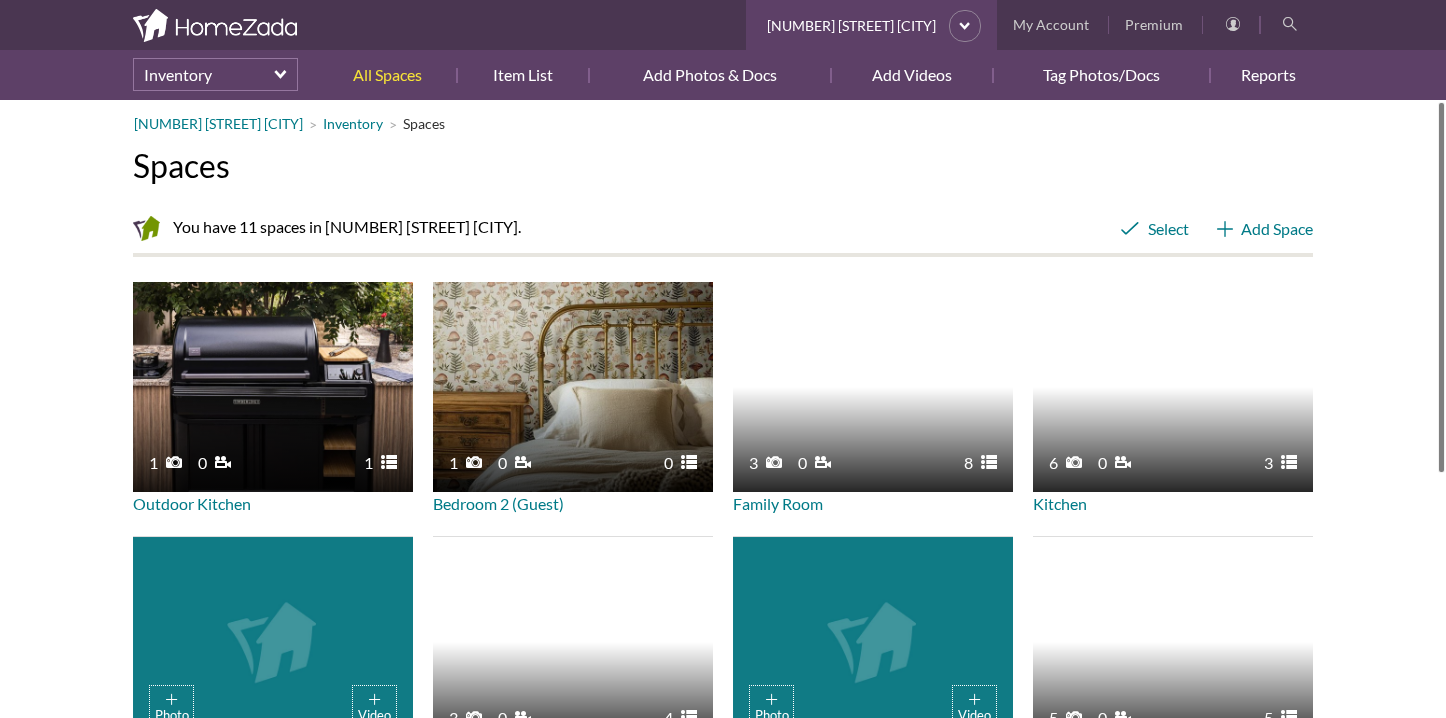 scroll, scrollTop: 0, scrollLeft: 0, axis: both 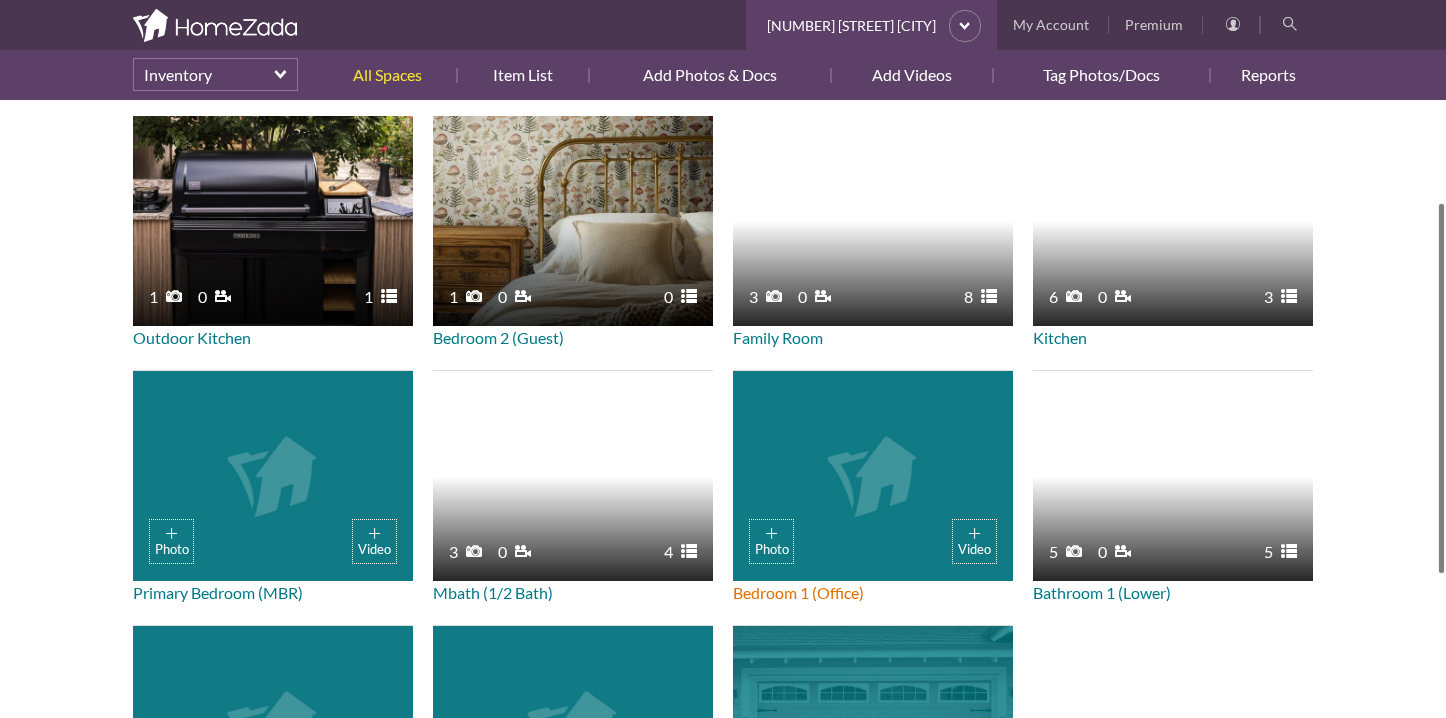 click on "Bedroom 1 (Office)" at bounding box center (798, 592) 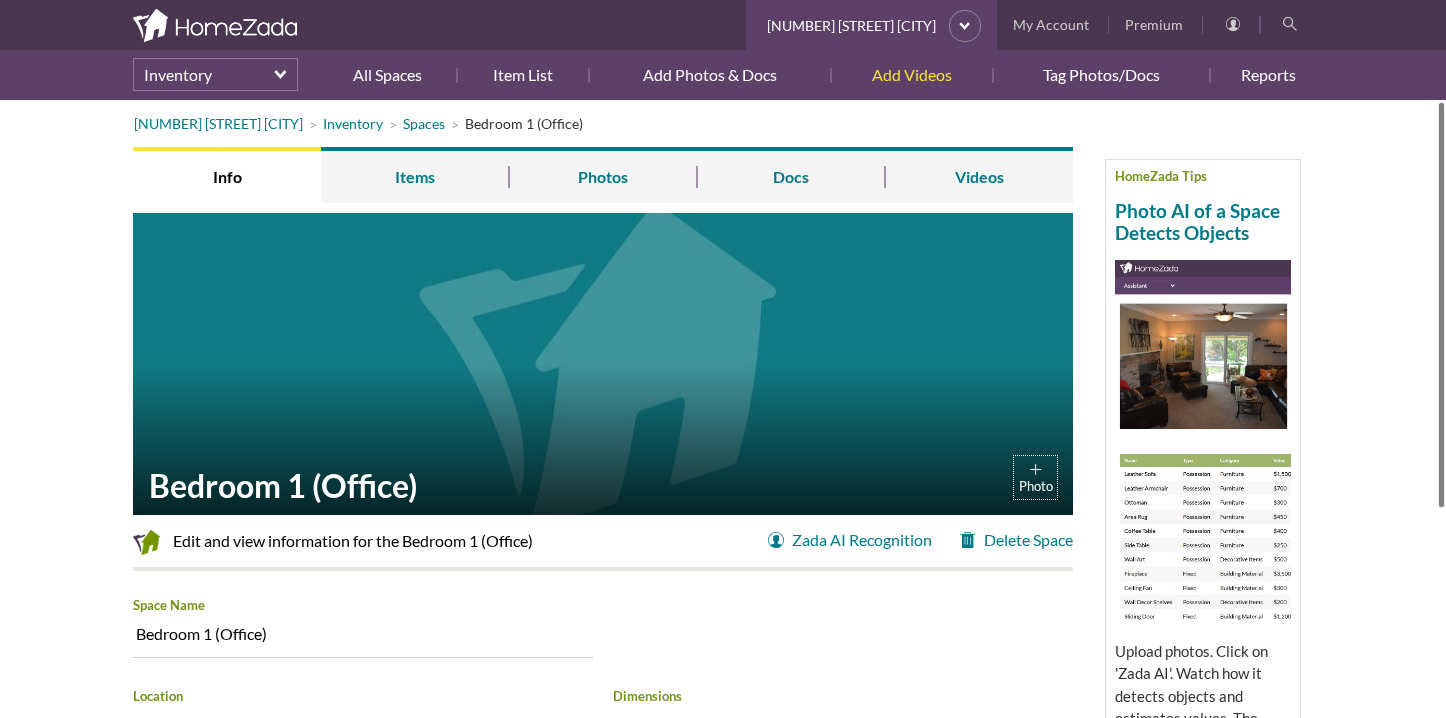 scroll, scrollTop: 0, scrollLeft: 0, axis: both 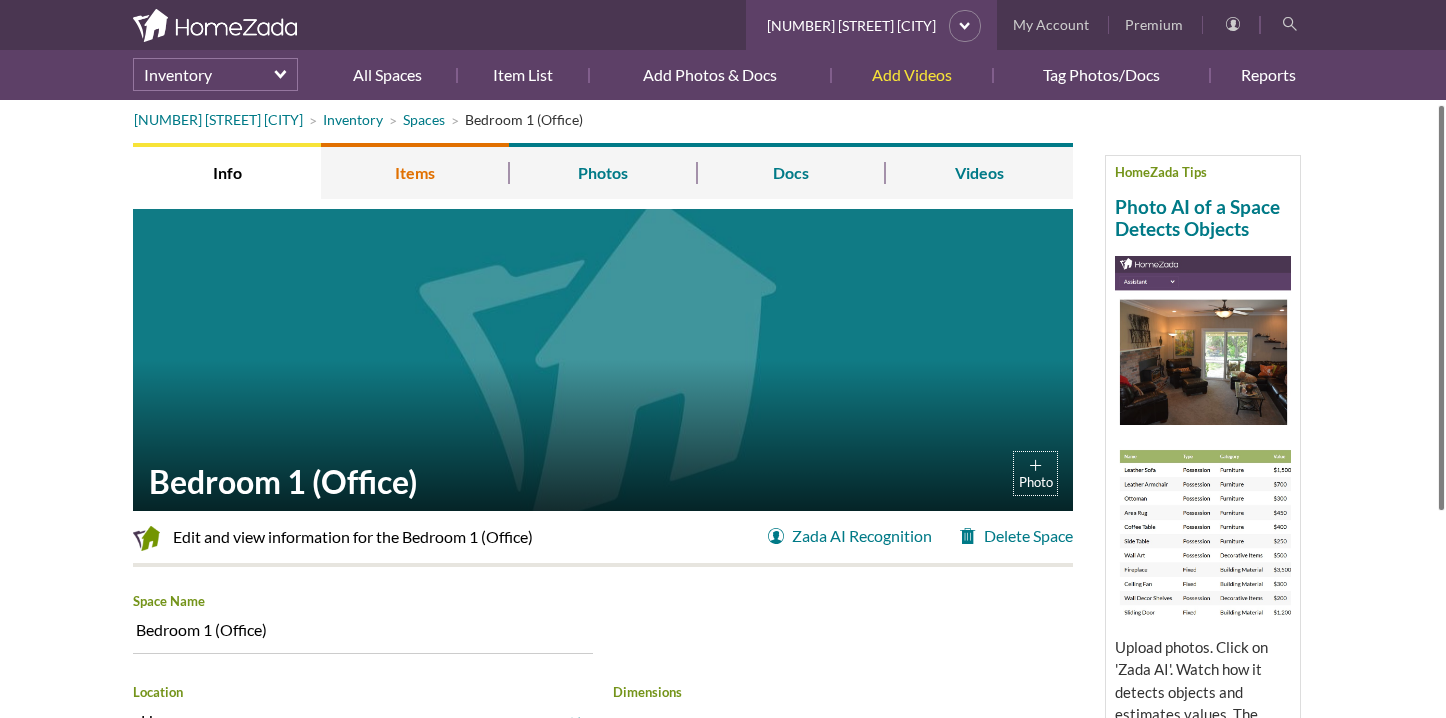 click on "Items" at bounding box center (415, 171) 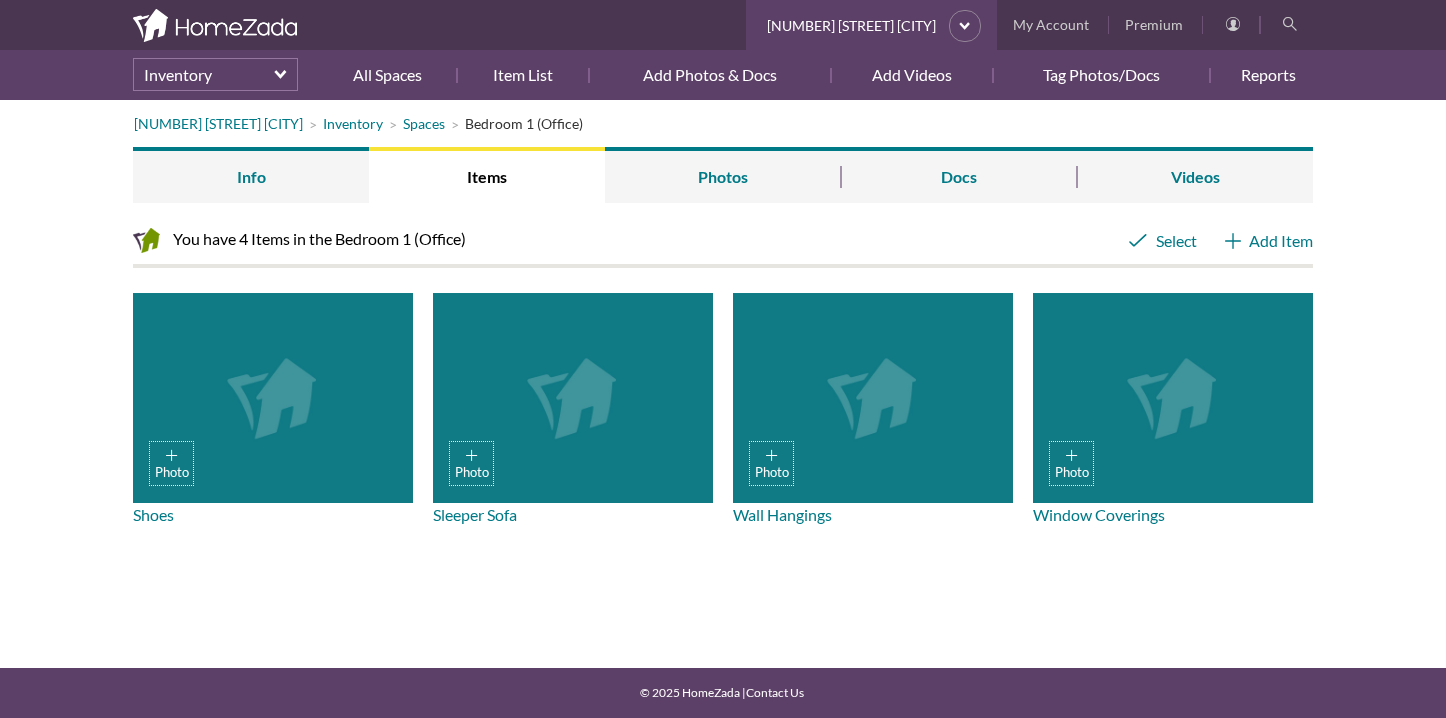 scroll, scrollTop: 0, scrollLeft: 0, axis: both 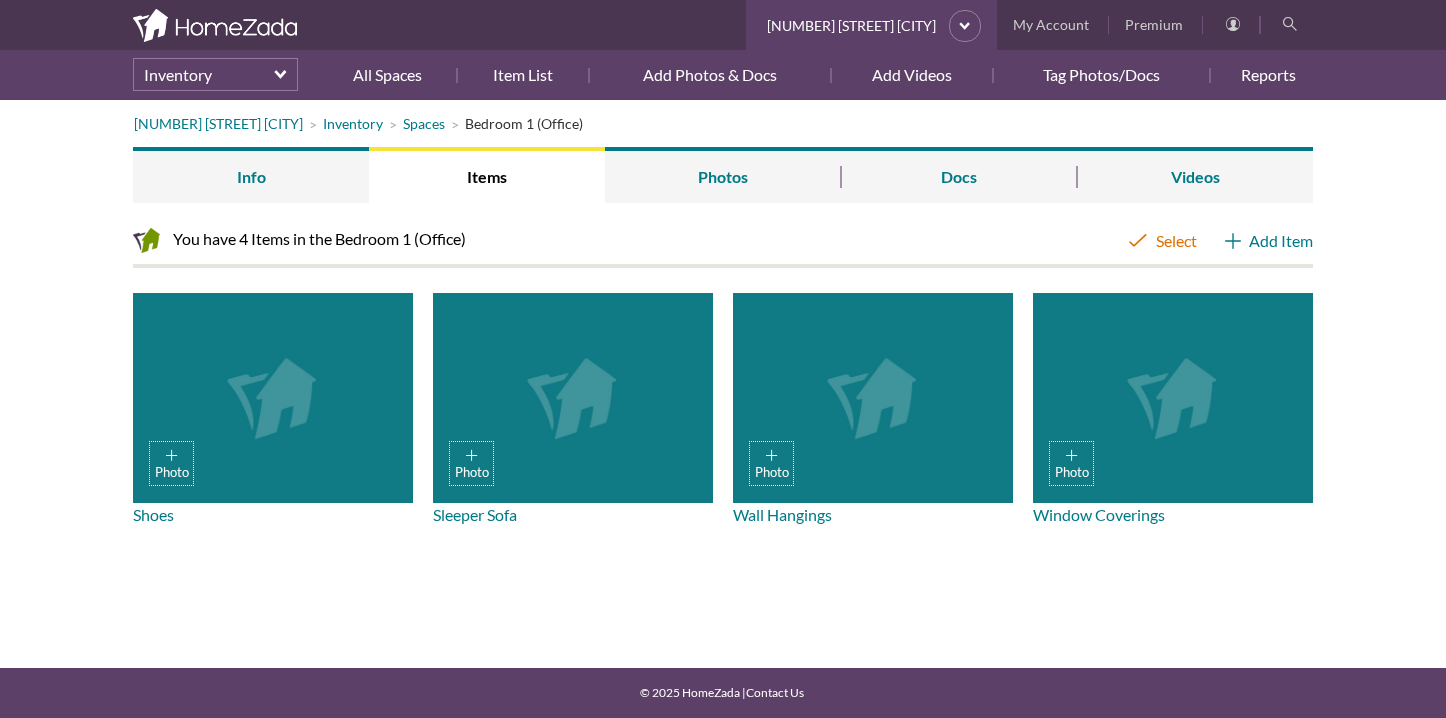 click on "Select" at bounding box center (1162, 241) 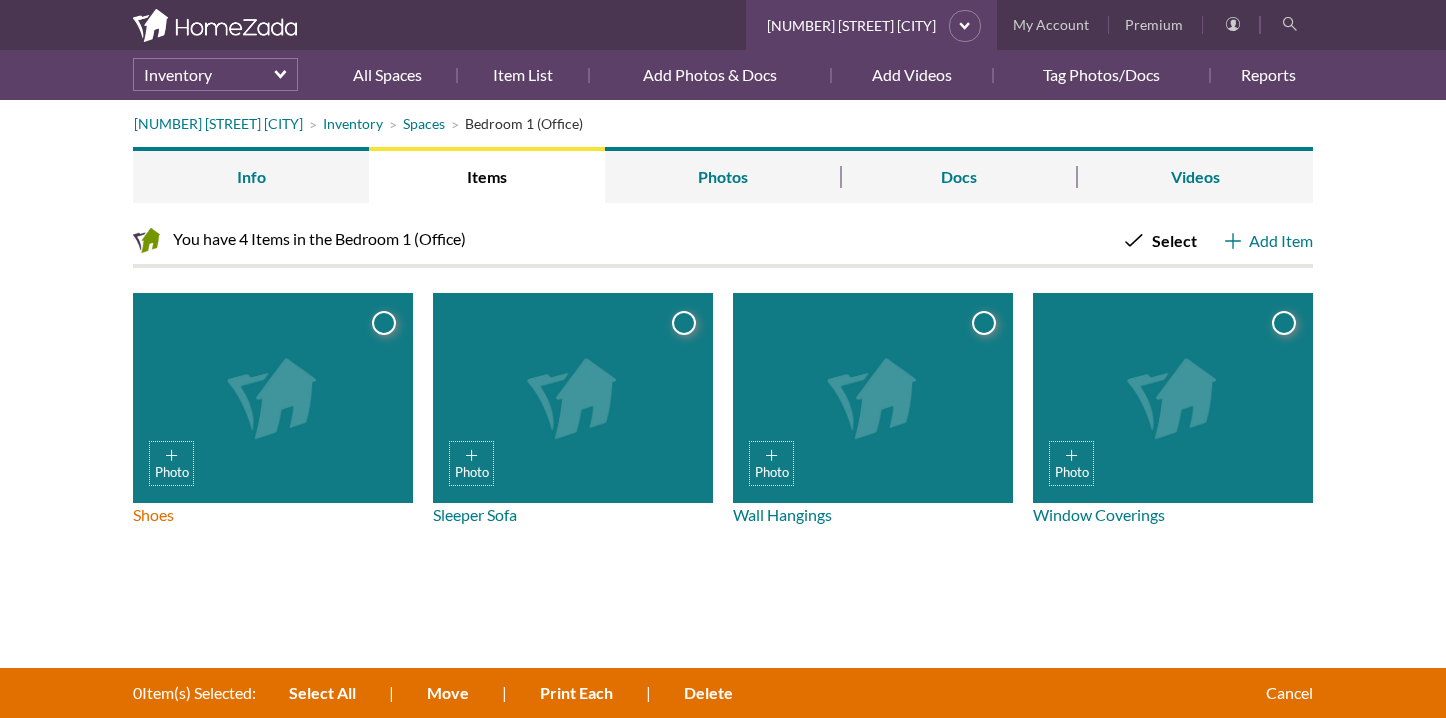 click at bounding box center (383, 323) 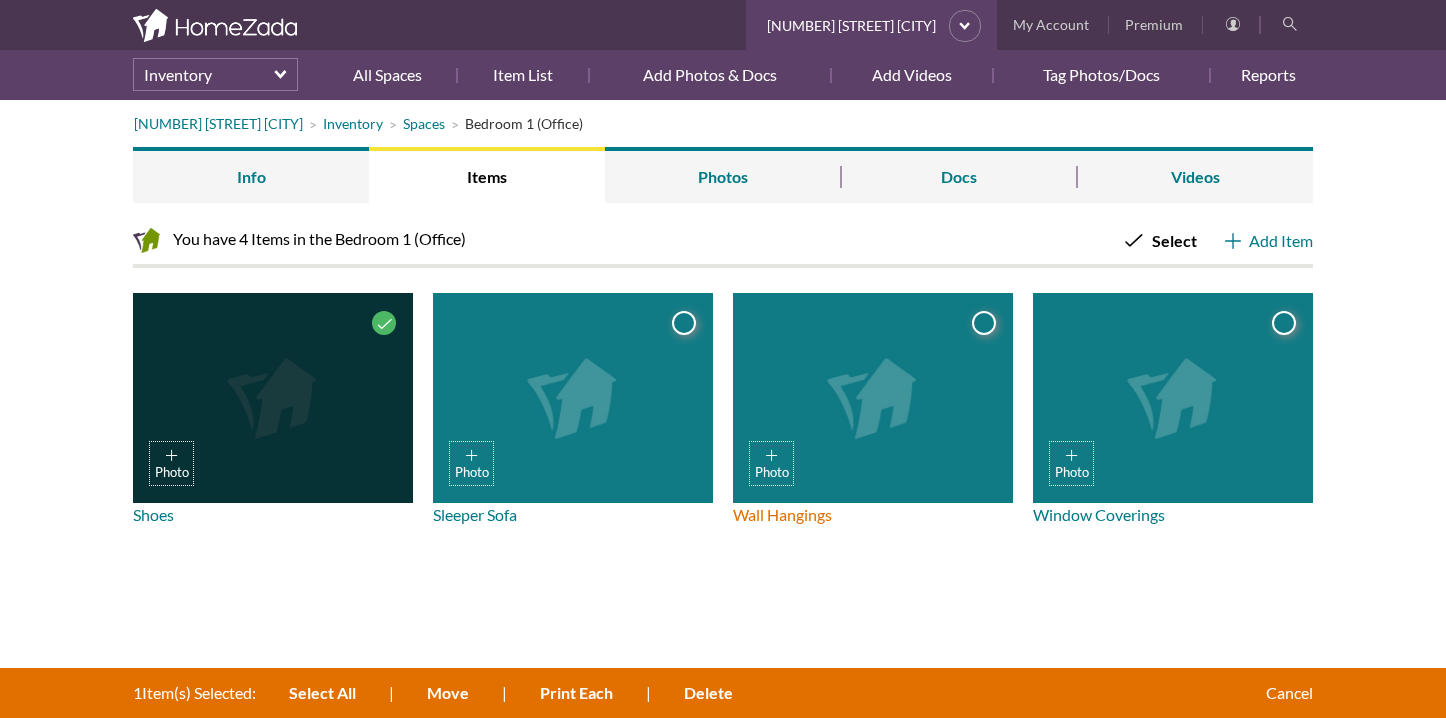click at bounding box center (983, 323) 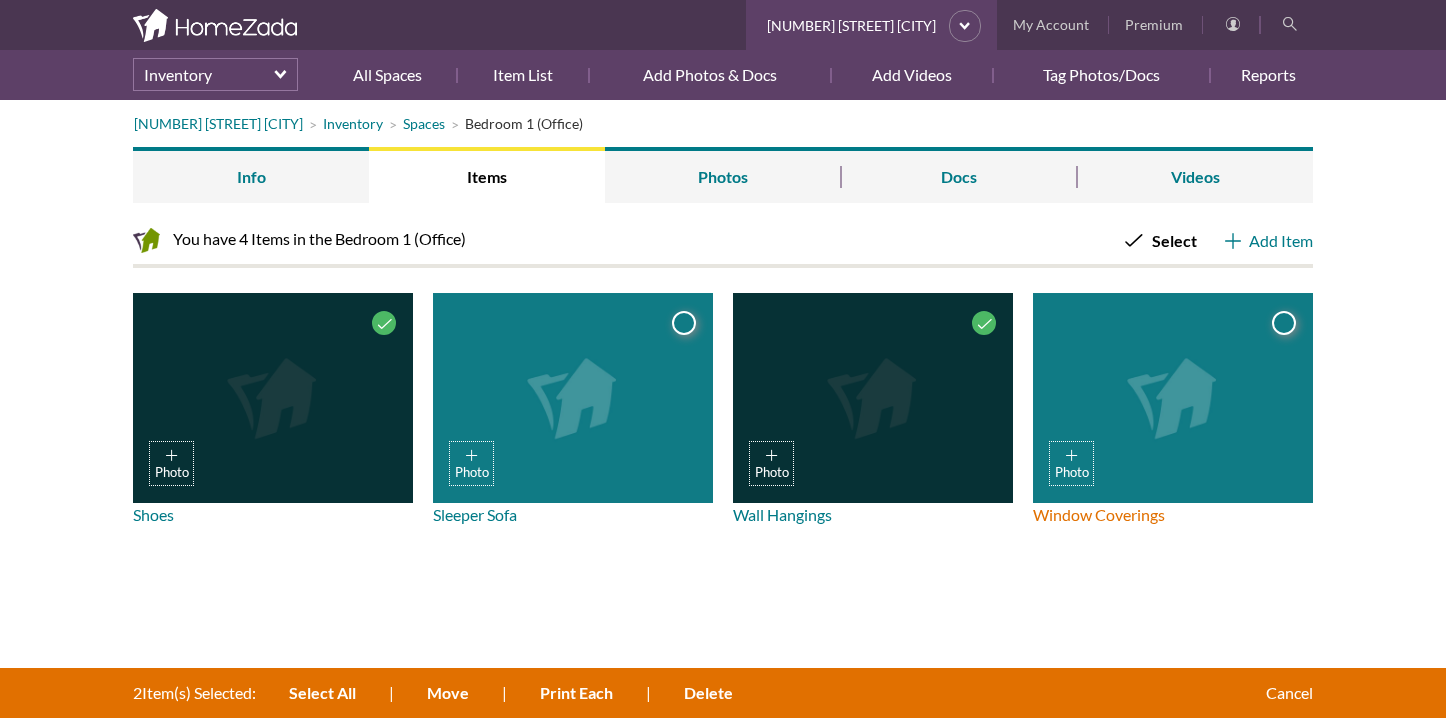 click at bounding box center [1283, 323] 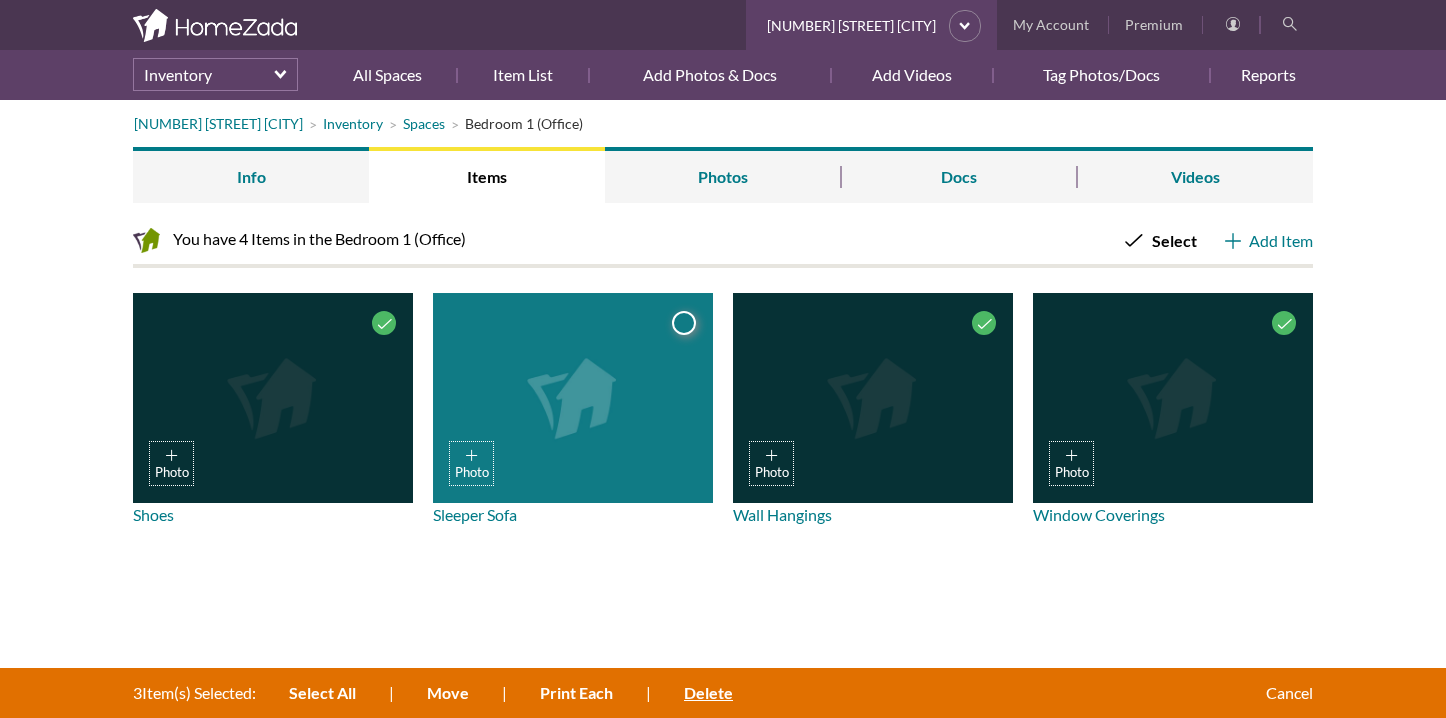 click on "Delete" at bounding box center (708, 692) 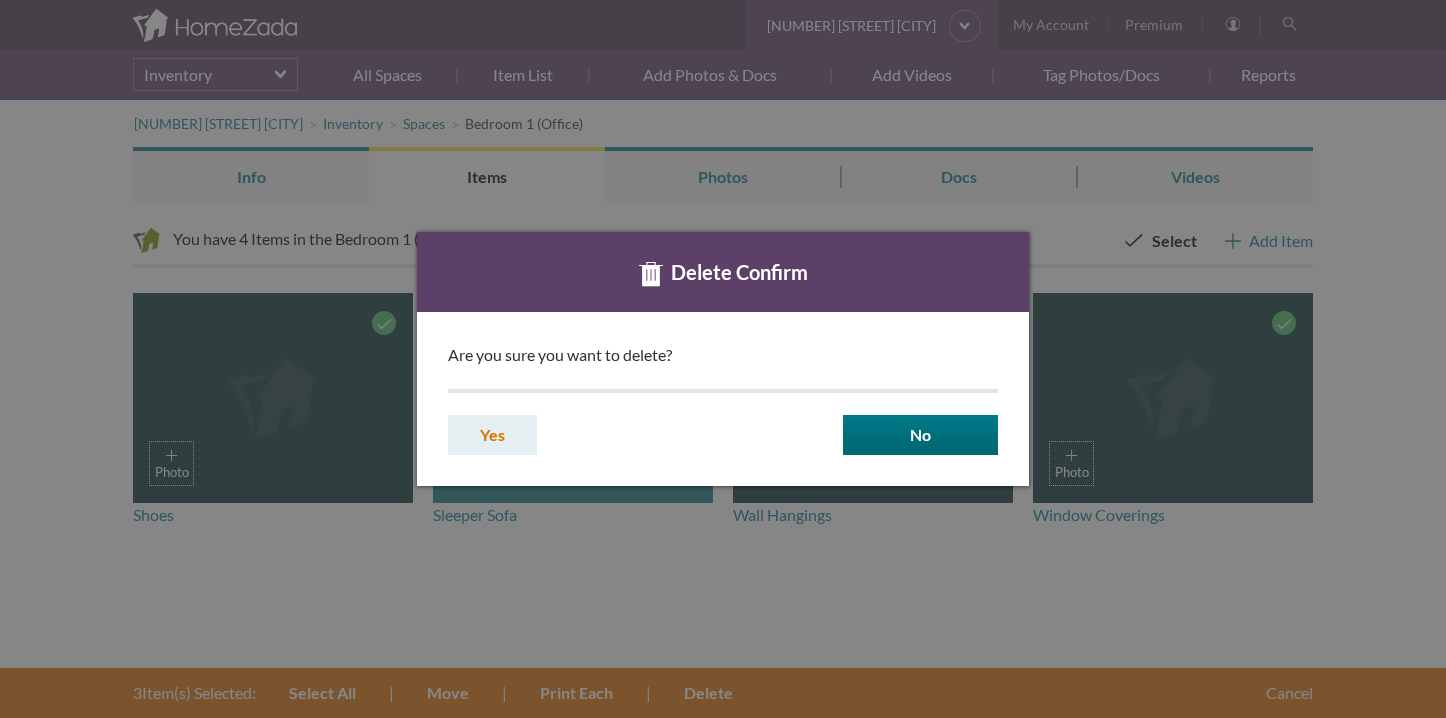 click on "Yes" at bounding box center (492, 435) 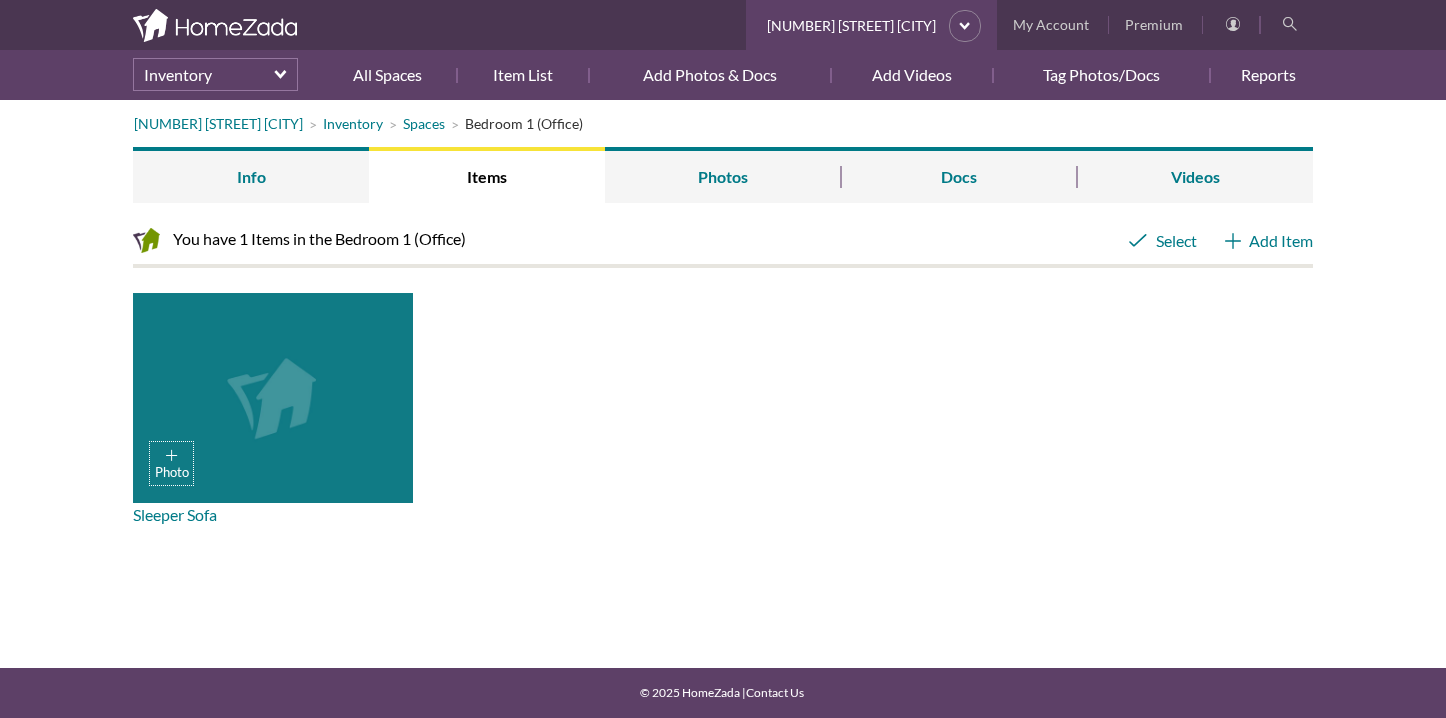 scroll, scrollTop: 0, scrollLeft: 0, axis: both 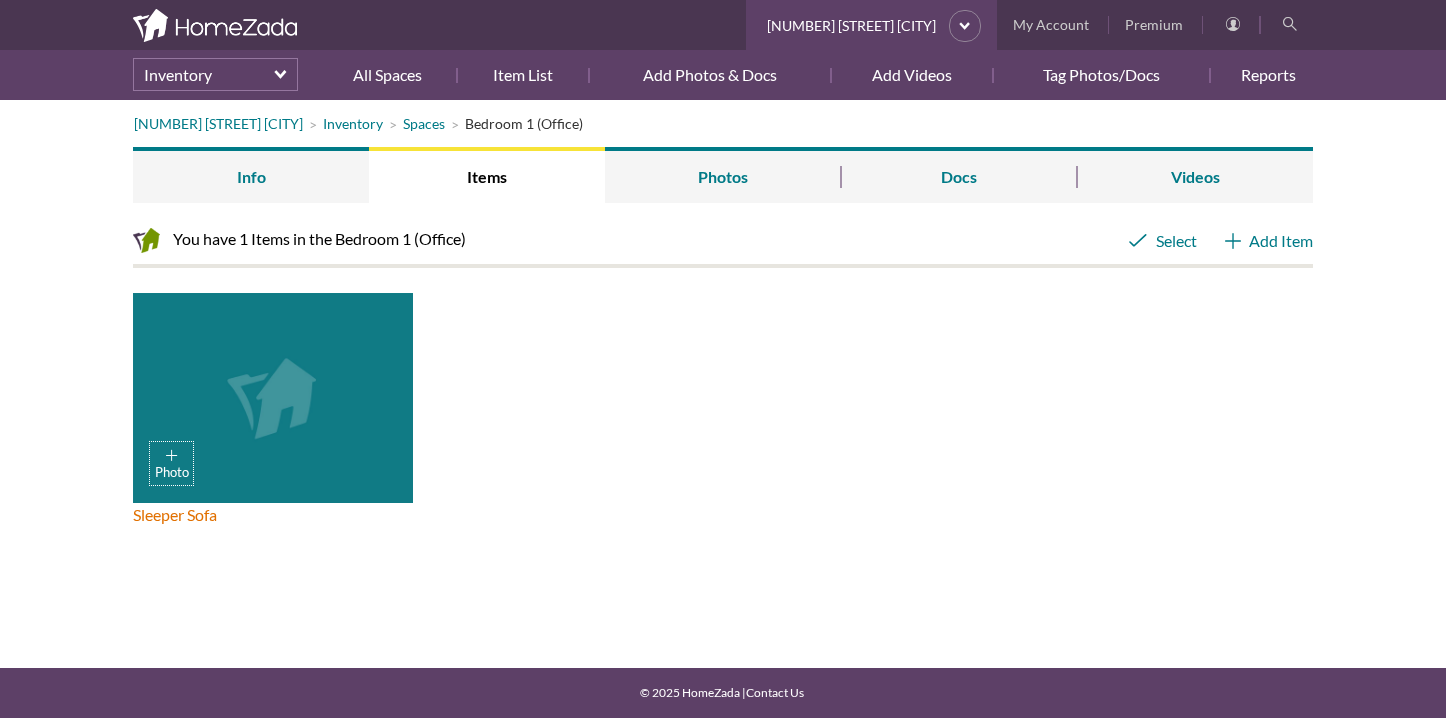 click on "Photo" at bounding box center (273, 398) 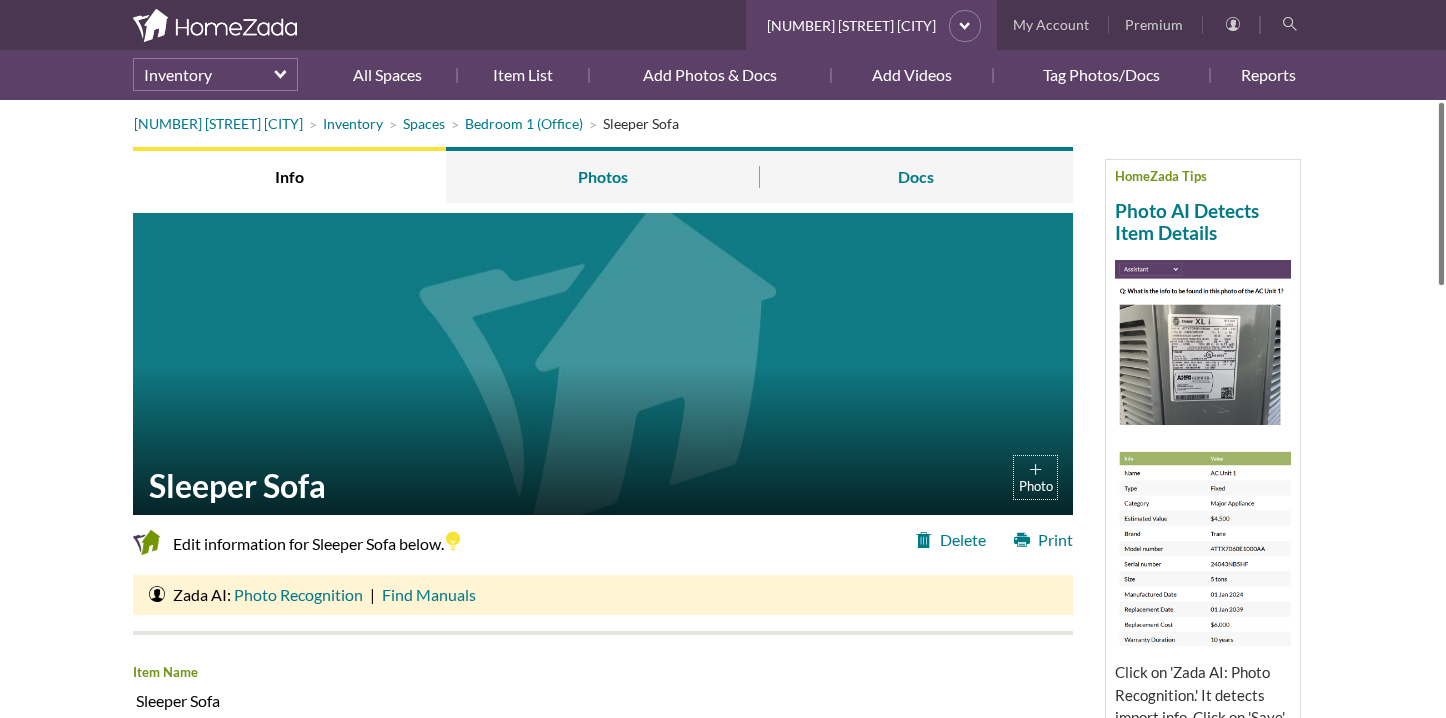 scroll, scrollTop: 0, scrollLeft: 0, axis: both 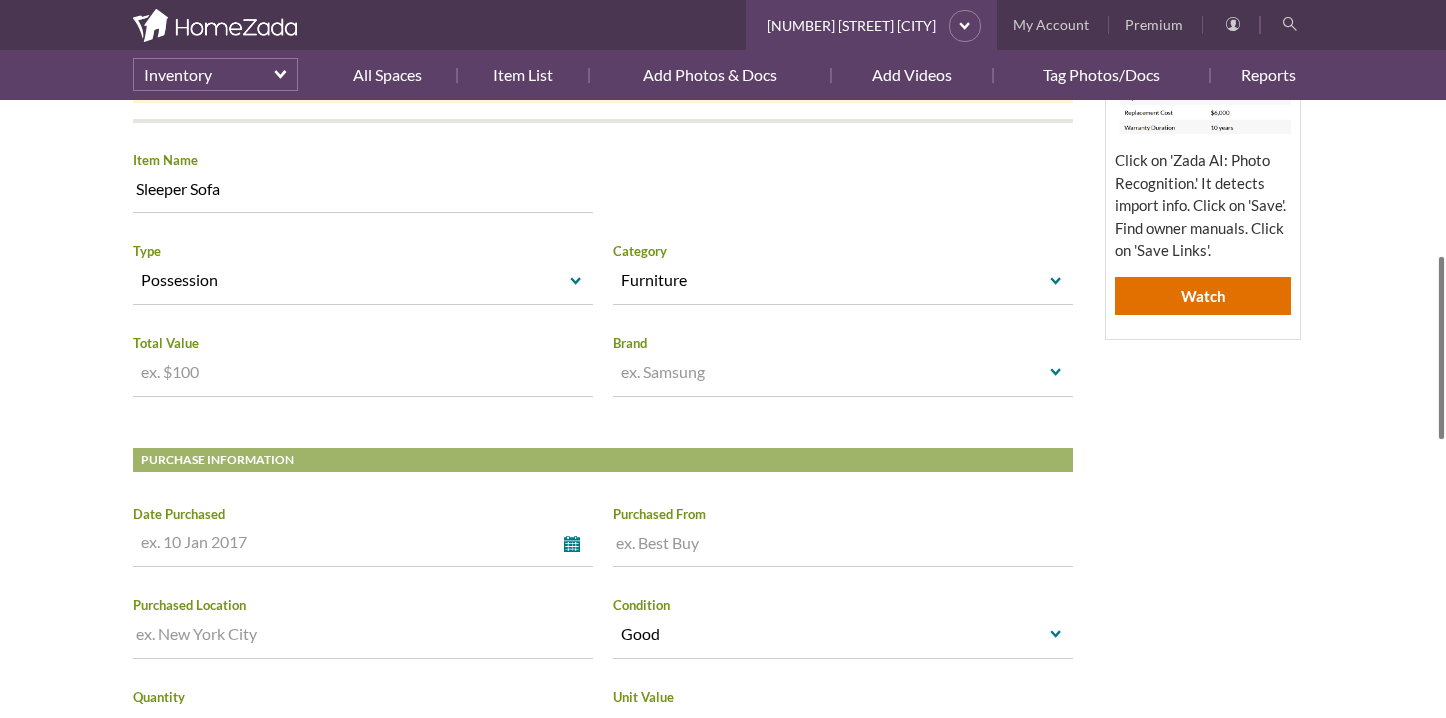 click on "Increase value Decrease value" at bounding box center (363, 372) 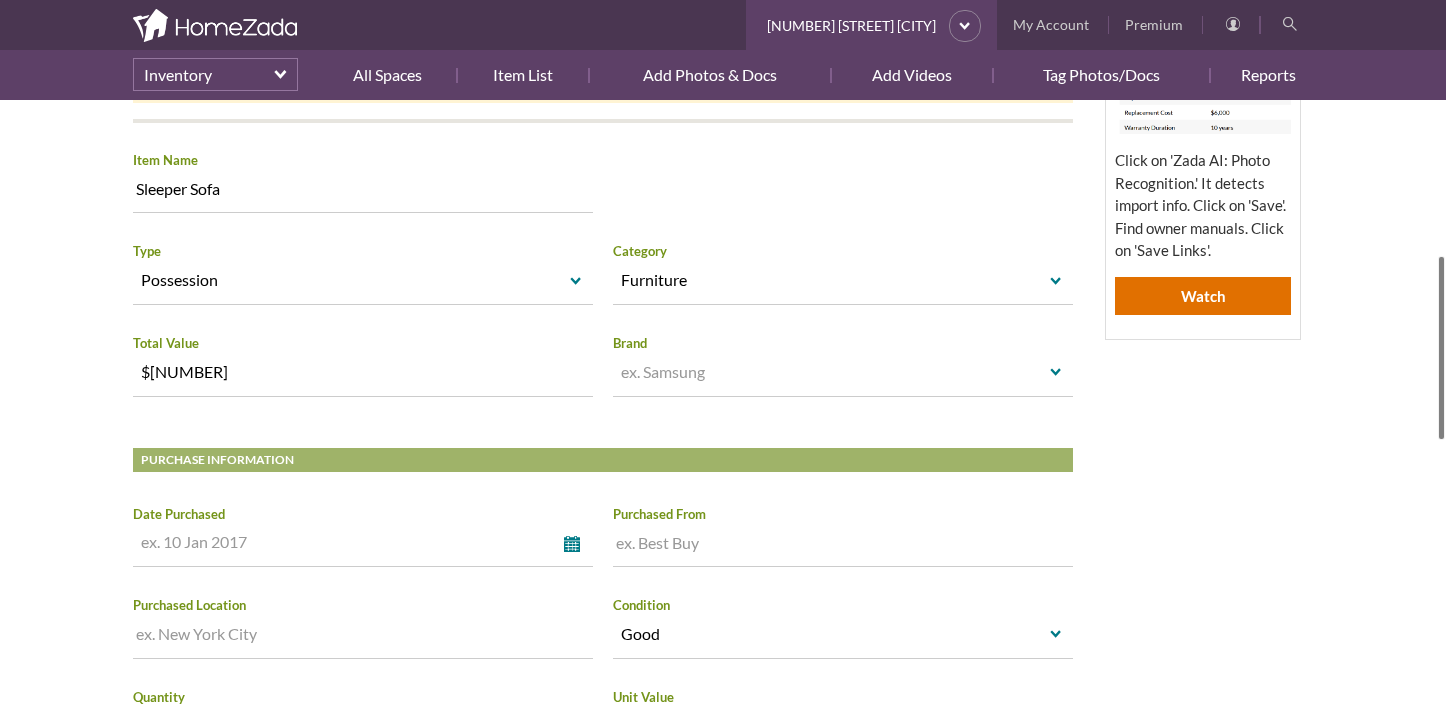 click at bounding box center [828, 372] 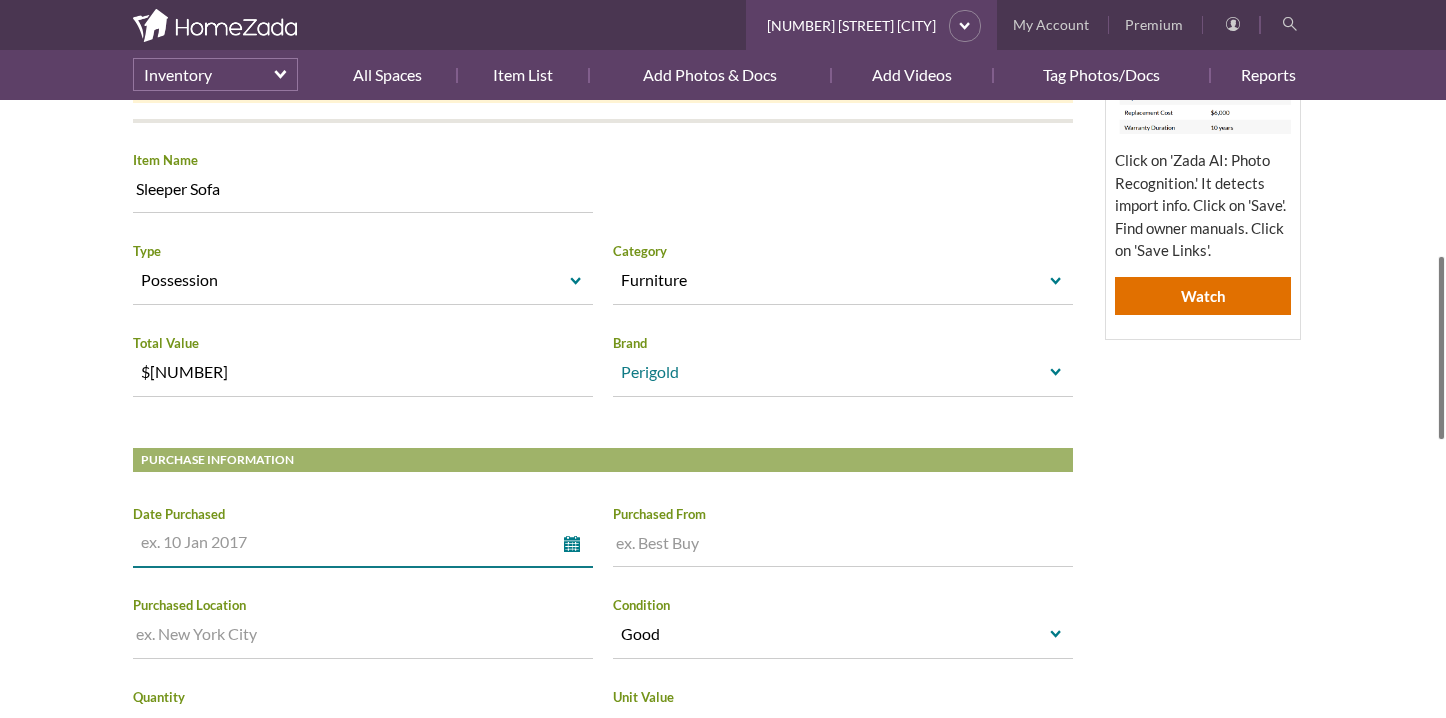 click on "Perigold" at bounding box center (828, 372) 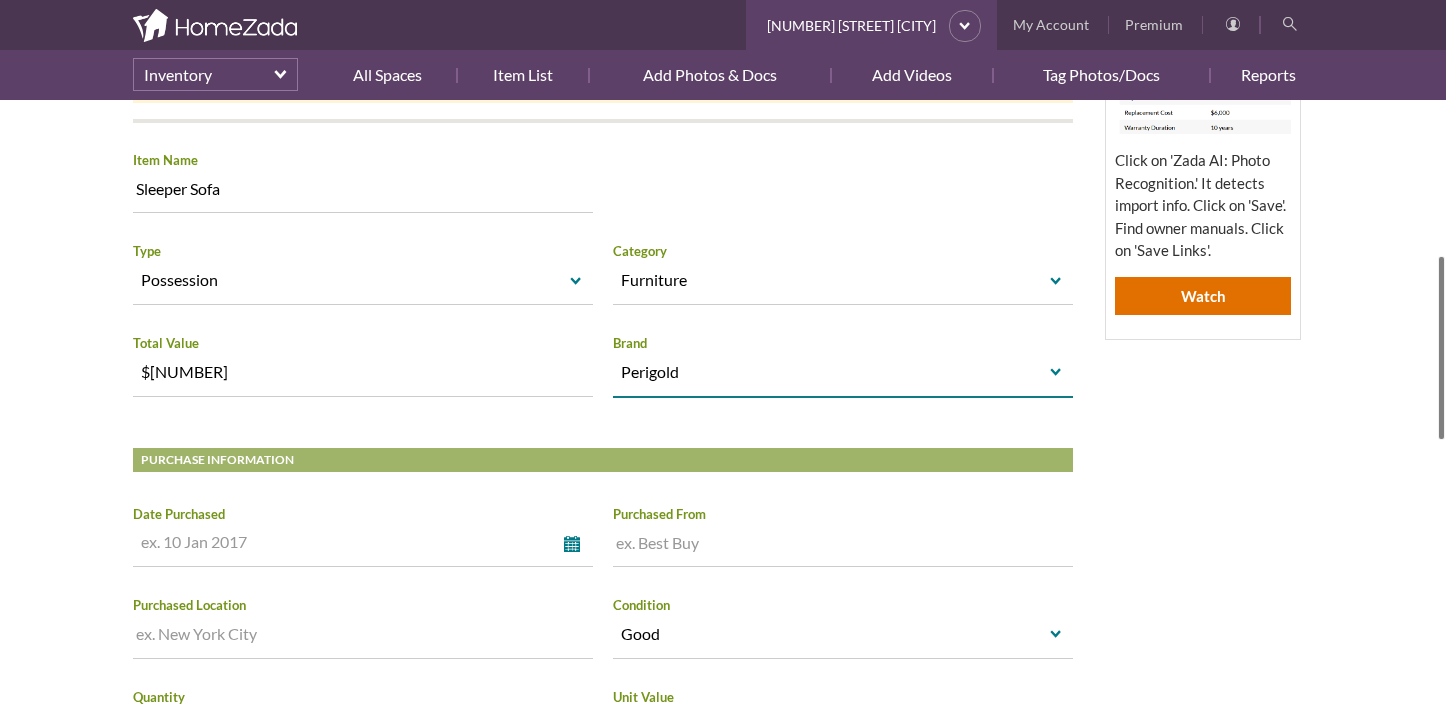 click on "Perigold" at bounding box center [828, 372] 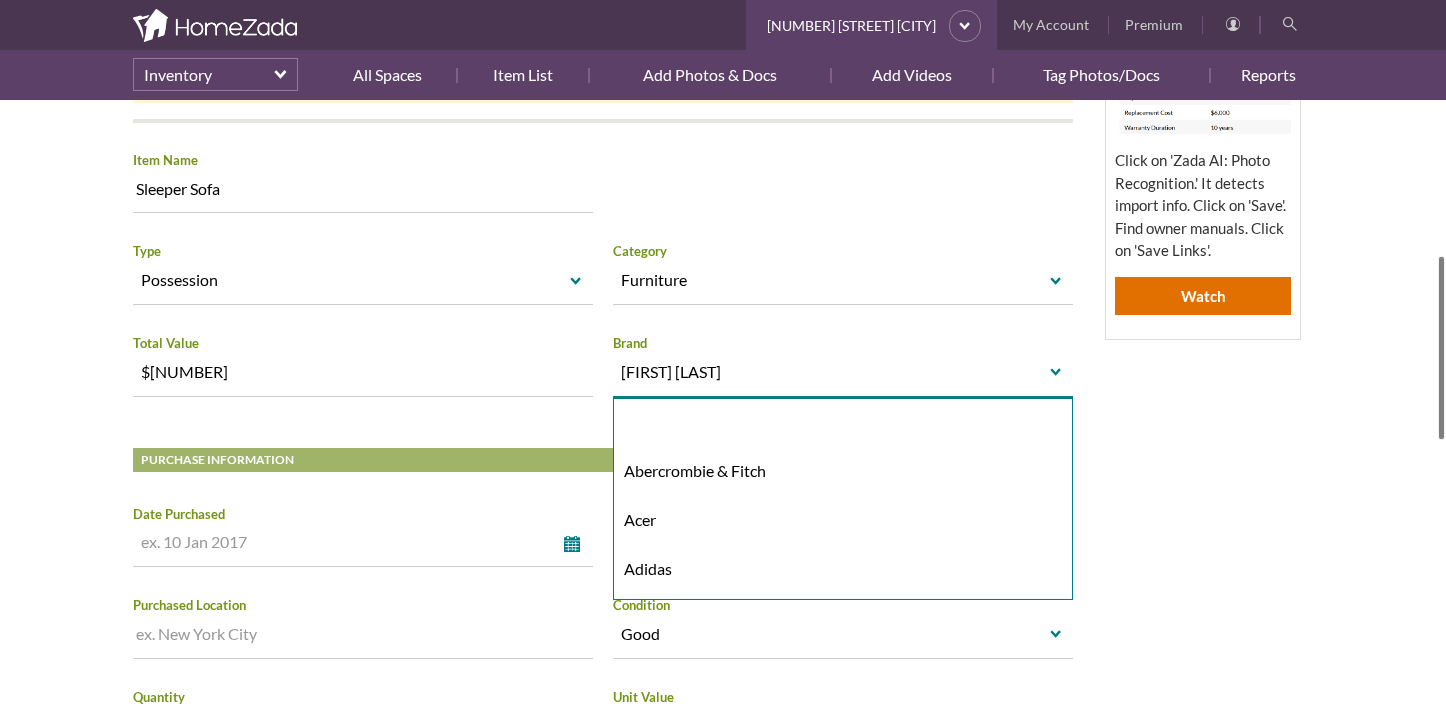 type on "Braxton Culler" 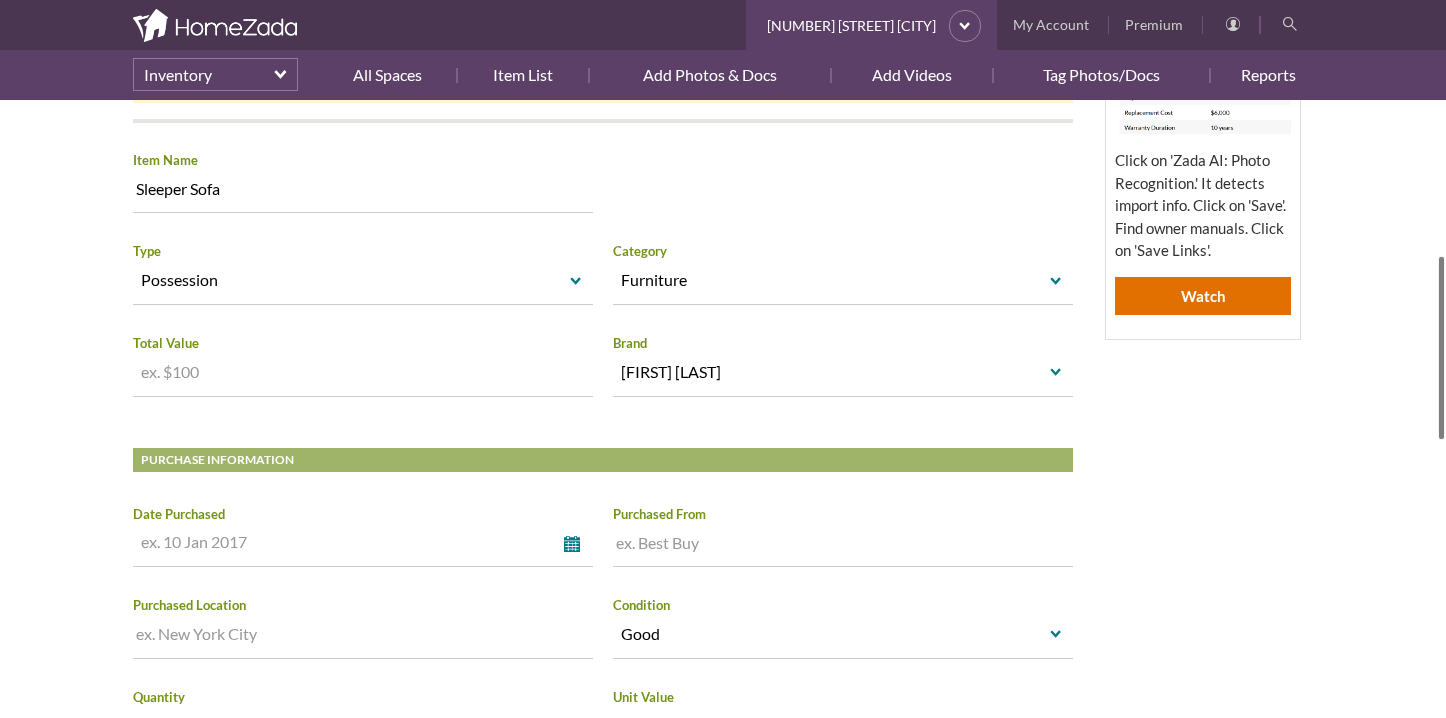 click on "Increase value Decrease value" at bounding box center [363, 372] 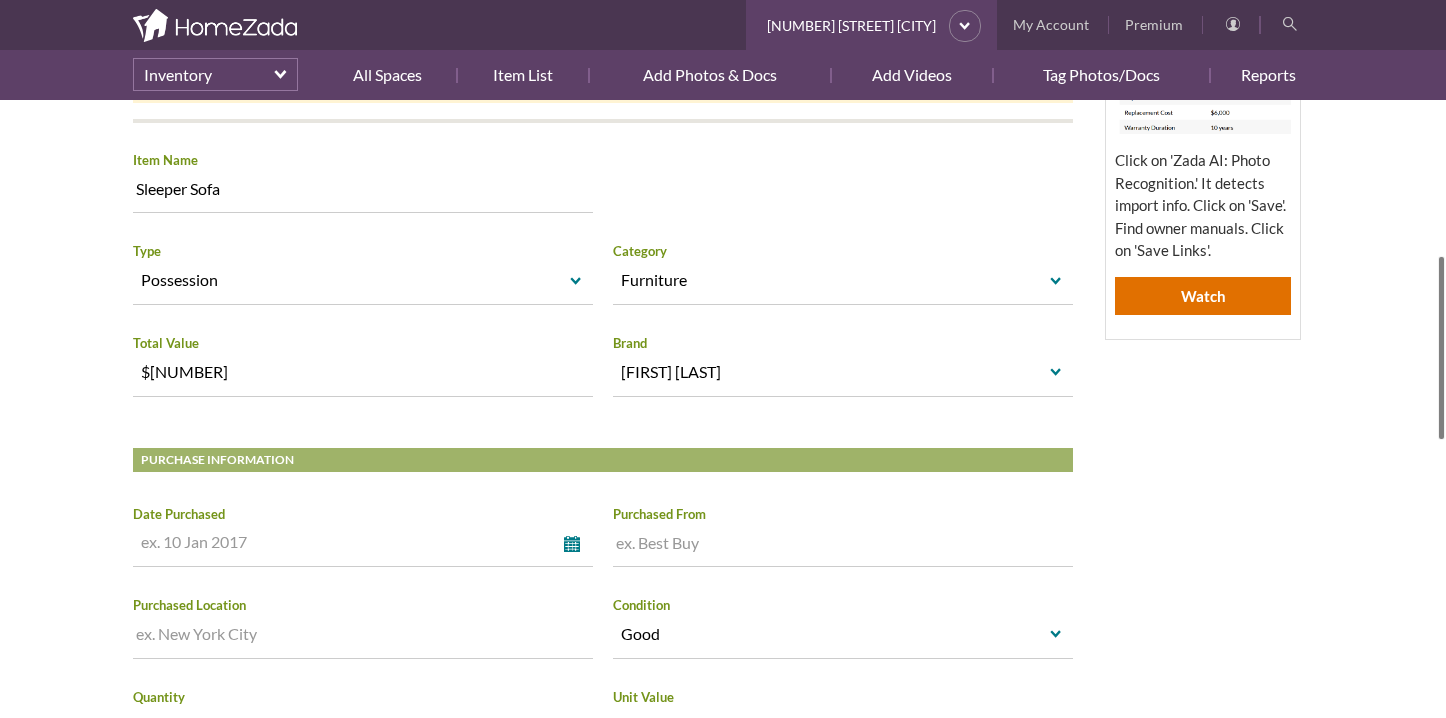 click at bounding box center [843, 546] 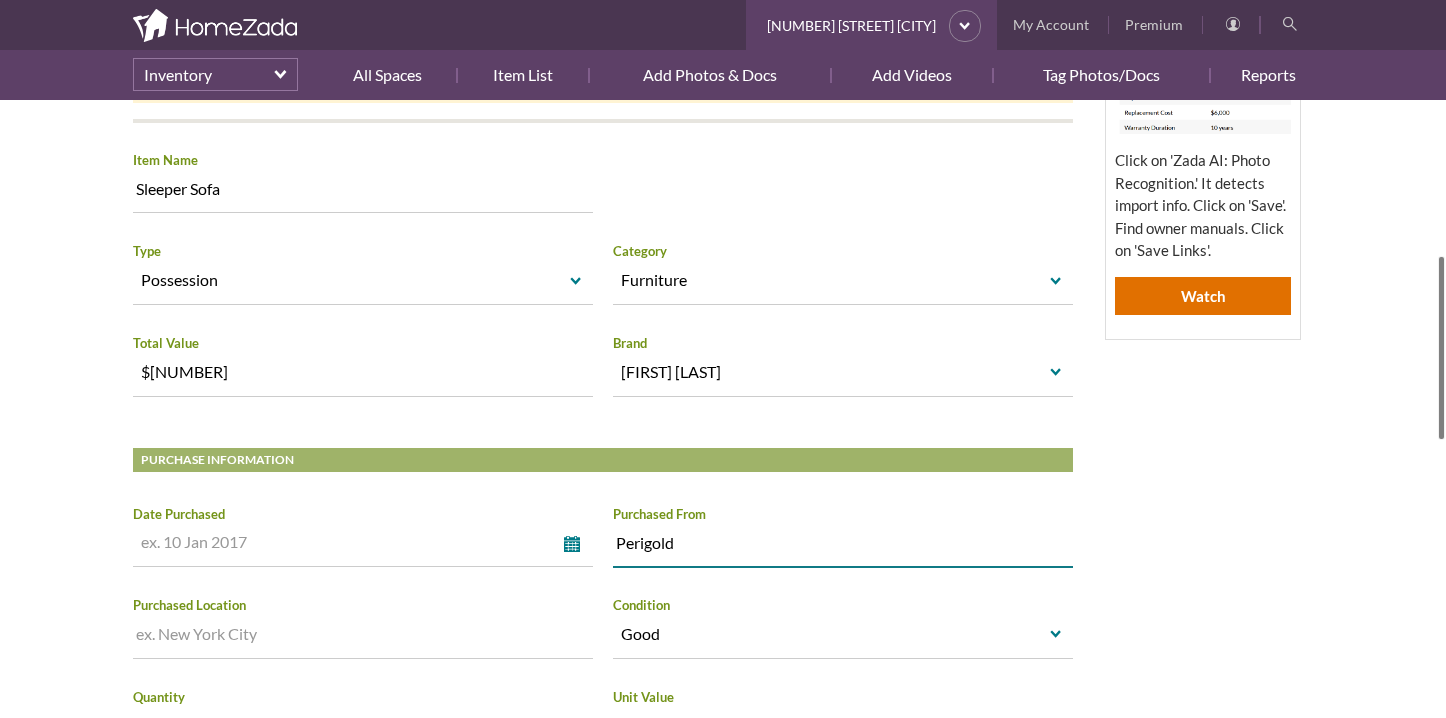 type on "Perigold" 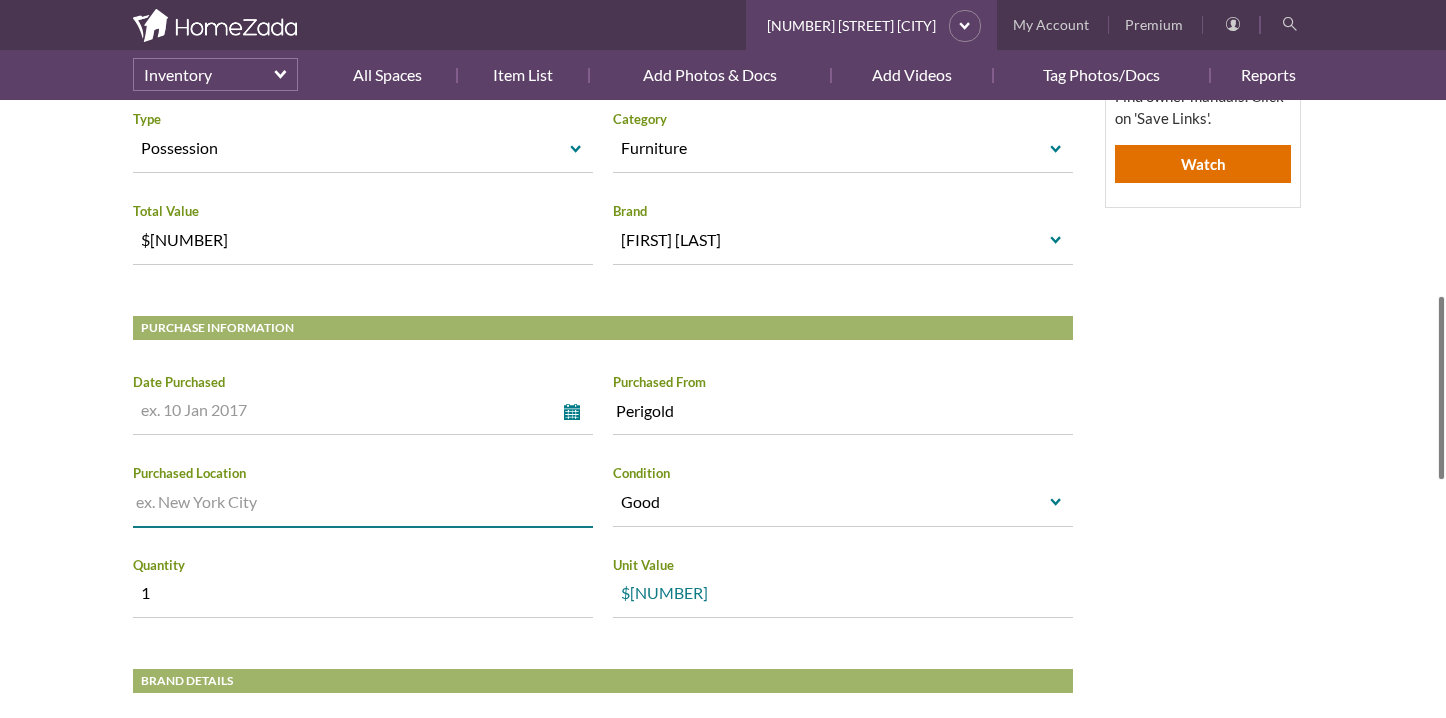 click on "$4,831.50 Increase value Decrease value" at bounding box center [843, 593] 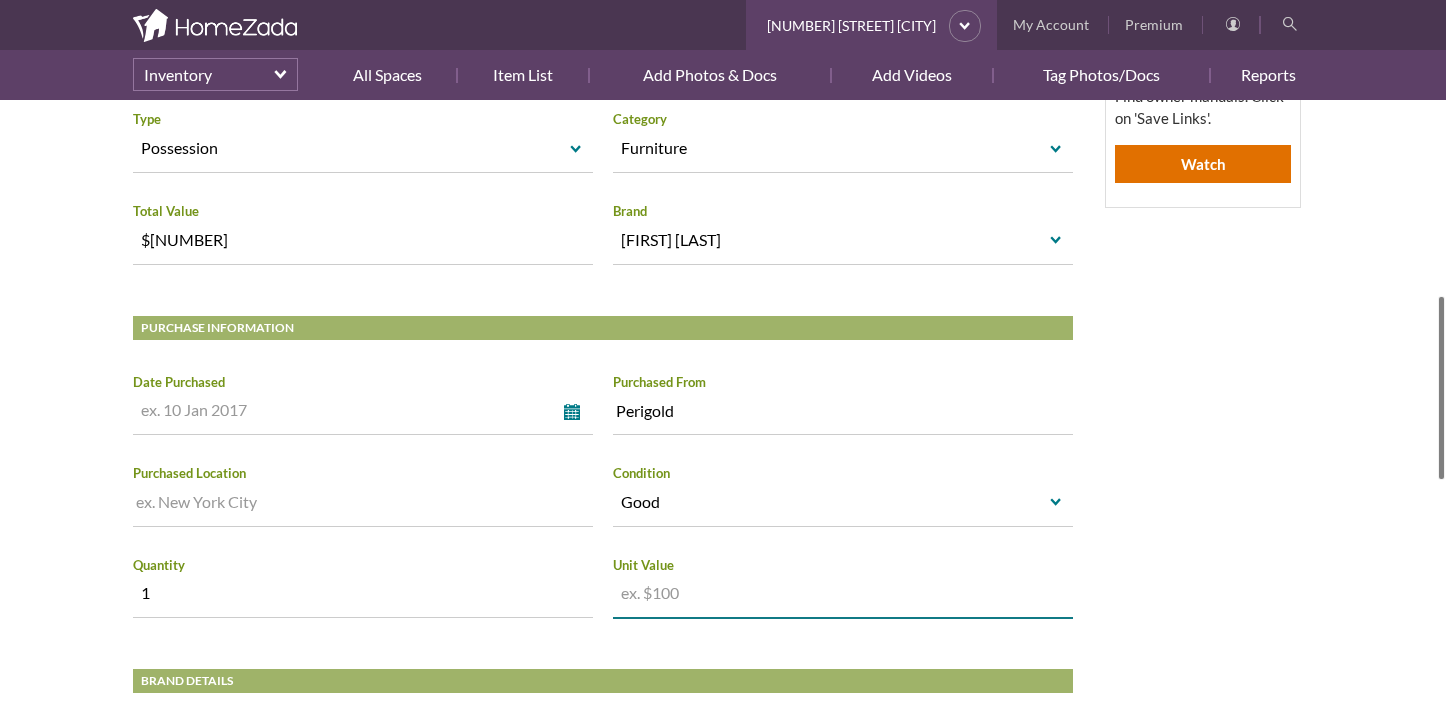 click at bounding box center (843, 593) 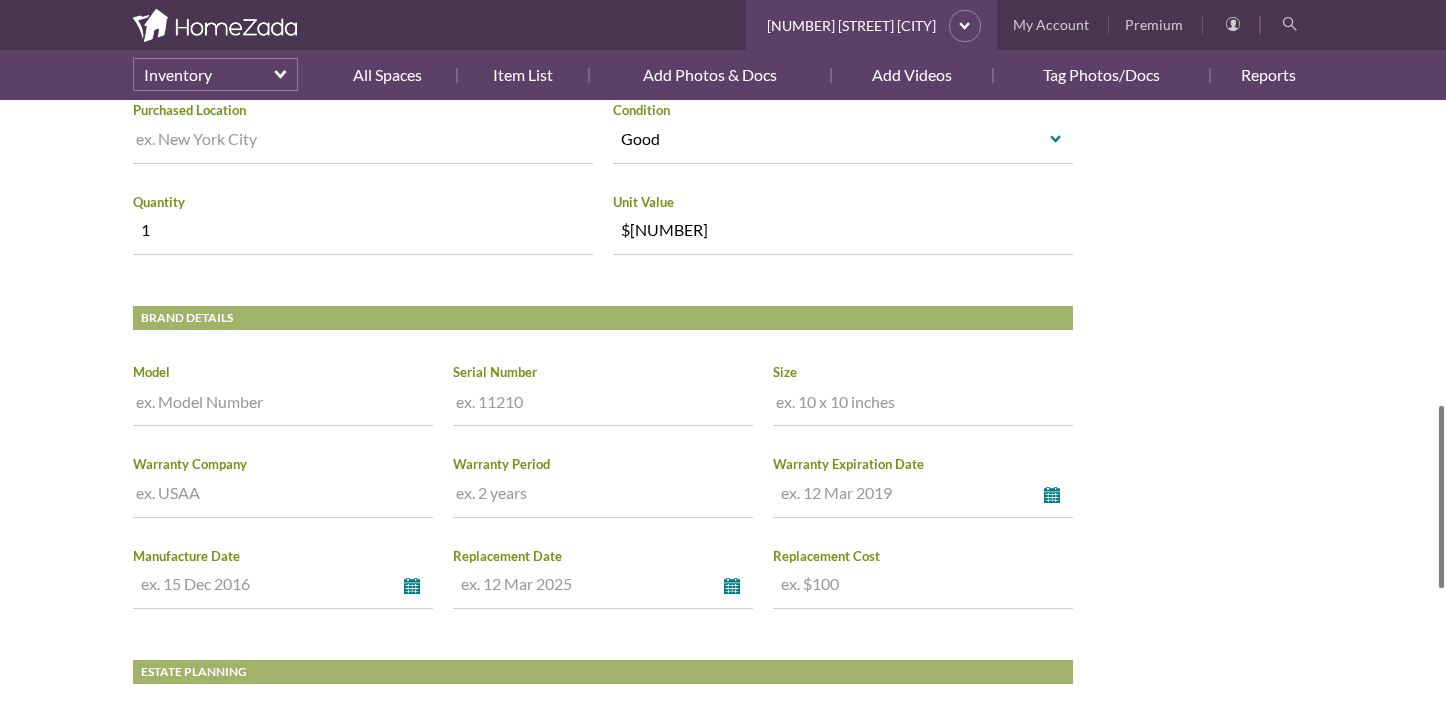 click at bounding box center [283, 405] 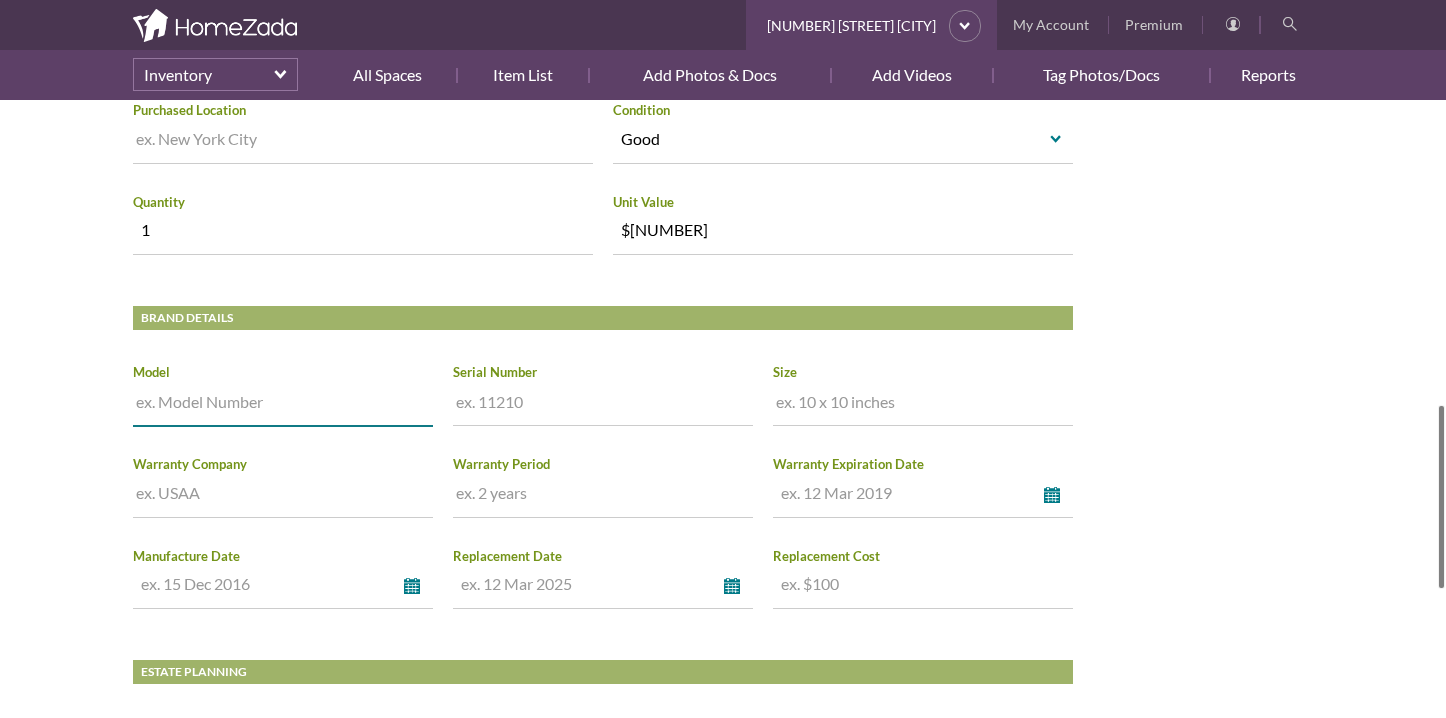 paste on "SKU: P100026174" 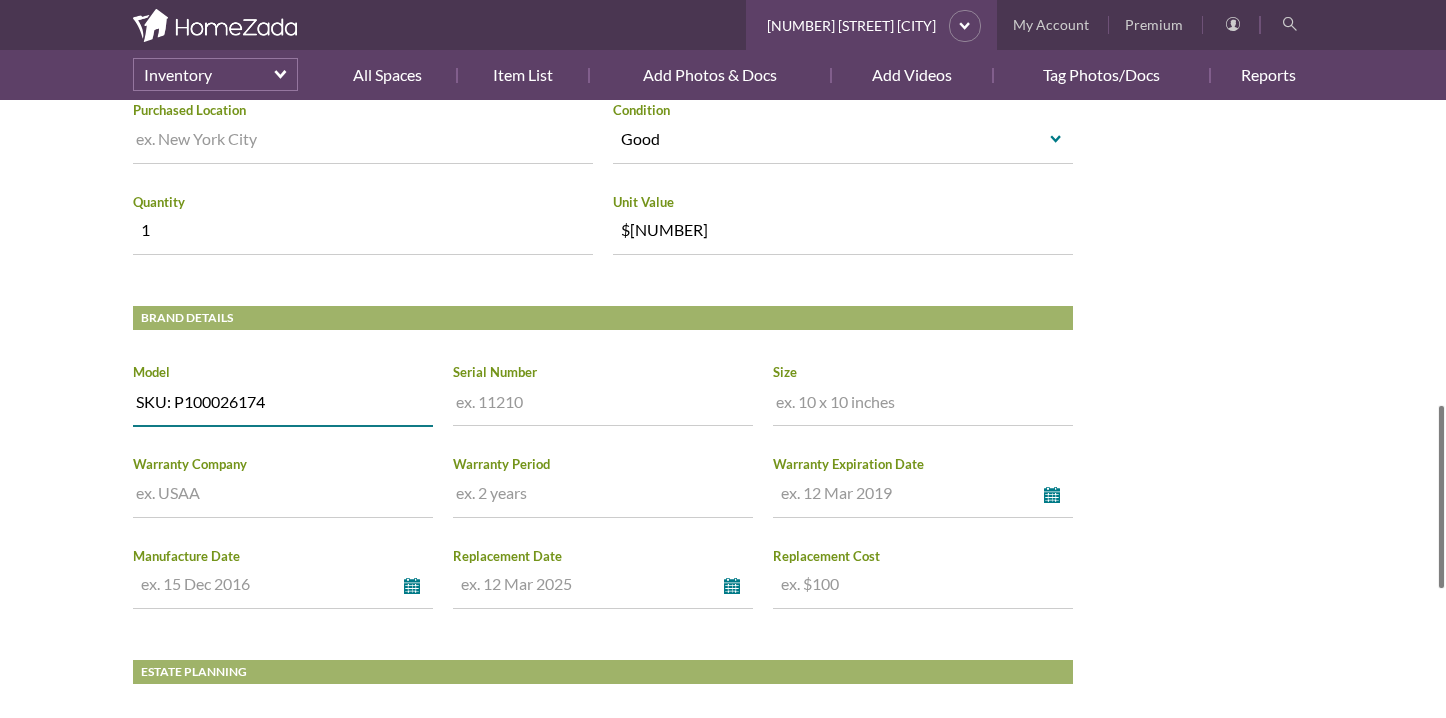 type on "SKU: P100026174" 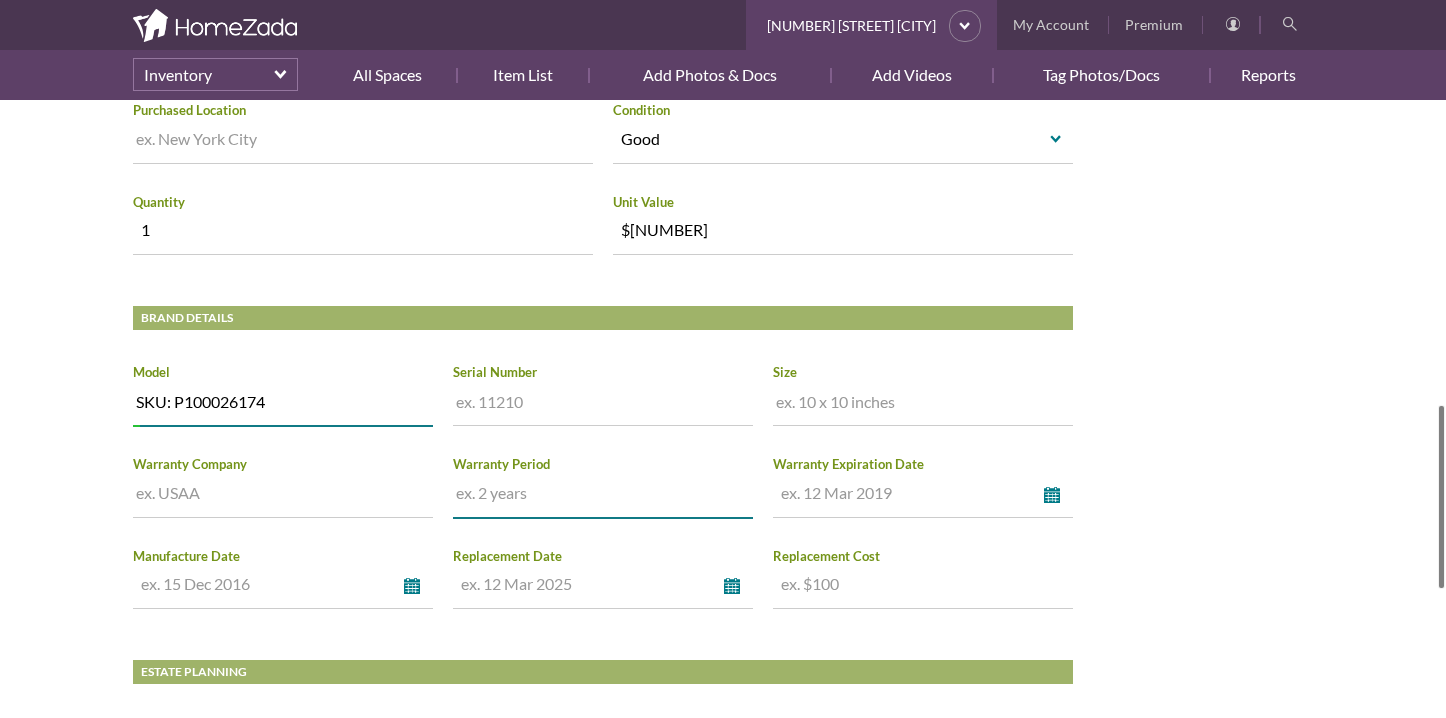 click at bounding box center [603, 497] 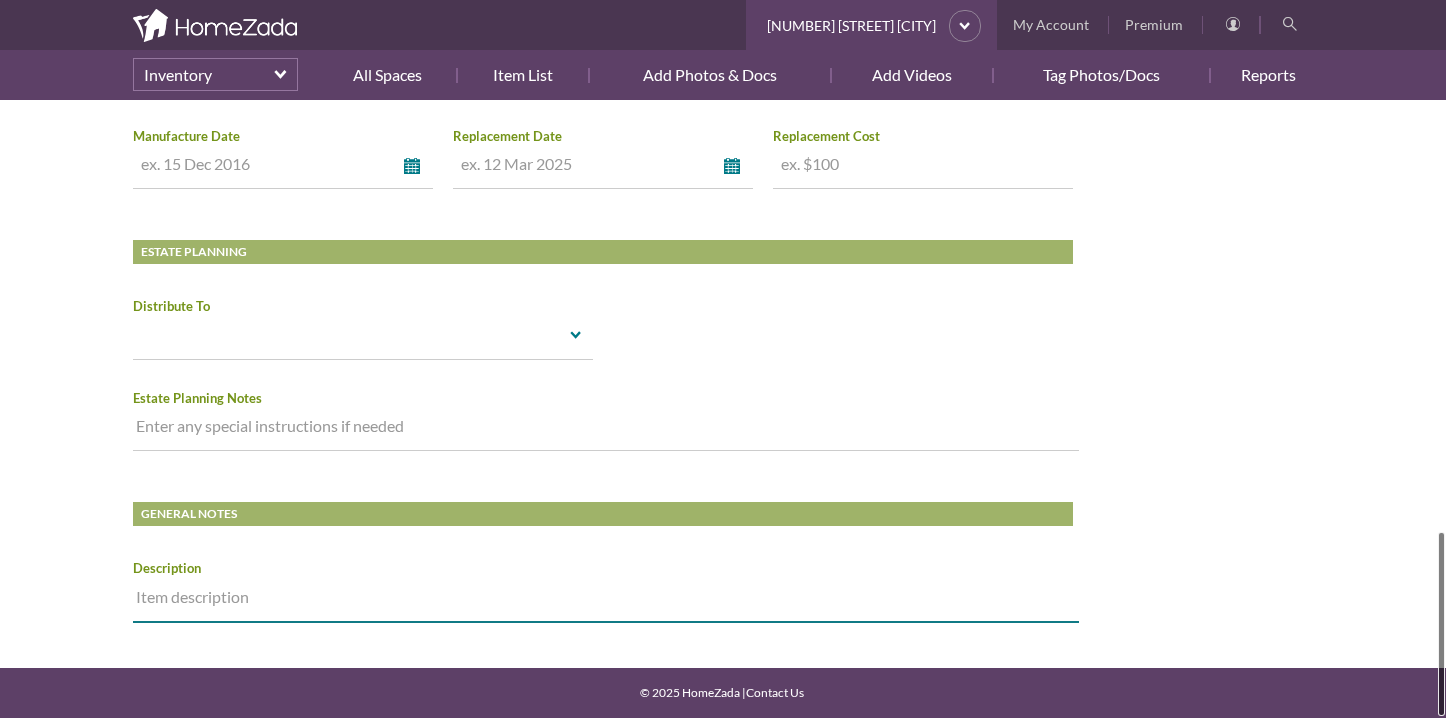 click at bounding box center [606, 601] 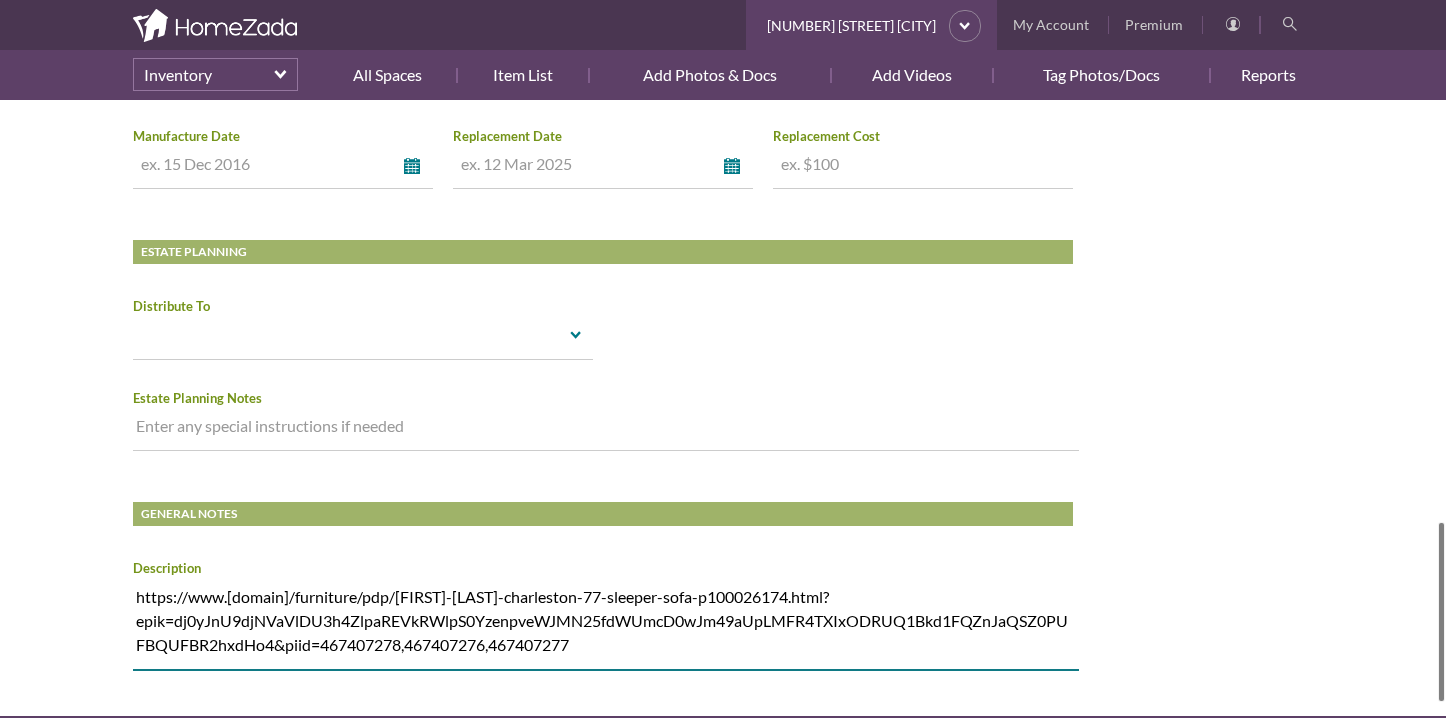 click on "https://www.perigold.com/furniture/pdp/braxton-culler-charleston-77-sleeper-sofa-p100026174.html?epik=dj0yJnU9djNVaVlDU3h4ZlpaREVkRWlpS0YzenpveWJMN25fdWUmcD0wJm49aUpLMFR4TXIxODRUQ1Bkd1FQZnJaQSZ0PUFBQUFBR2hxdHo4&piid=467407278%252C467407276%252C467407277" at bounding box center [606, 625] 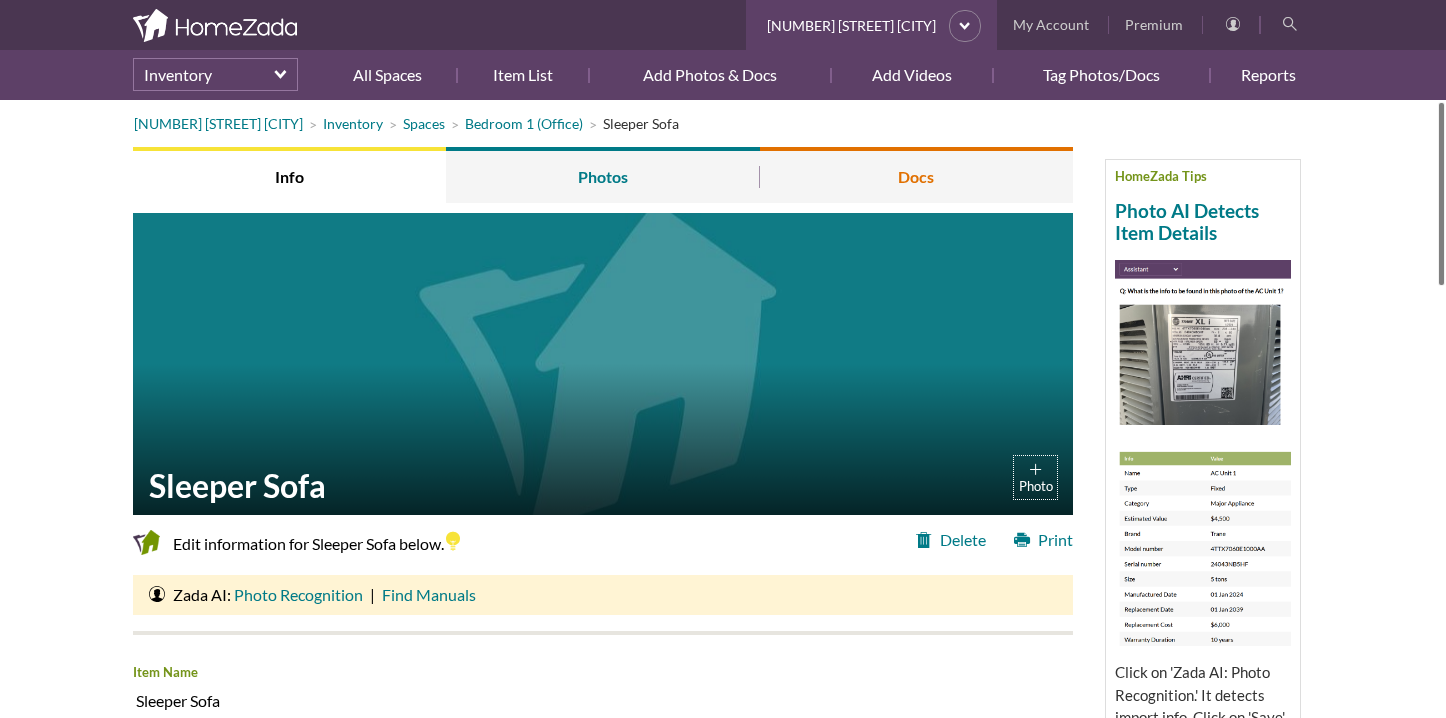 click on "Docs" at bounding box center (916, 175) 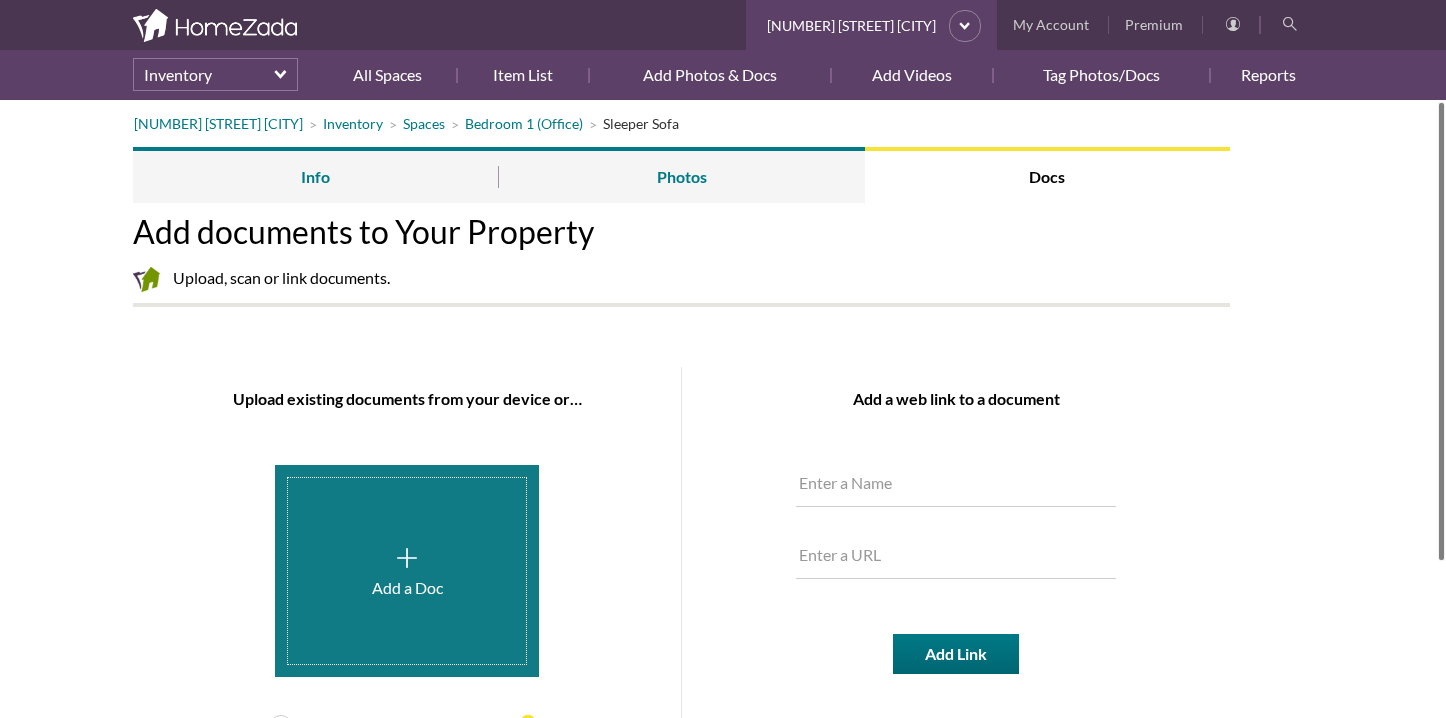 click at bounding box center (956, 558) 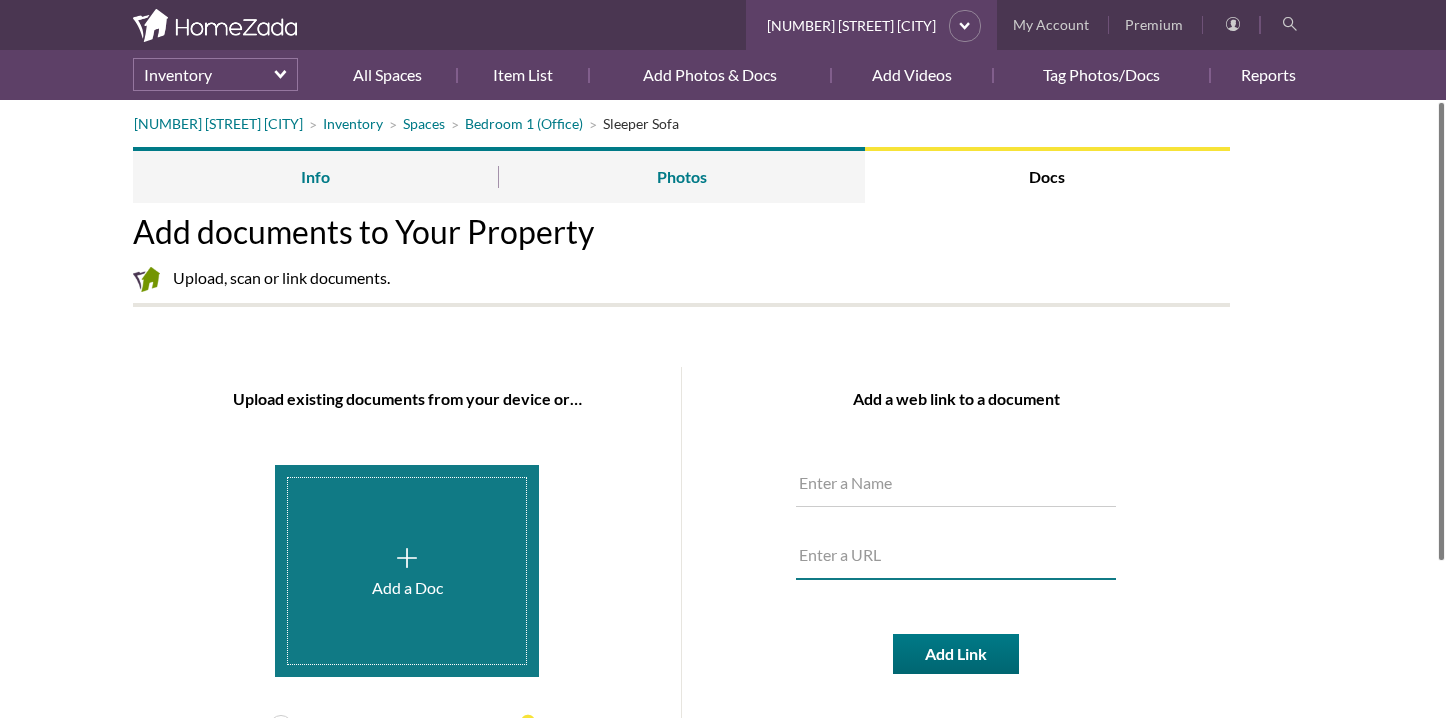 paste on "https://www.perigold.com/furniture/pdp/braxton-culler-charleston-77-sleeper-sofa-p100026174.html?epik=dj0yJnU9djNVaVlDU3h4ZlpaREVkRWlpS0YzenpveWJMN25fdWUmcD0wJm49aUpLMFR4TXIxODRUQ1Bkd1FQZnJaQSZ0PUFBQUFBR2hxdHo4&piid=467407278%252C467407276%252C467407277" 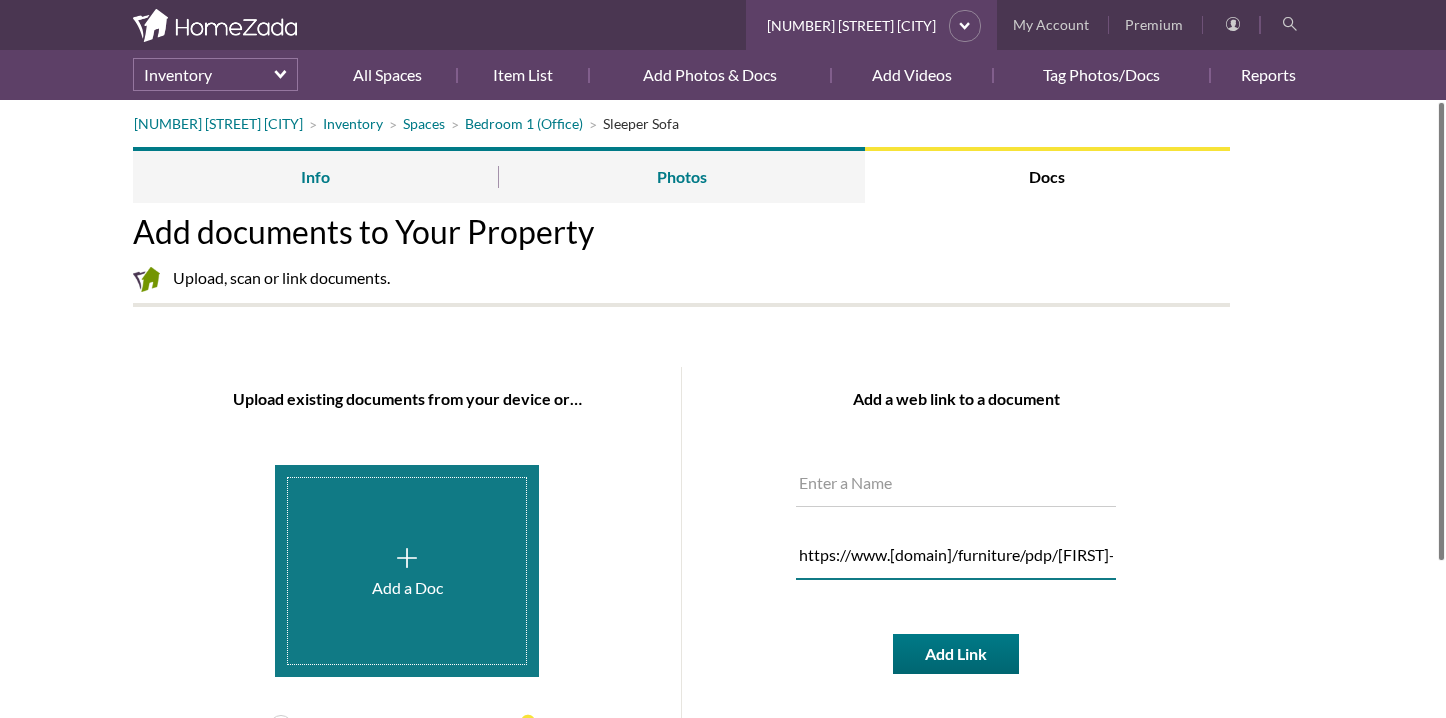 scroll, scrollTop: 0, scrollLeft: 1889, axis: horizontal 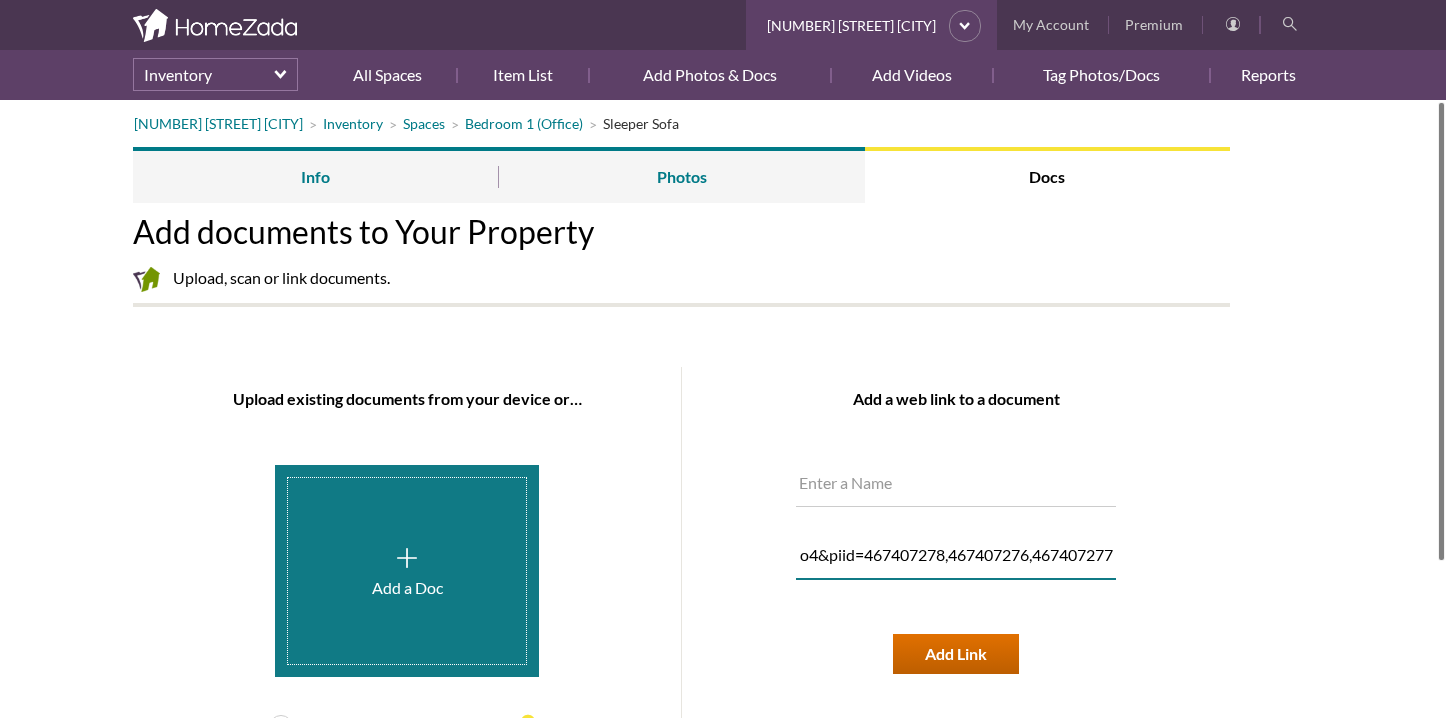 type on "https://www.perigold.com/furniture/pdp/braxton-culler-charleston-77-sleeper-sofa-p100026174.html?epik=dj0yJnU9djNVaVlDU3h4ZlpaREVkRWlpS0YzenpveWJMN25fdWUmcD0wJm49aUpLMFR4TXIxODRUQ1Bkd1FQZnJaQSZ0PUFBQUFBR2hxdHo4&piid=467407278%252C467407276%252C467407277" 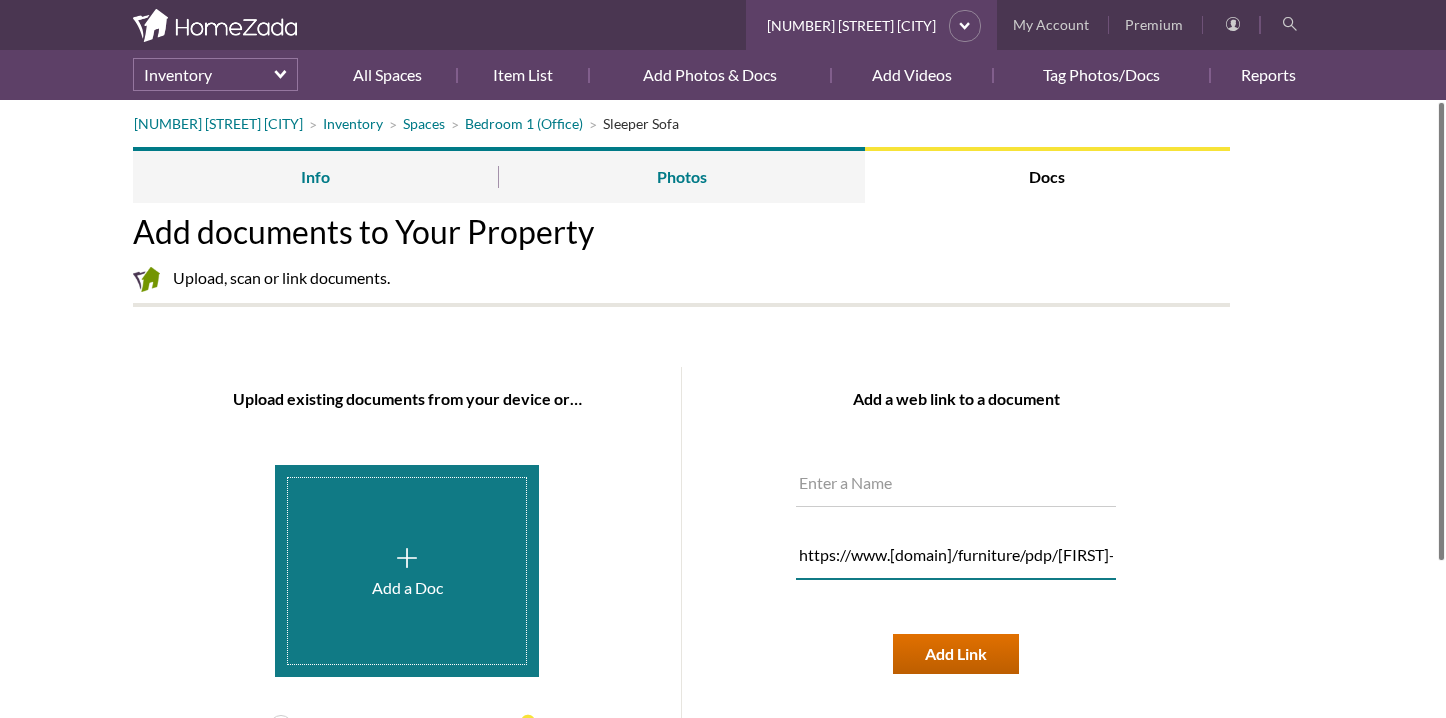click on "Add Link" at bounding box center [956, 654] 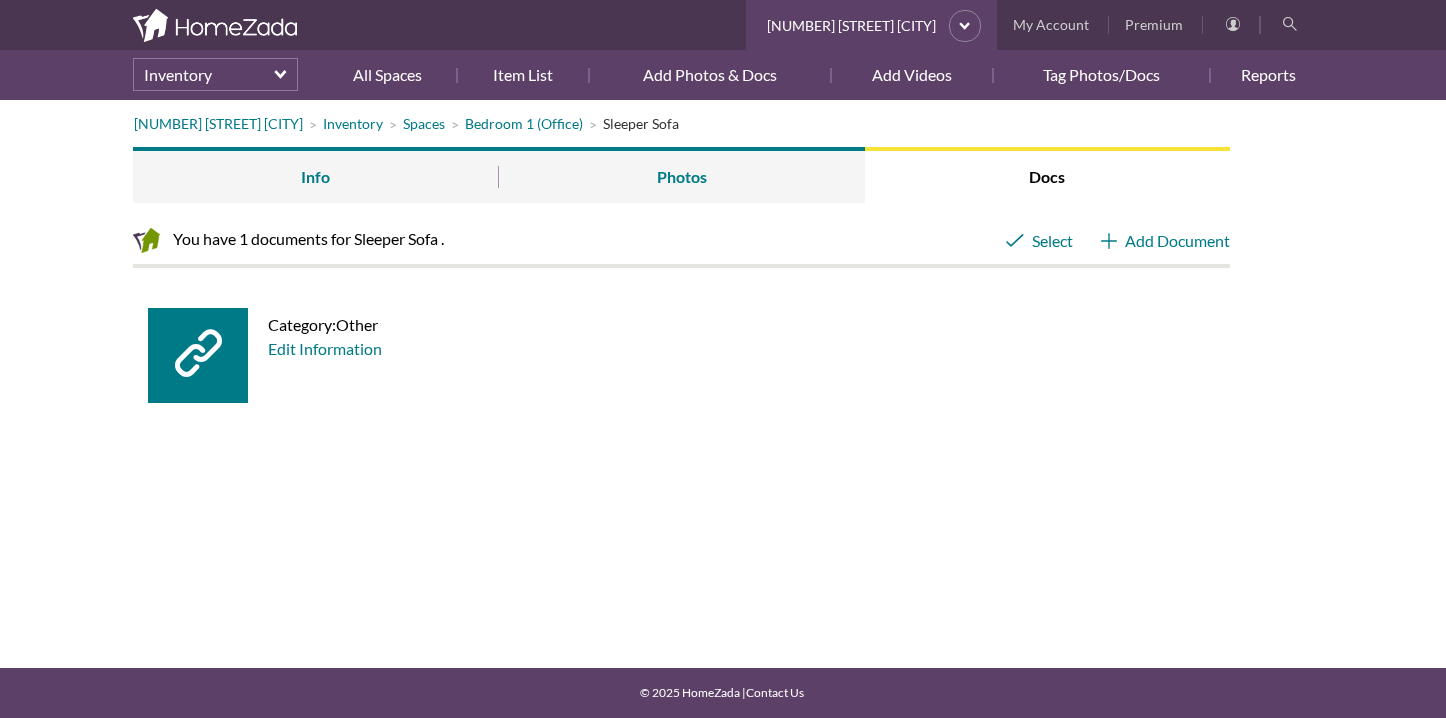 scroll, scrollTop: 0, scrollLeft: 0, axis: both 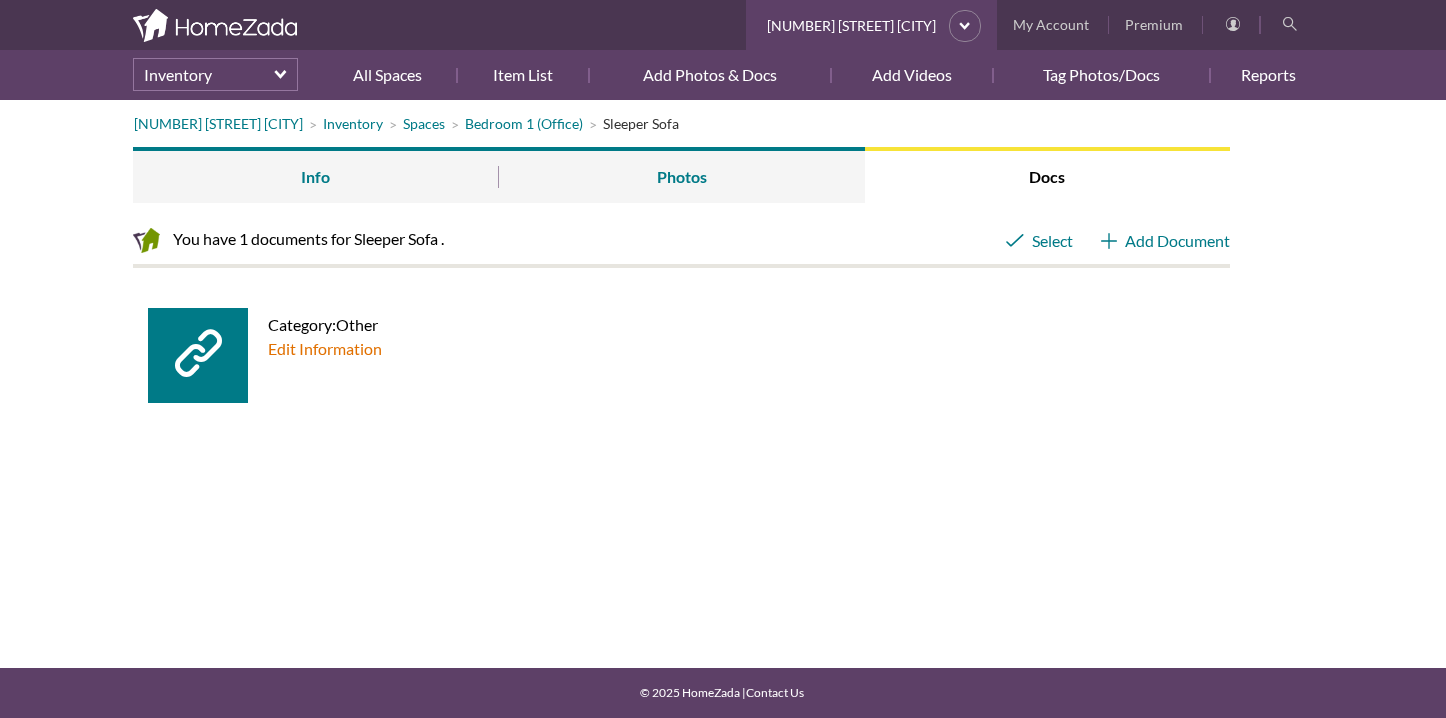 click on "Edit Information" at bounding box center (325, 348) 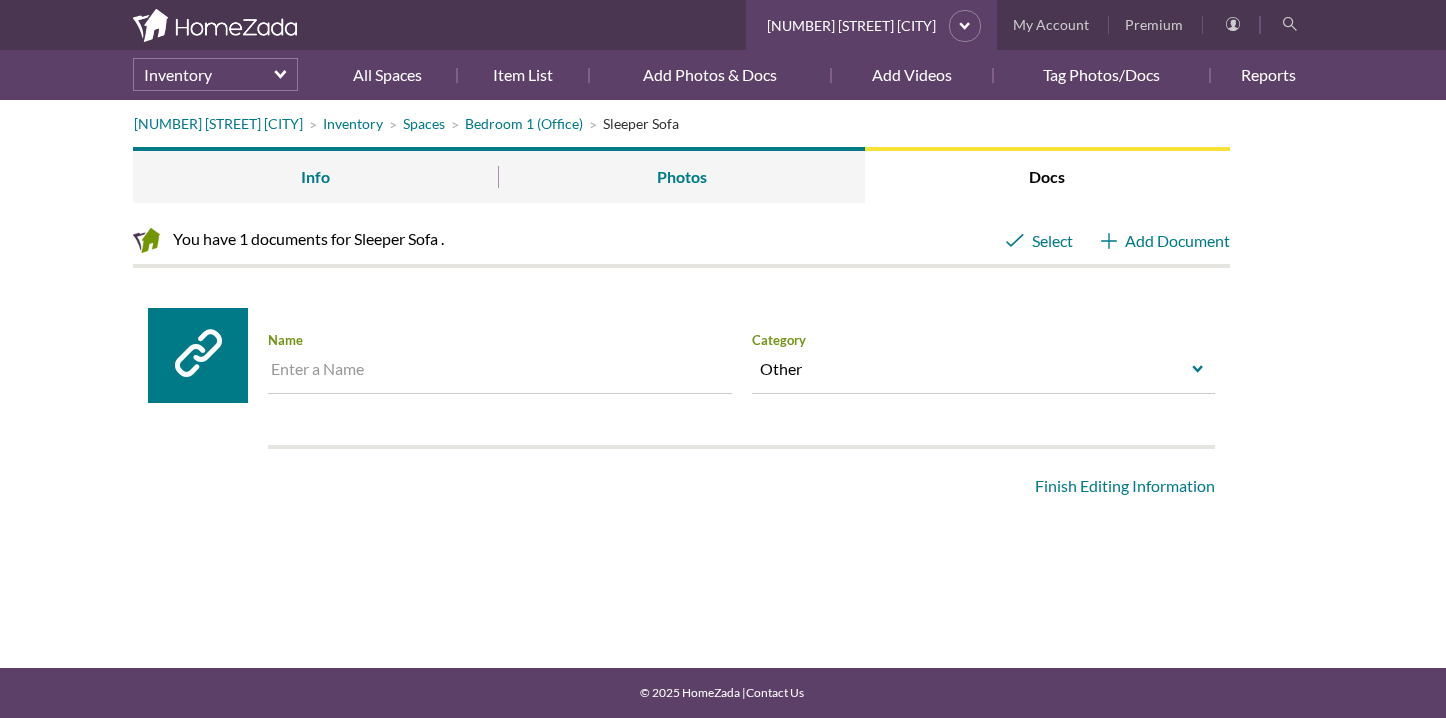 click at bounding box center (500, 373) 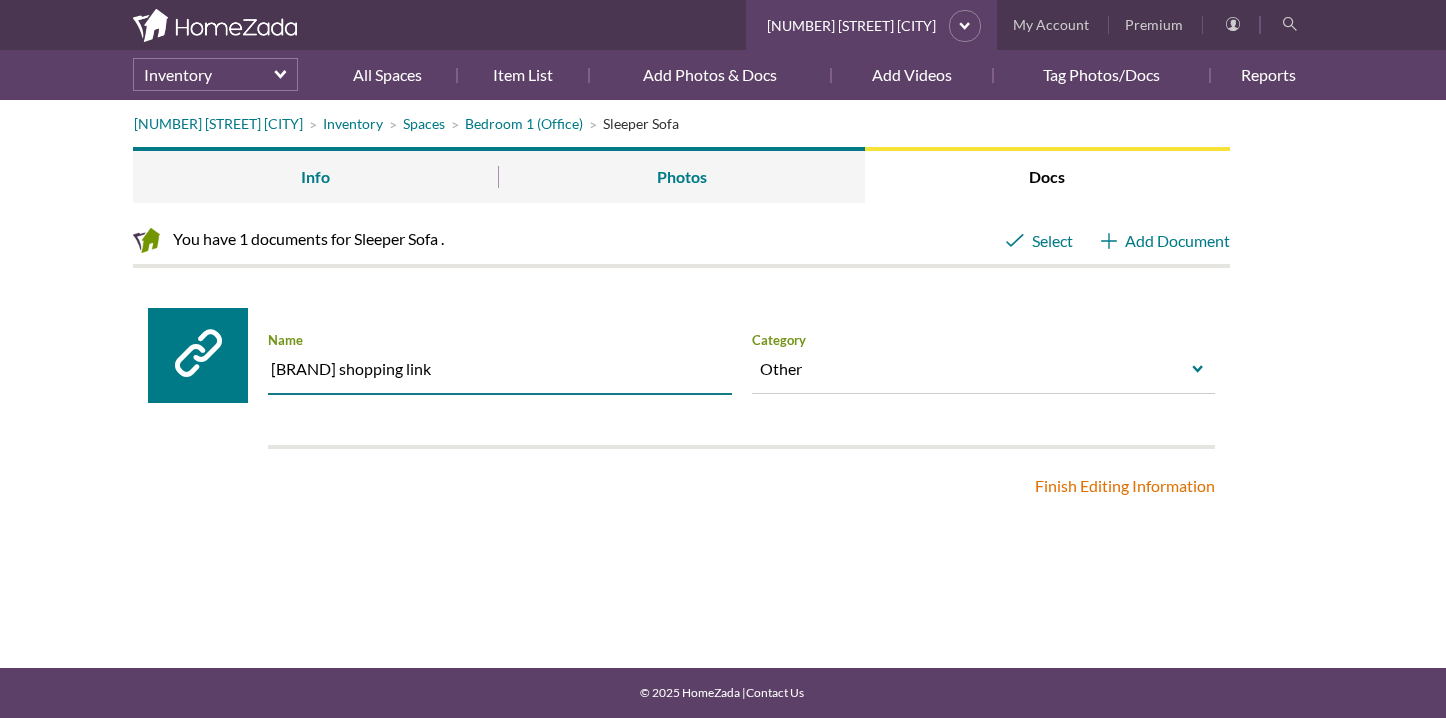 type on "Perigold shopping link" 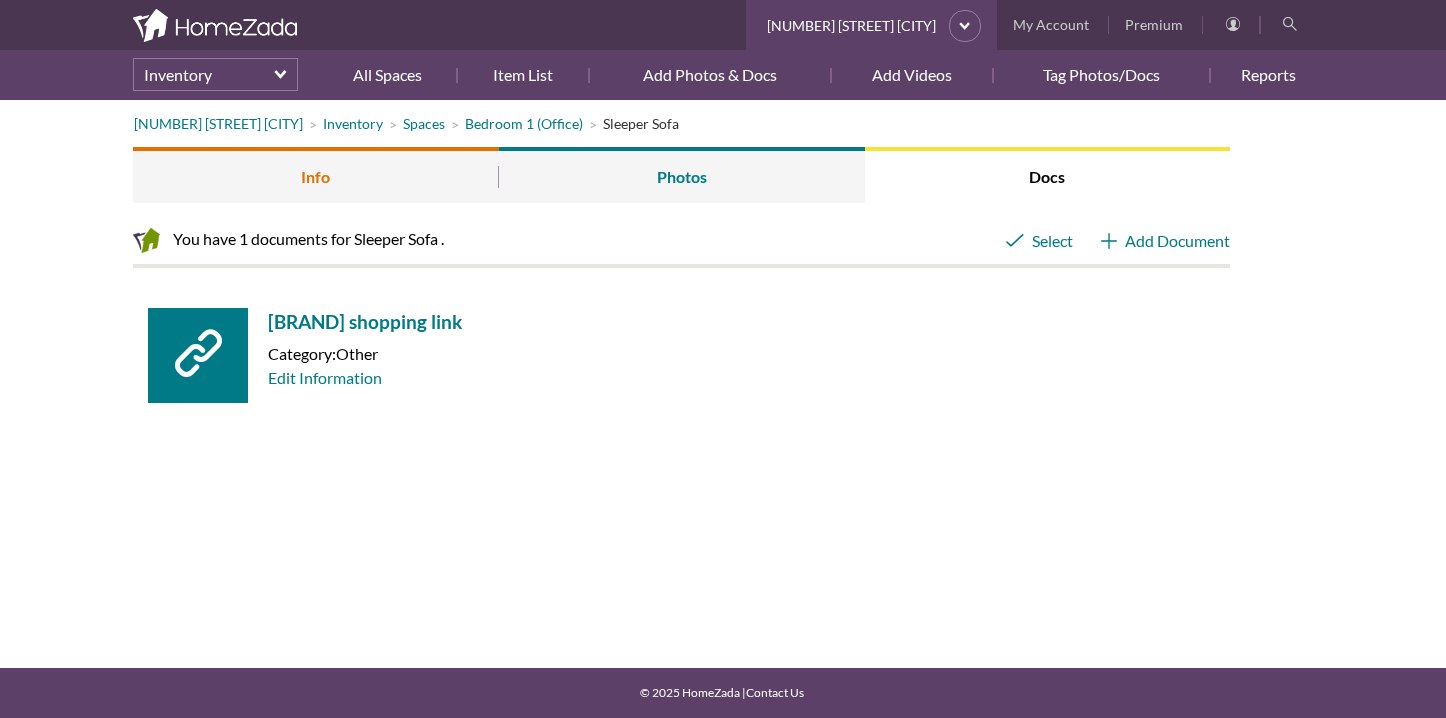 click on "Info" at bounding box center [316, 175] 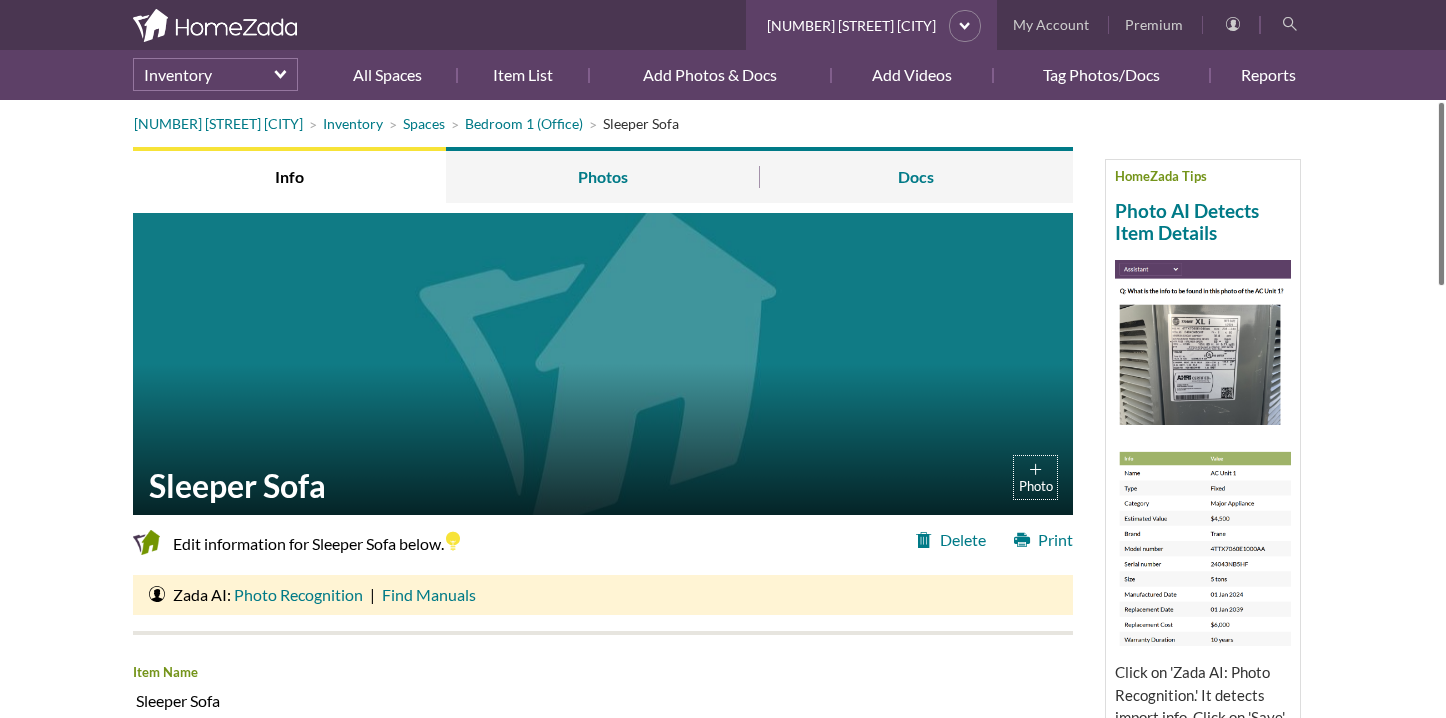 scroll, scrollTop: 0, scrollLeft: 0, axis: both 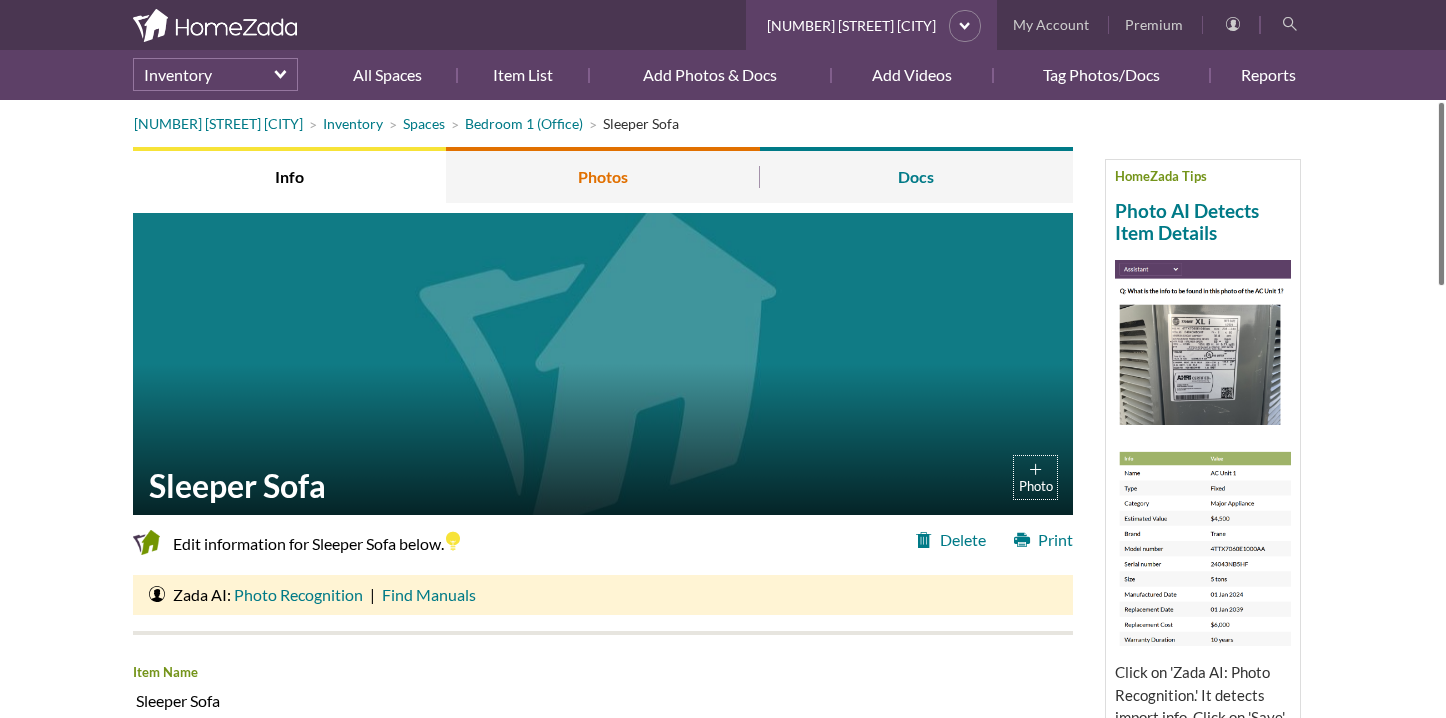 click on "Photos" at bounding box center (602, 175) 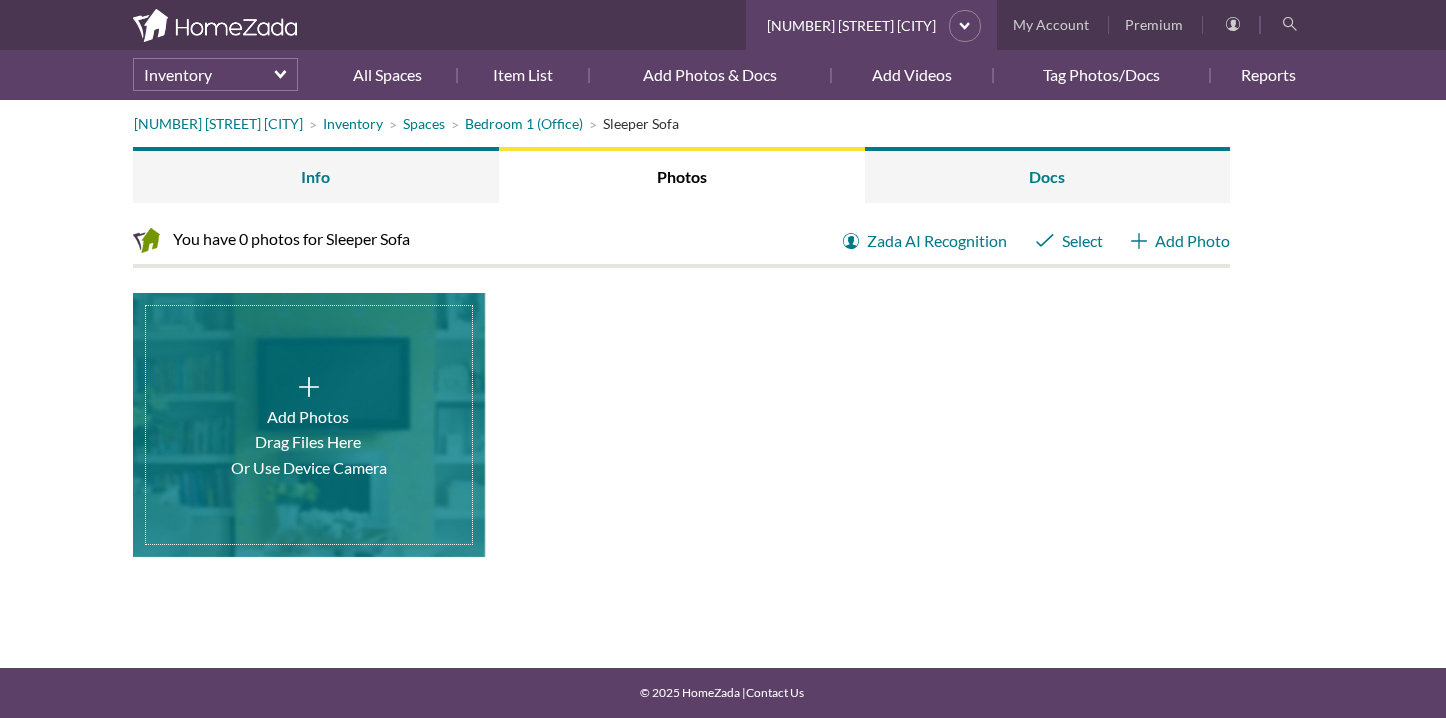 click at bounding box center (309, 425) 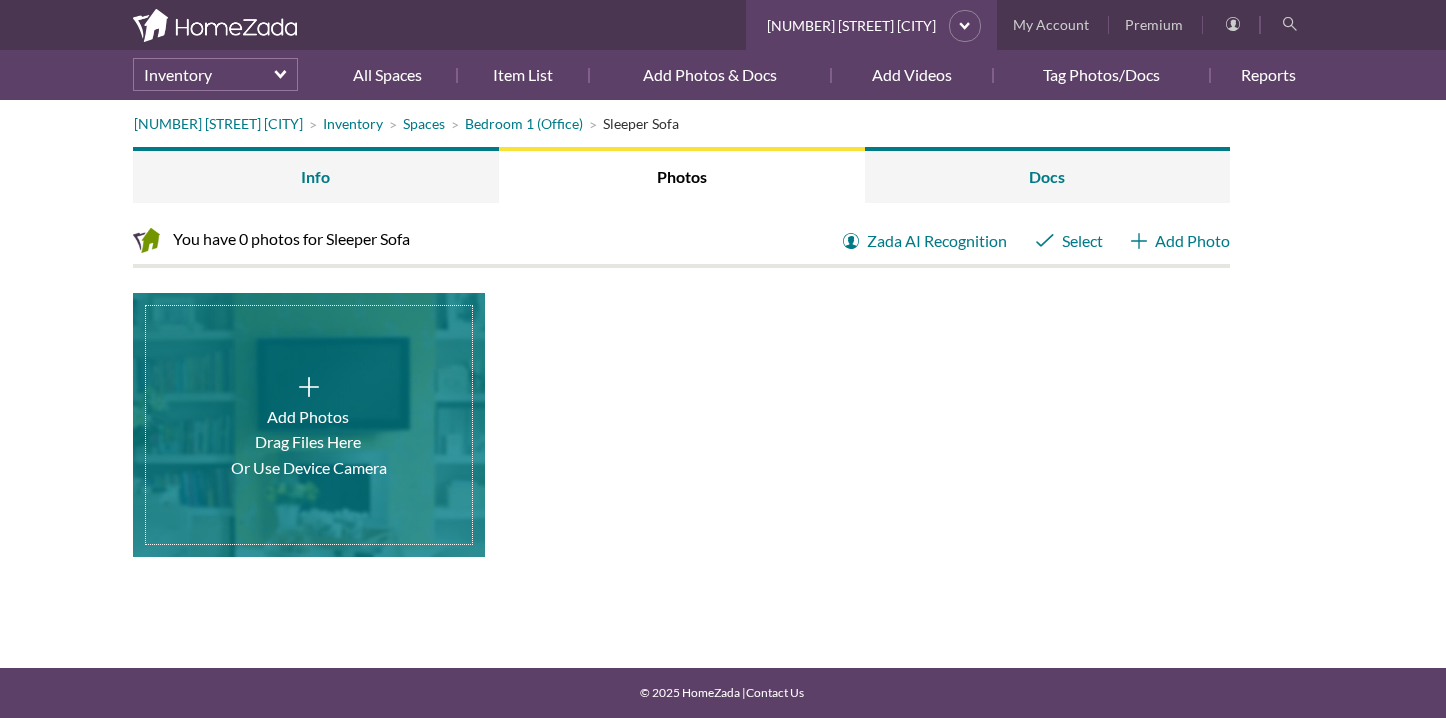 type on "C:\fakepath\Screenshot [DATE] [TIME].png" 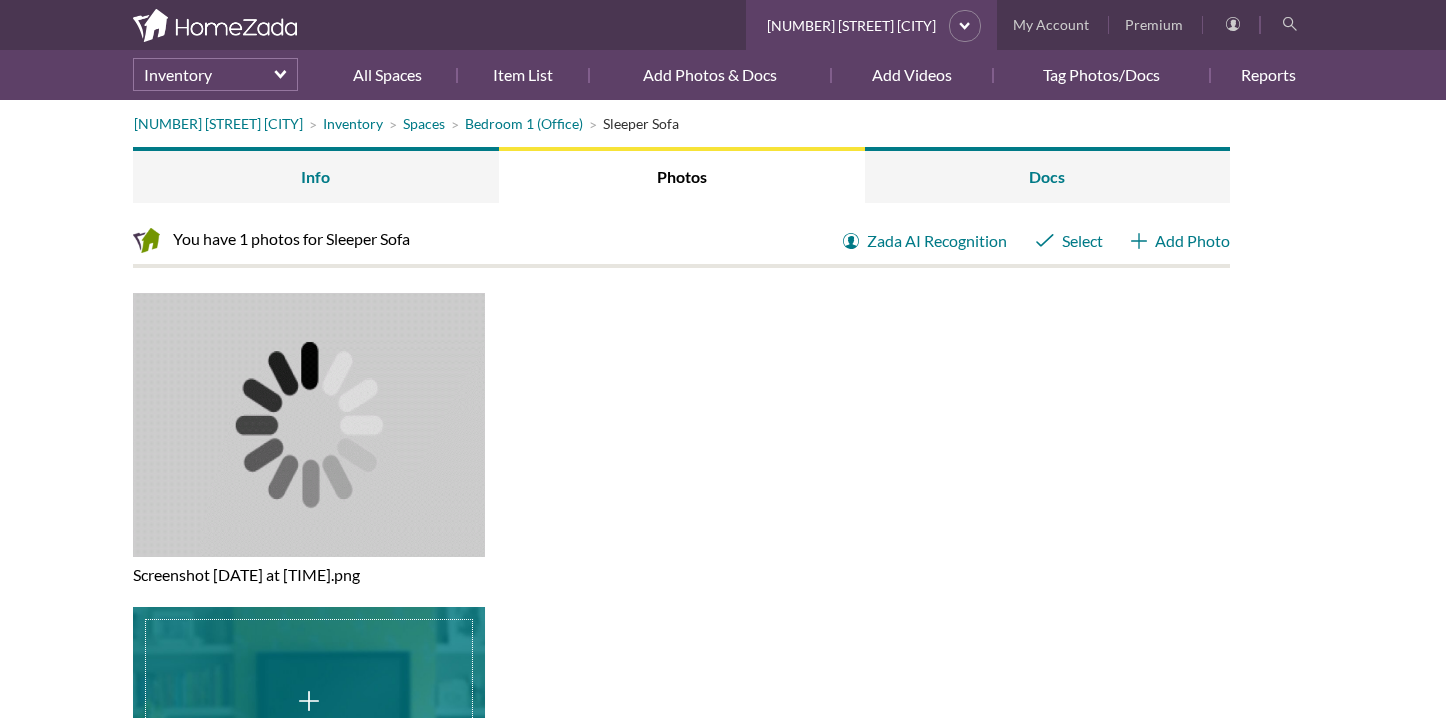 scroll, scrollTop: 0, scrollLeft: 0, axis: both 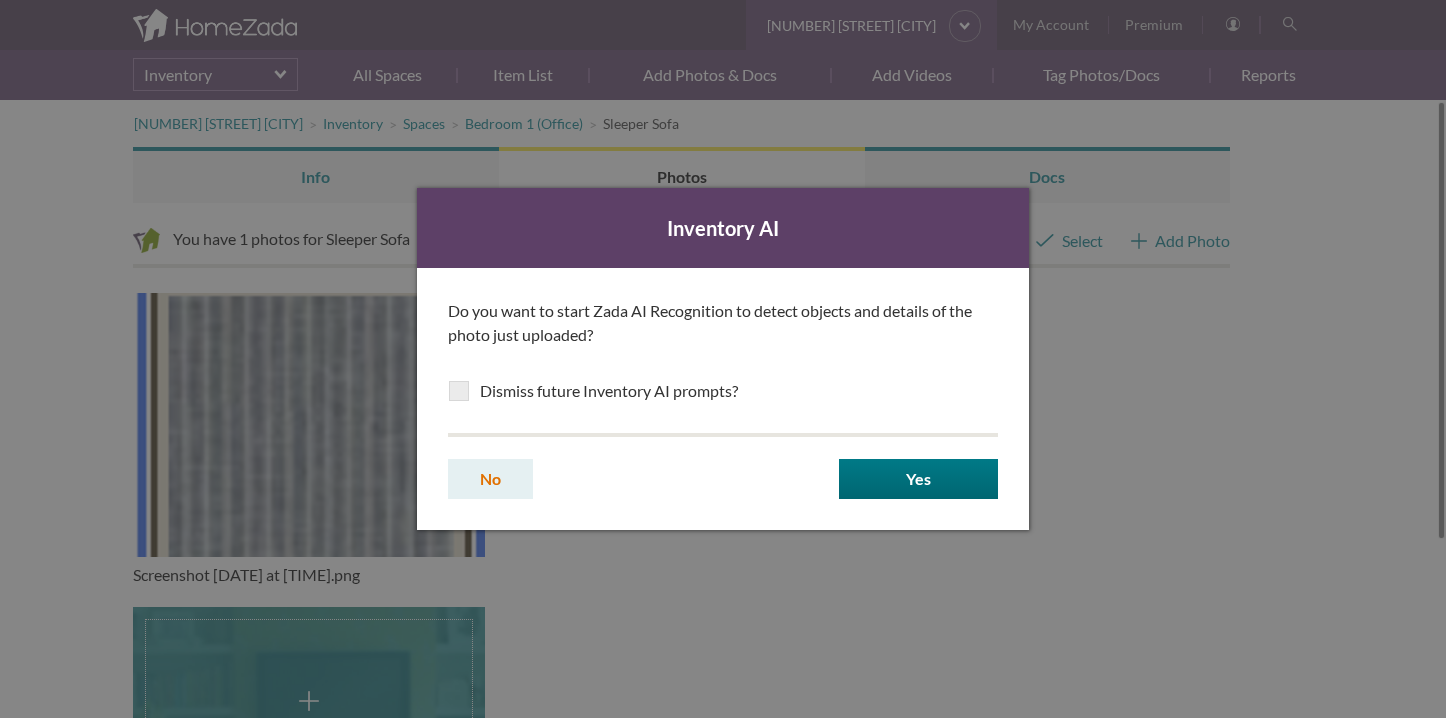 click on "No" at bounding box center [490, 479] 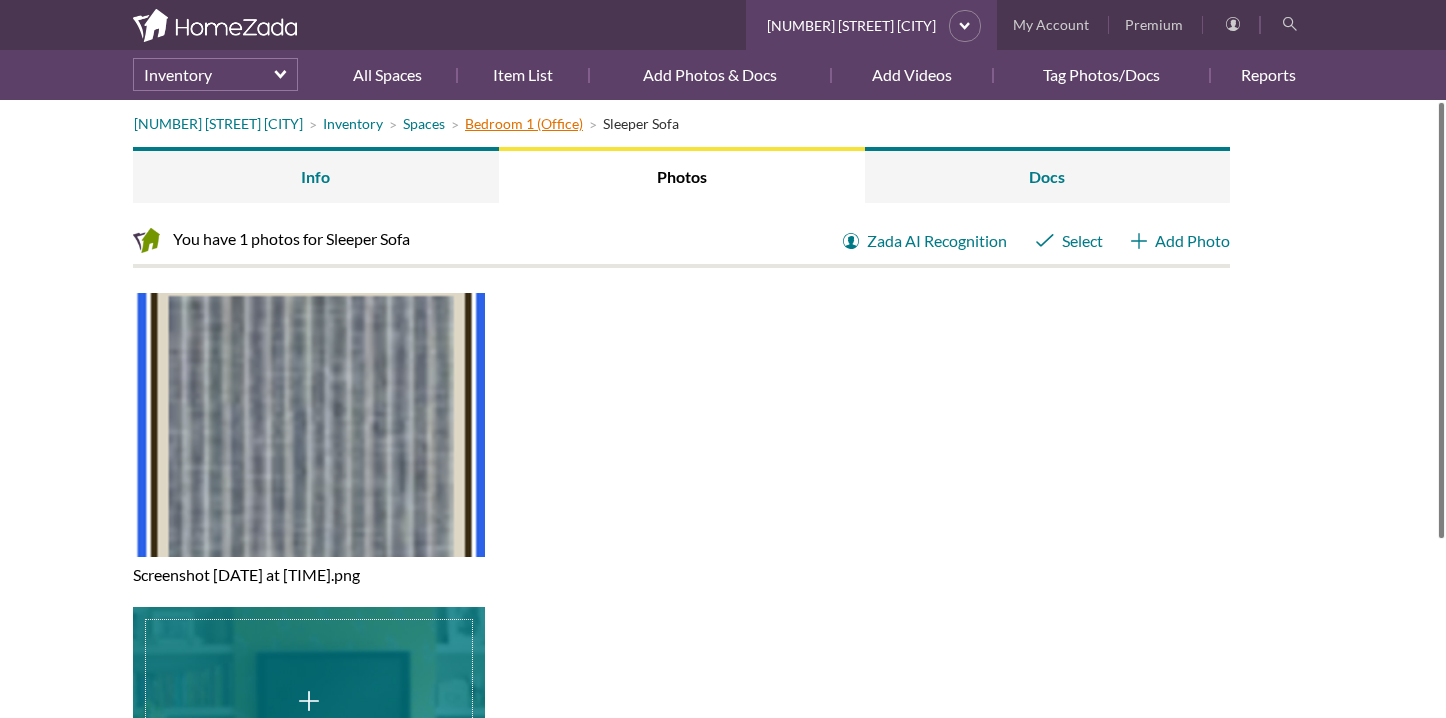 click on "Bedroom 1 (Office)" at bounding box center (524, 123) 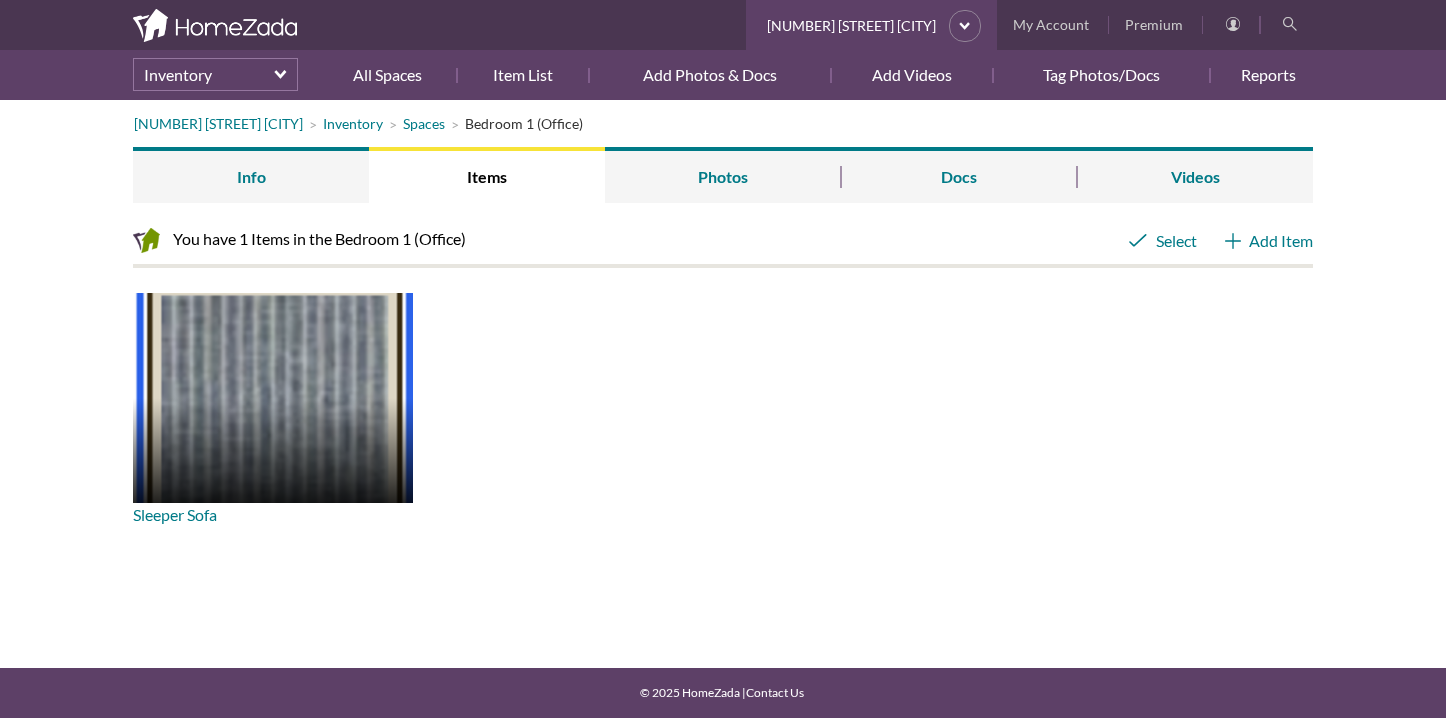 scroll, scrollTop: 0, scrollLeft: 0, axis: both 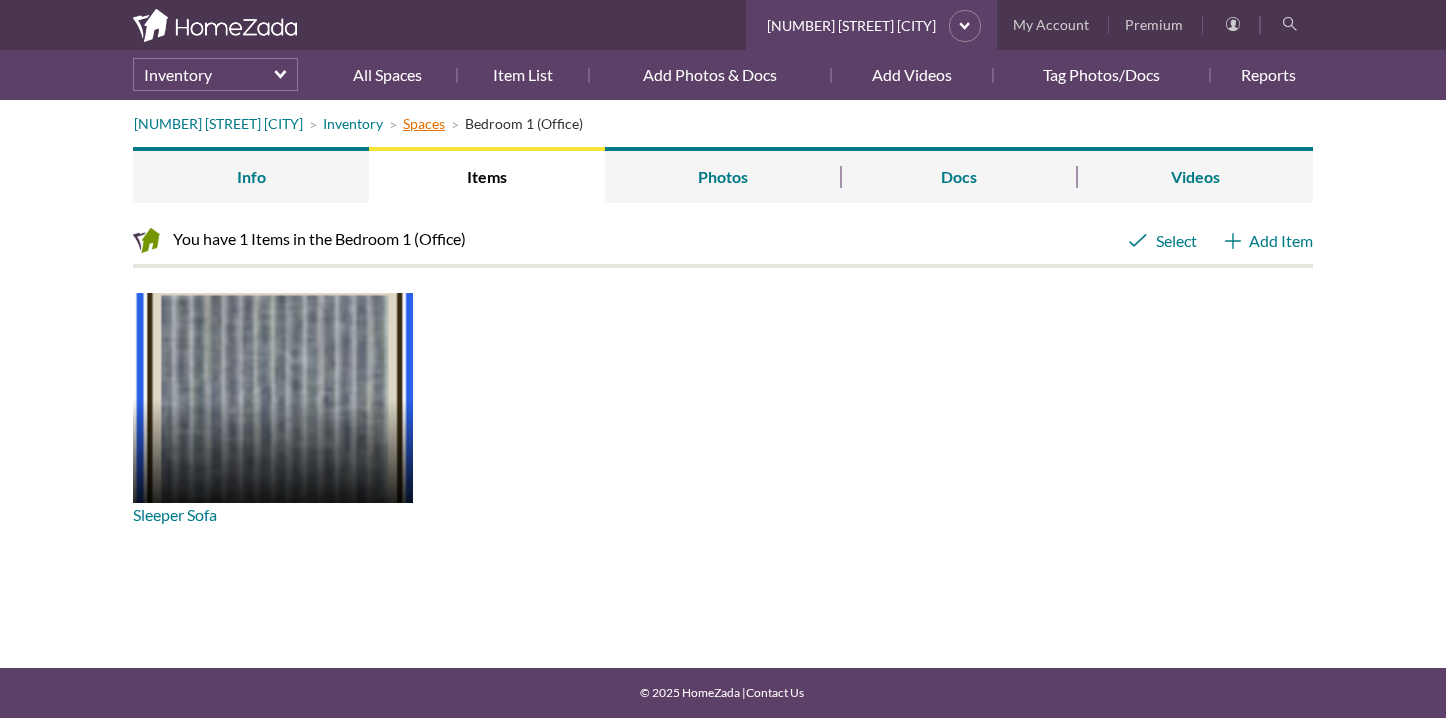 click on "Spaces" at bounding box center [424, 123] 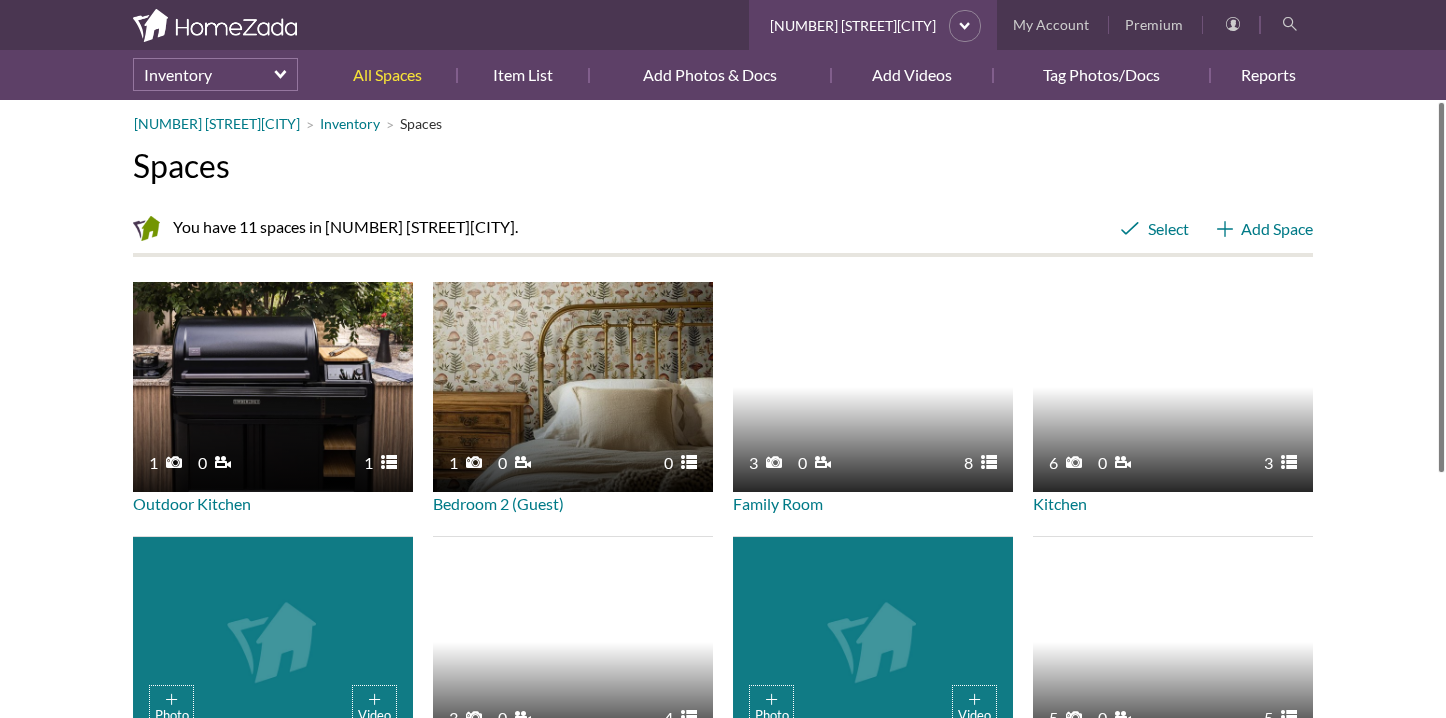 scroll, scrollTop: 0, scrollLeft: 0, axis: both 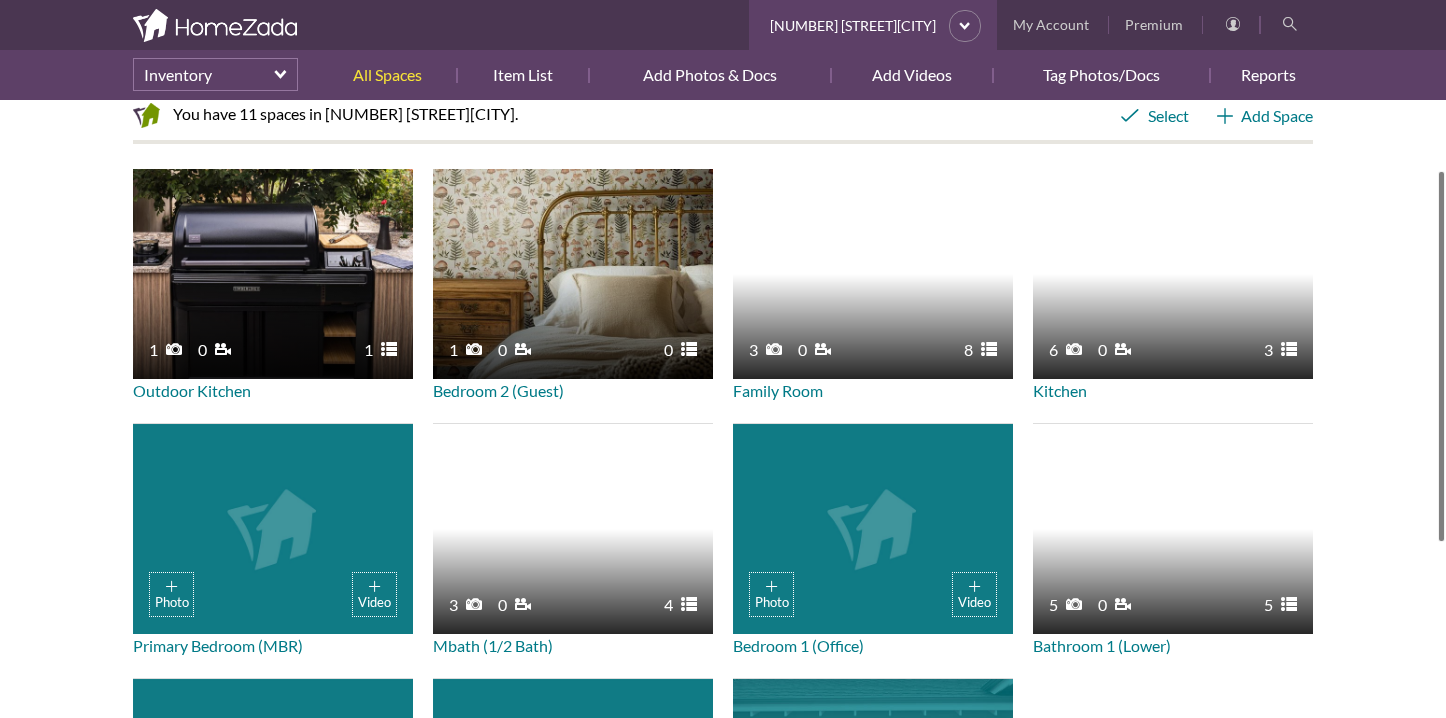 click on "[NUMBER] [STREET]
[NUMBER] [STREET] (Guest)
[NUMBER] [STREET]
[NUMBER] [STREET]
Photo Video Primary [STREET] (MBR)
[NUMBER] [STREET] (1/2 Bath)
Photo Video [STREET] 1 (Office)
[NUMBER] [STREET] 1 (Lower)
Photo Video Laundry Room (Mech)
Photo Video Lower Hall Entry Area
Photo Video Garage" at bounding box center (723, 551) 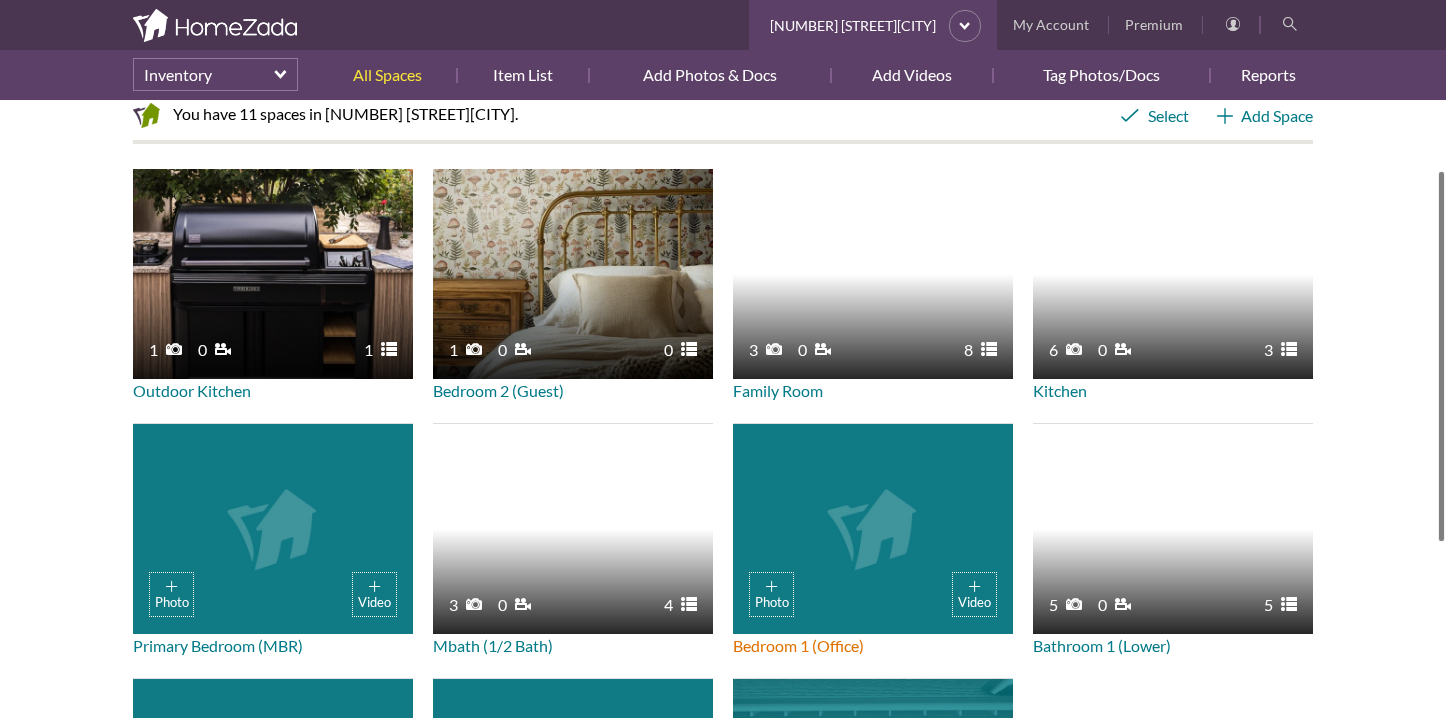 click on "Bedroom 1 (Office)" at bounding box center (798, 645) 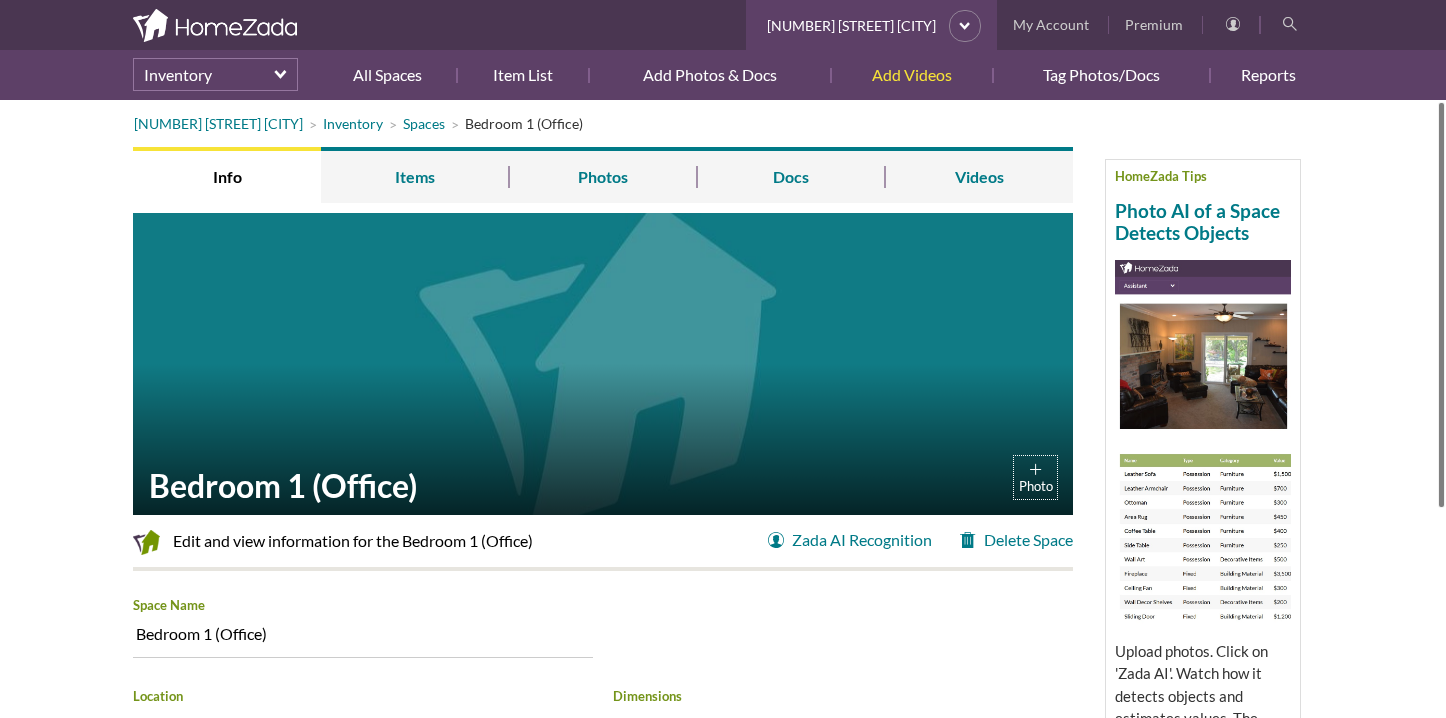 scroll, scrollTop: 0, scrollLeft: 0, axis: both 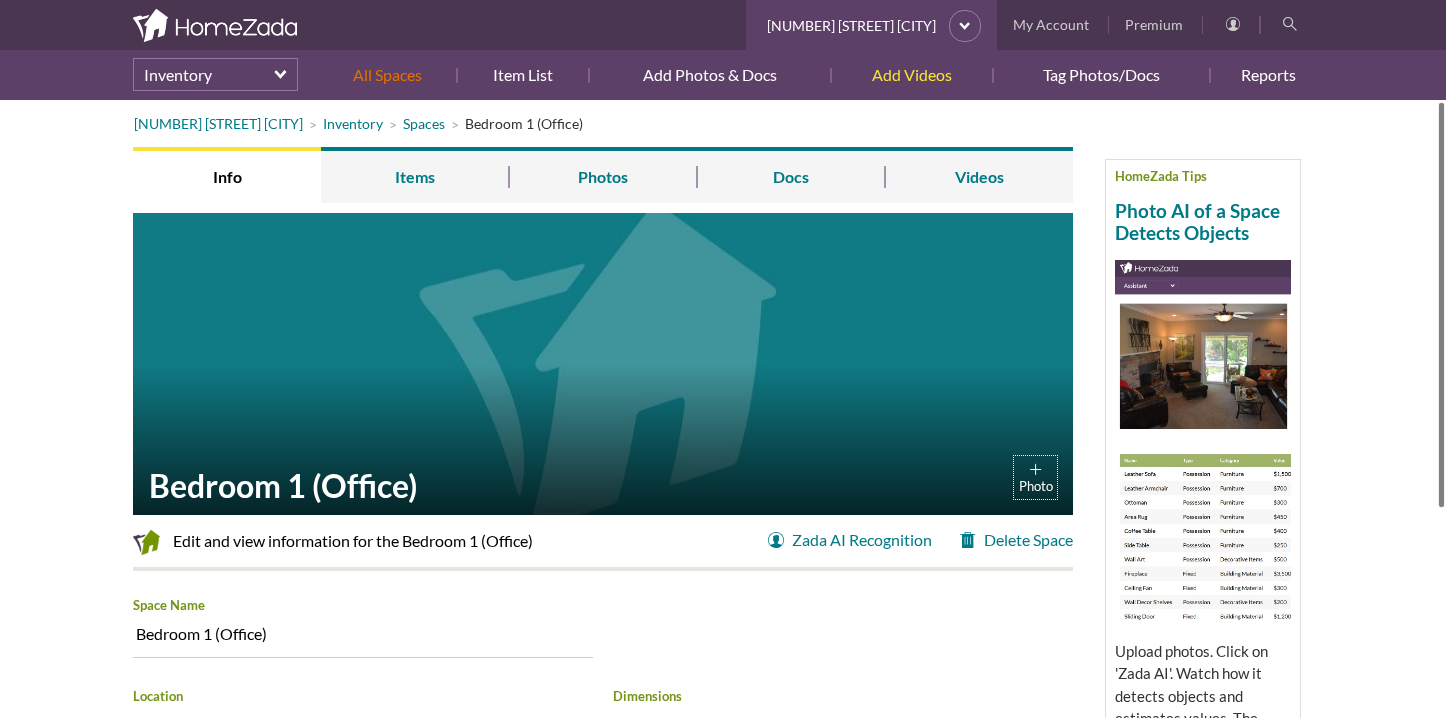click on "All Spaces" at bounding box center [395, 75] 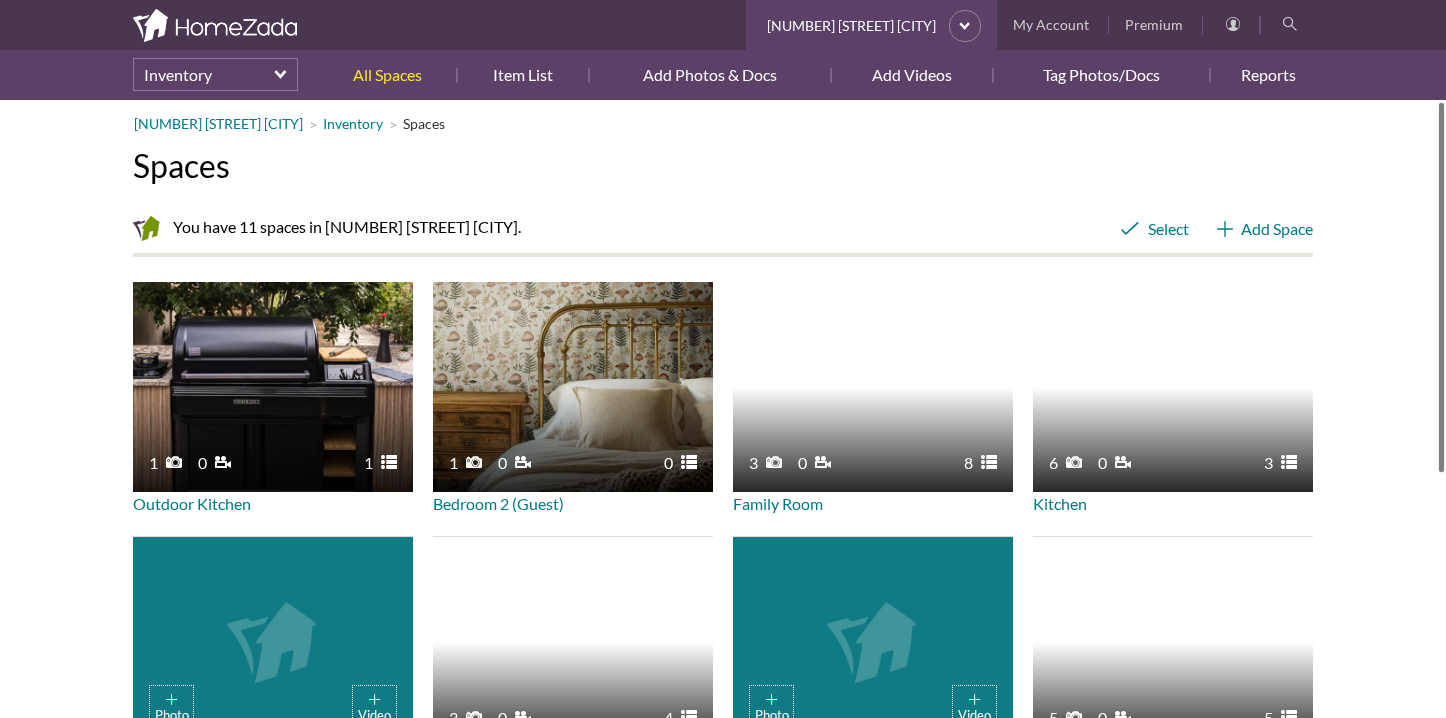 scroll, scrollTop: 0, scrollLeft: 0, axis: both 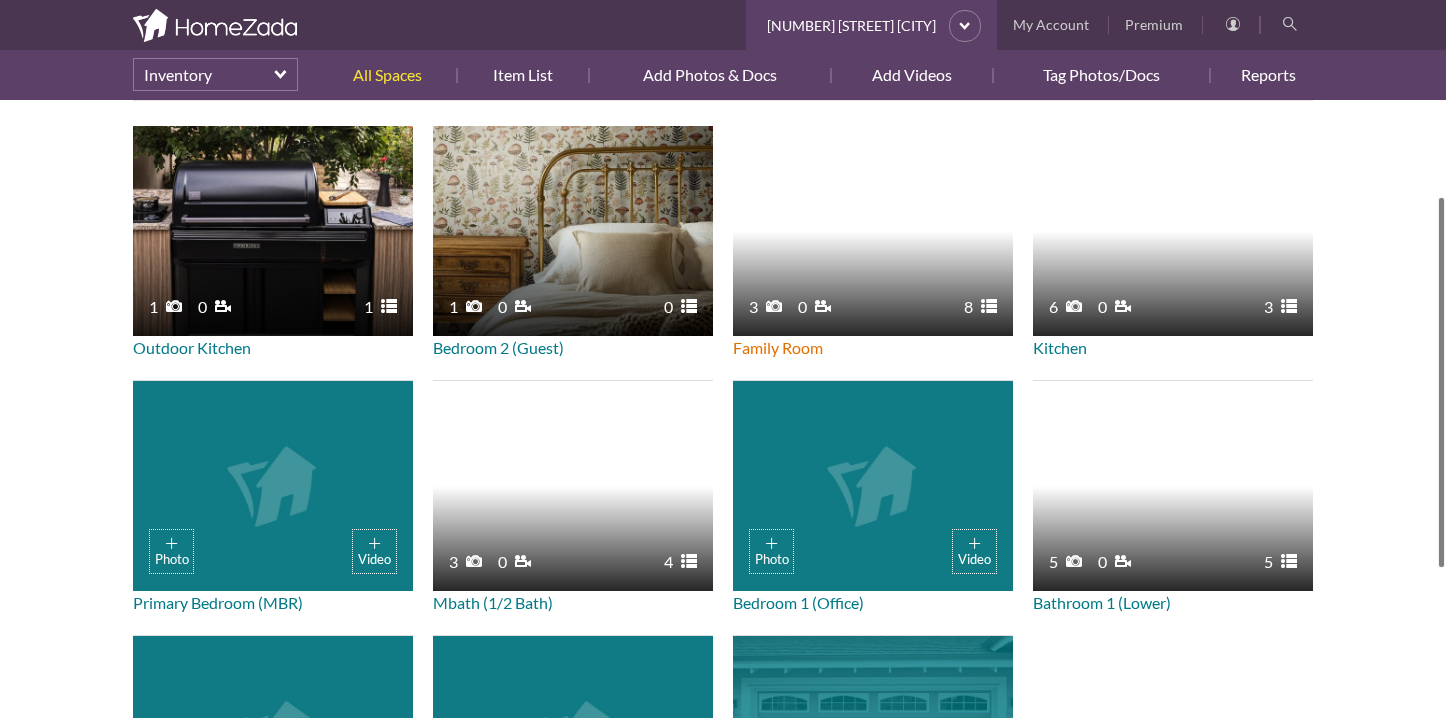 click on "3 8 0 Family Room" at bounding box center [870, 243] 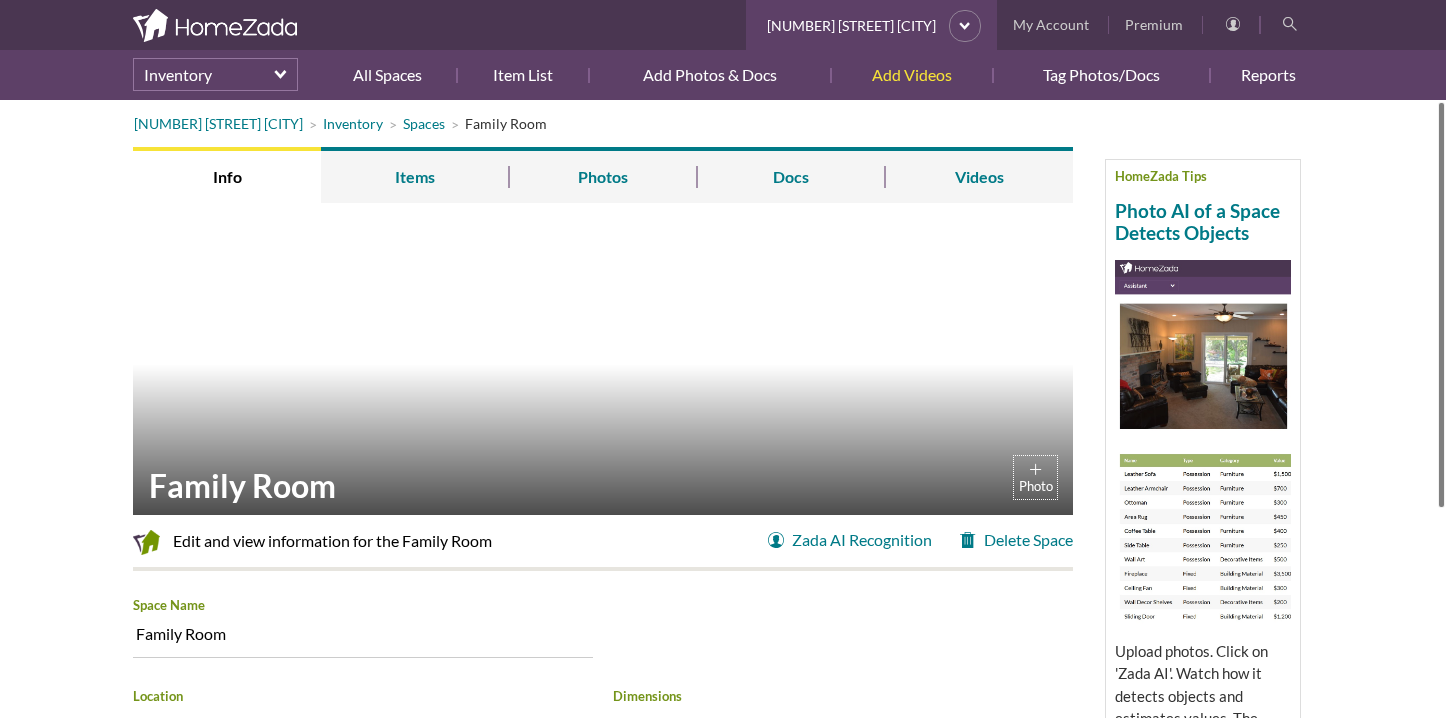 scroll, scrollTop: 0, scrollLeft: 0, axis: both 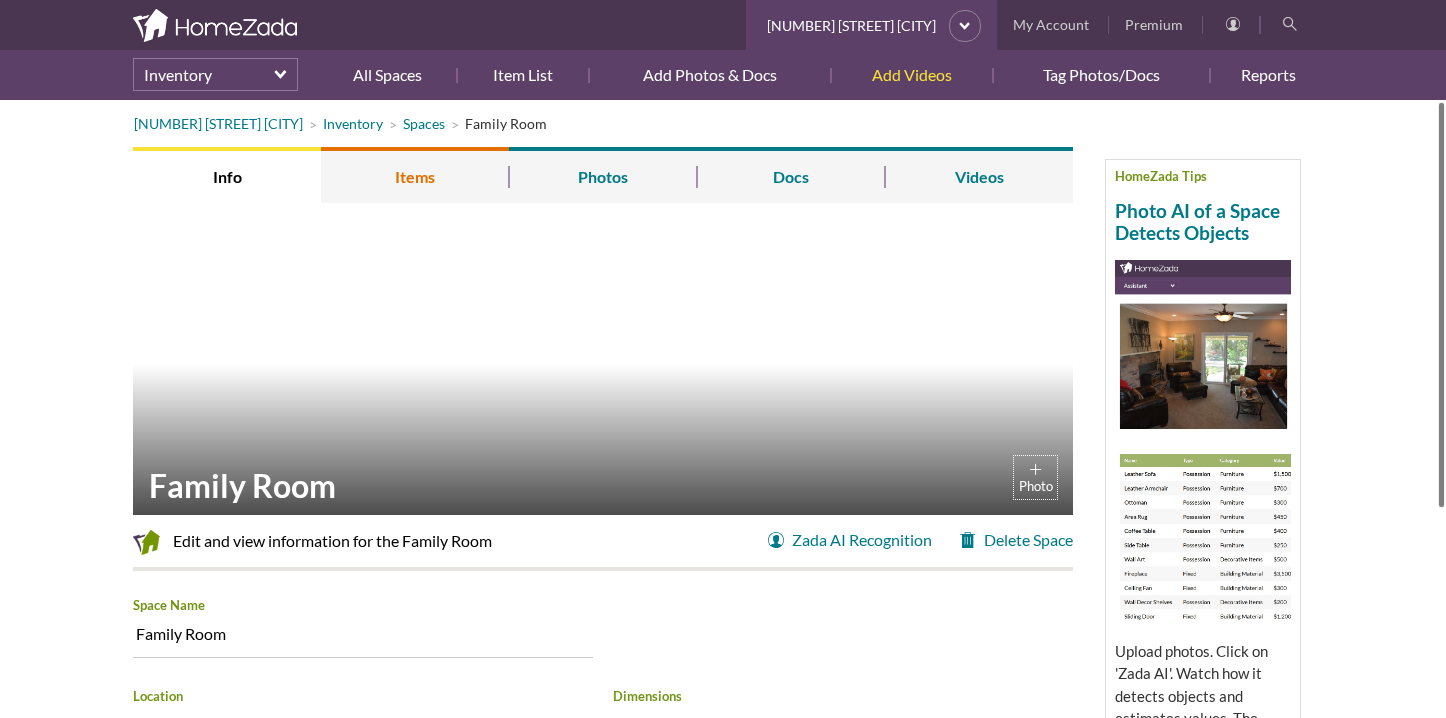 click on "Items" at bounding box center (415, 175) 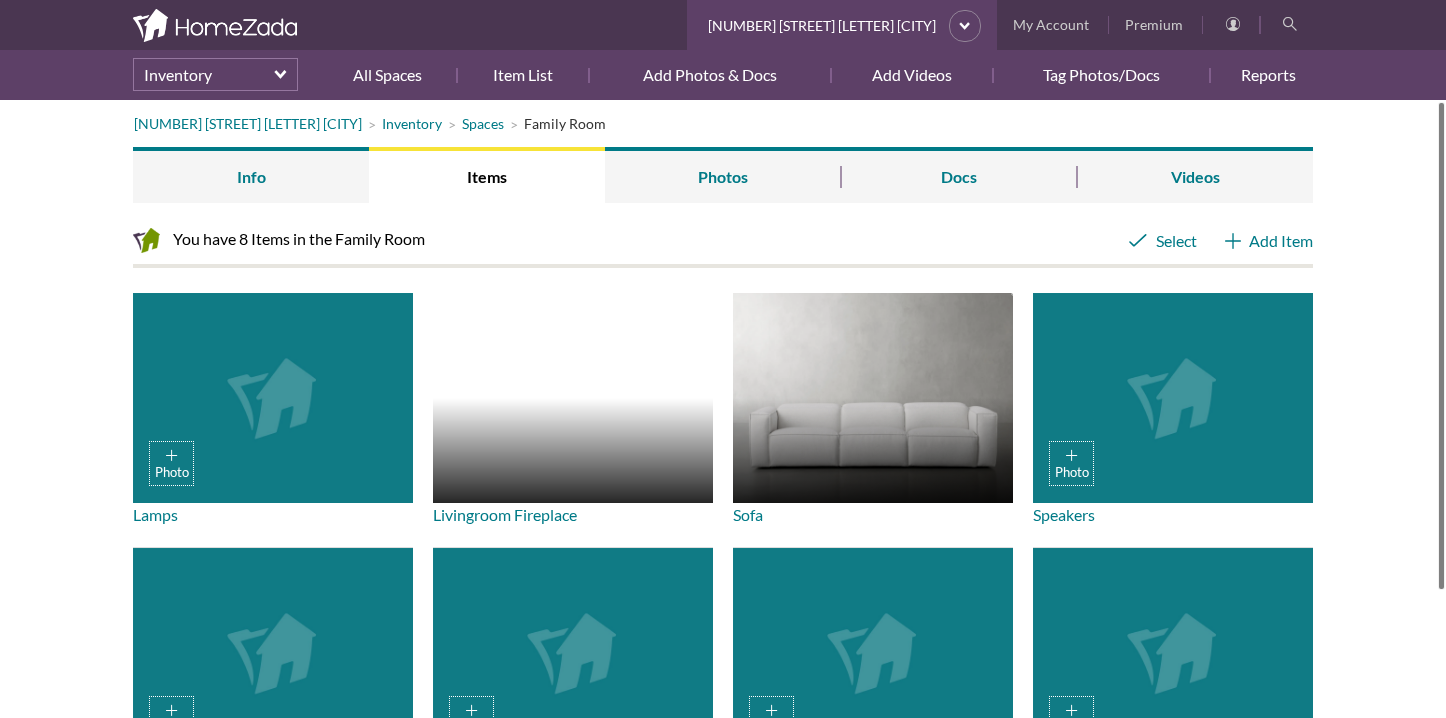 scroll, scrollTop: 0, scrollLeft: 0, axis: both 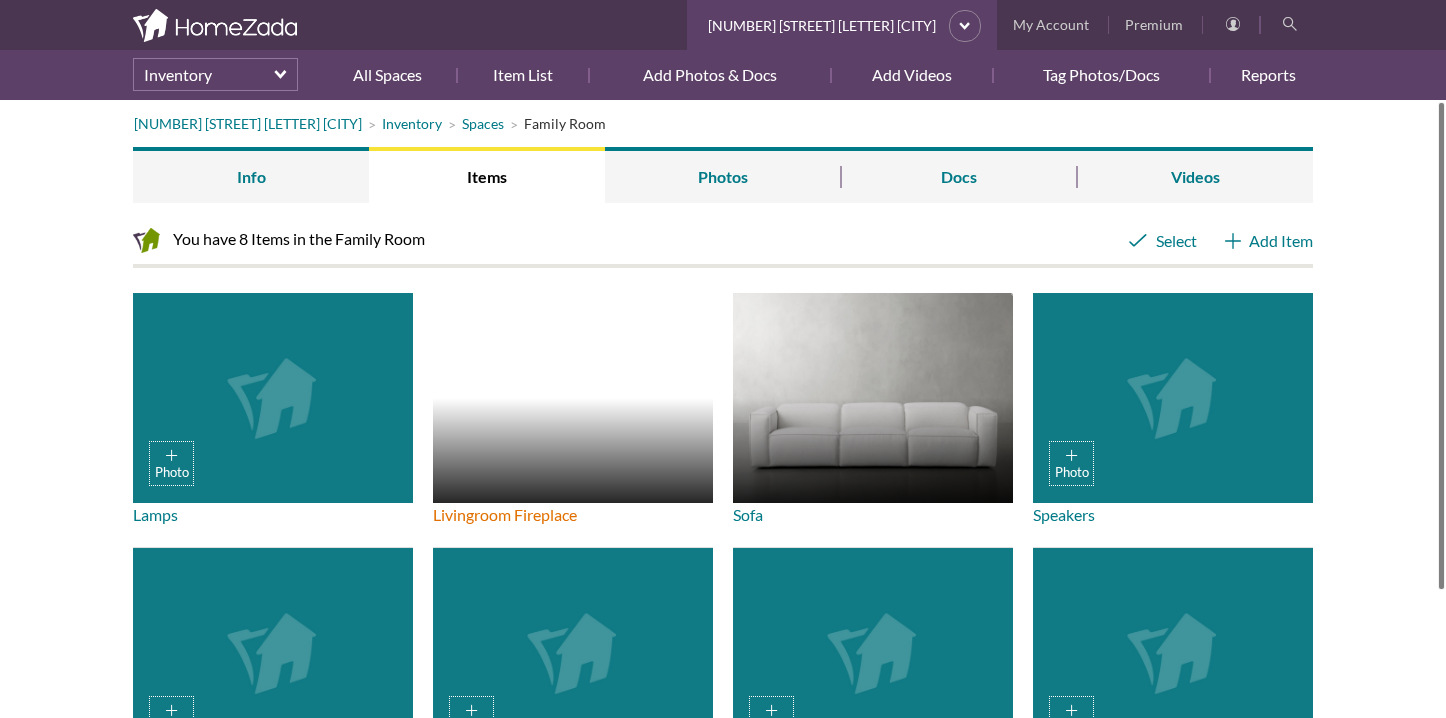 click on "Livingroom Fireplace" at bounding box center [505, 514] 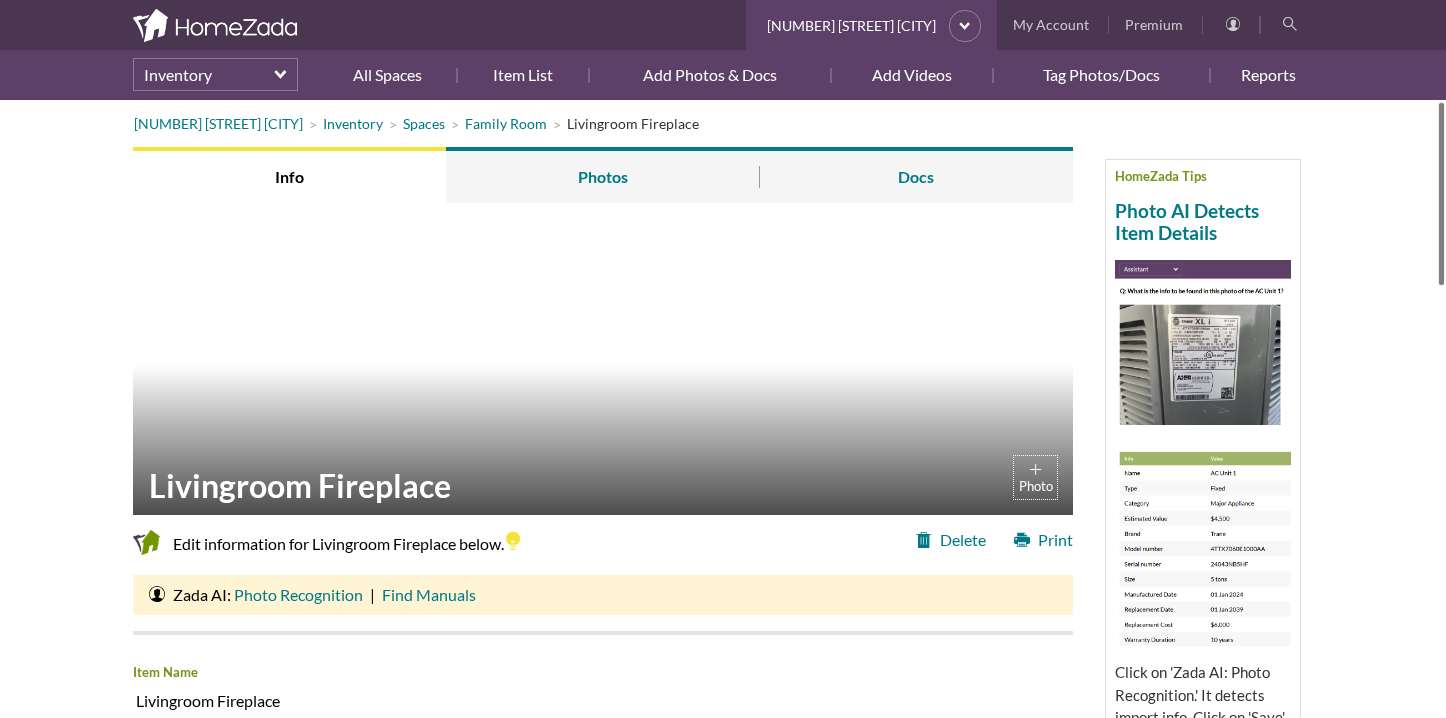scroll, scrollTop: 0, scrollLeft: 0, axis: both 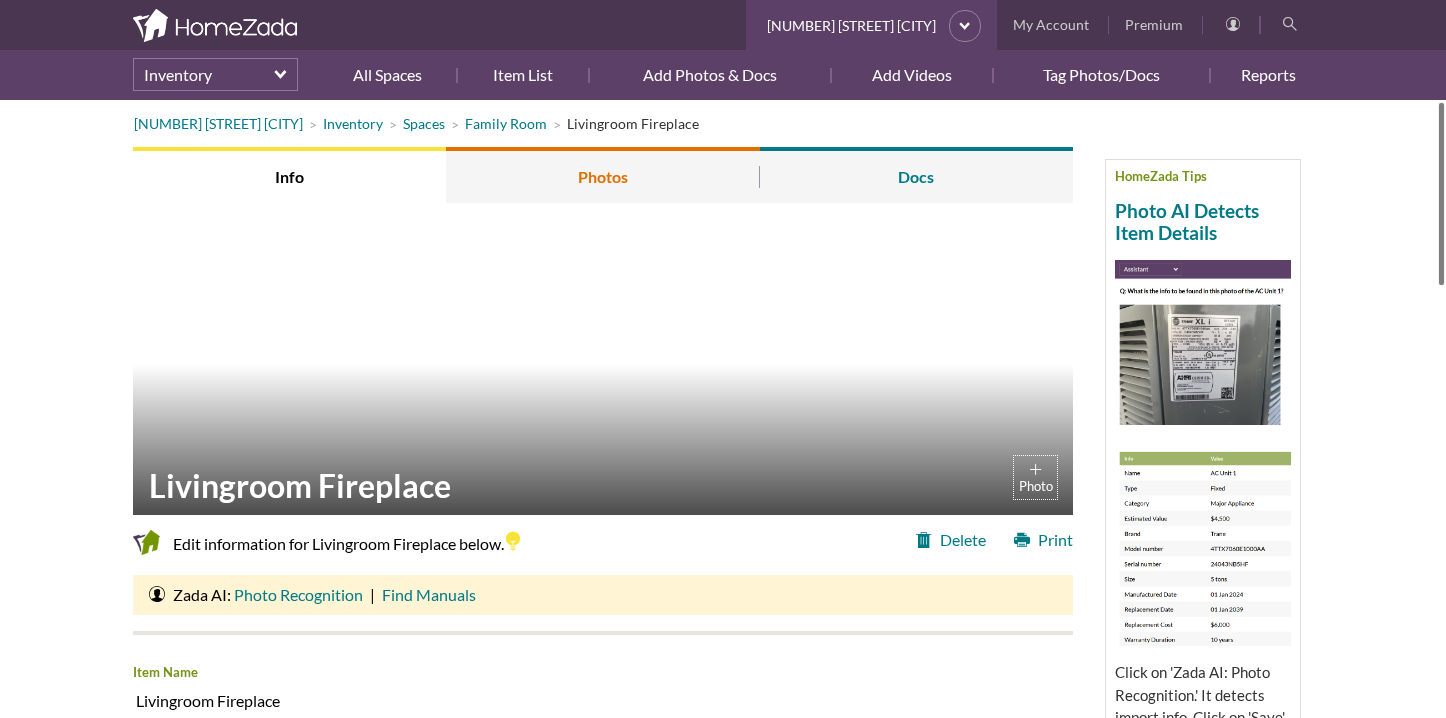 click on "Photos" at bounding box center (602, 175) 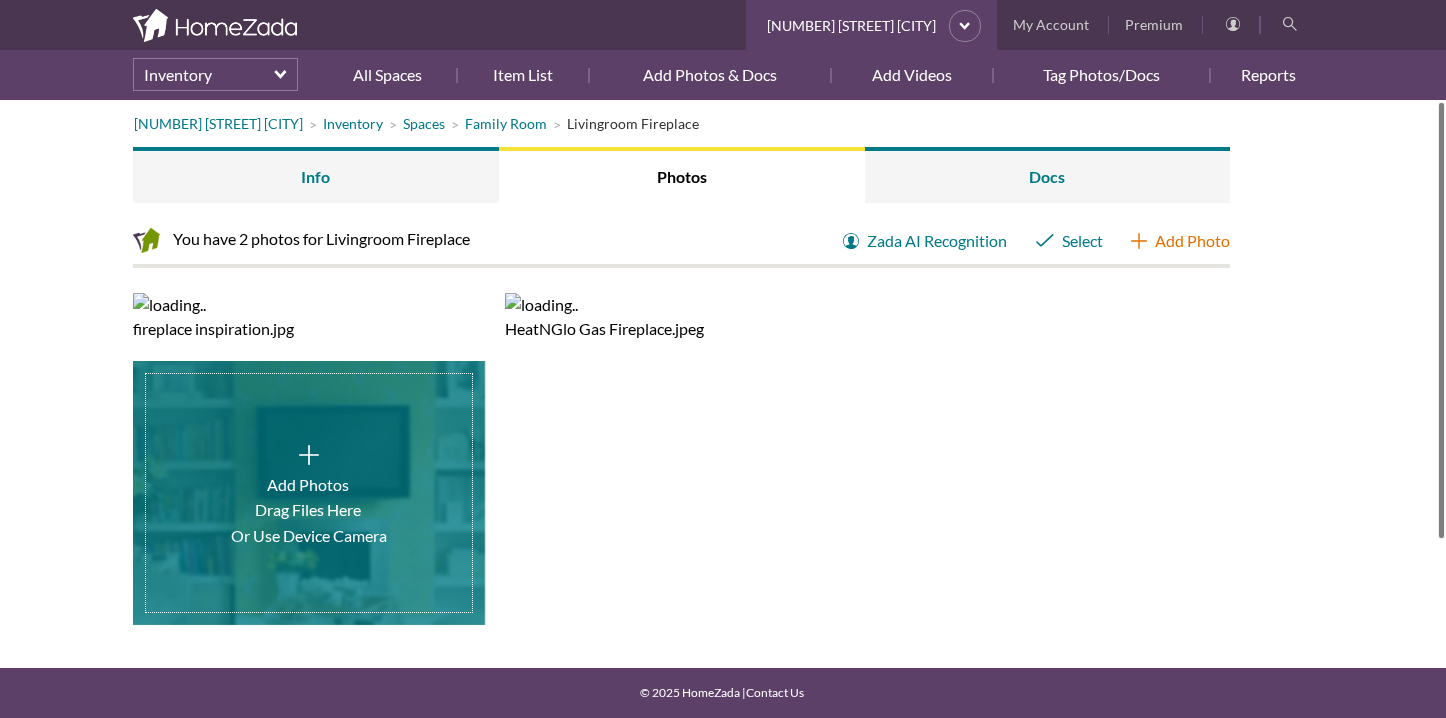 click on "Add Photo" at bounding box center (1180, 241) 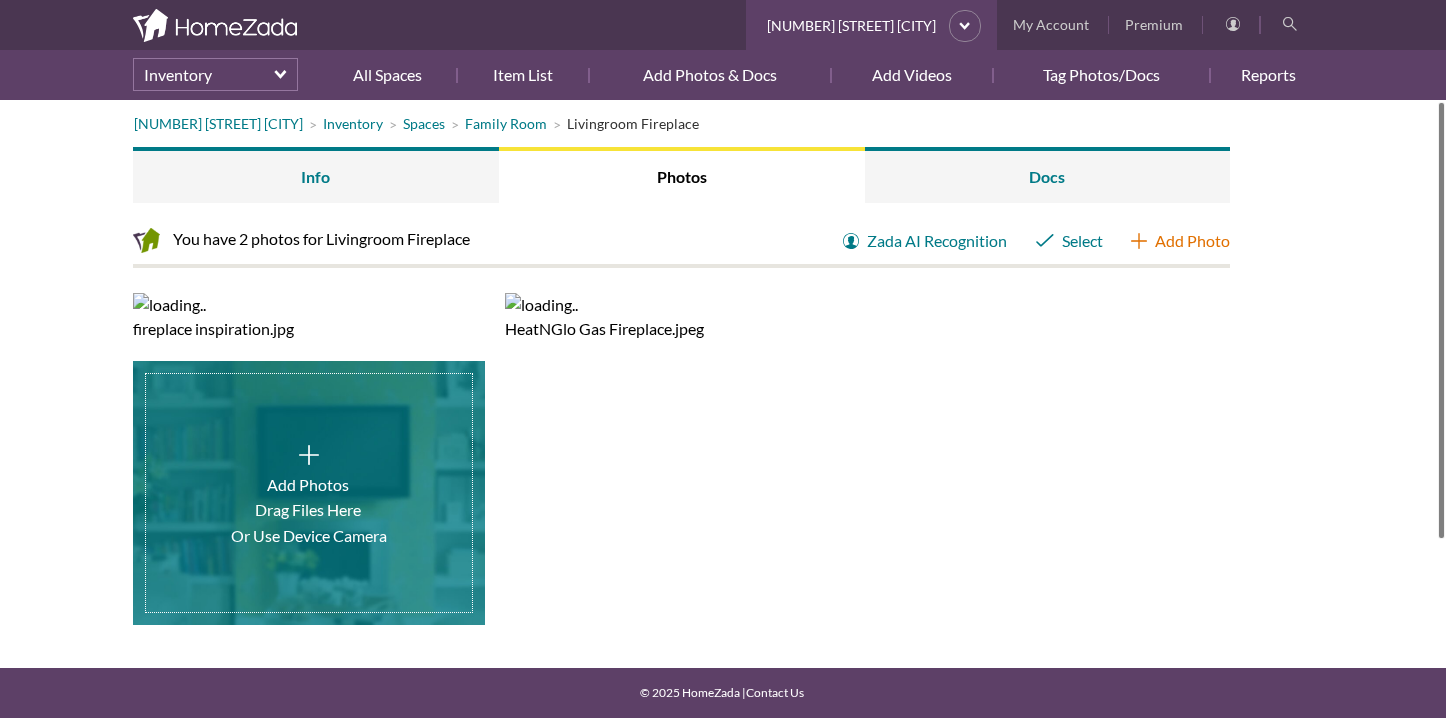 click on "Add Photo" at bounding box center (1180, 241) 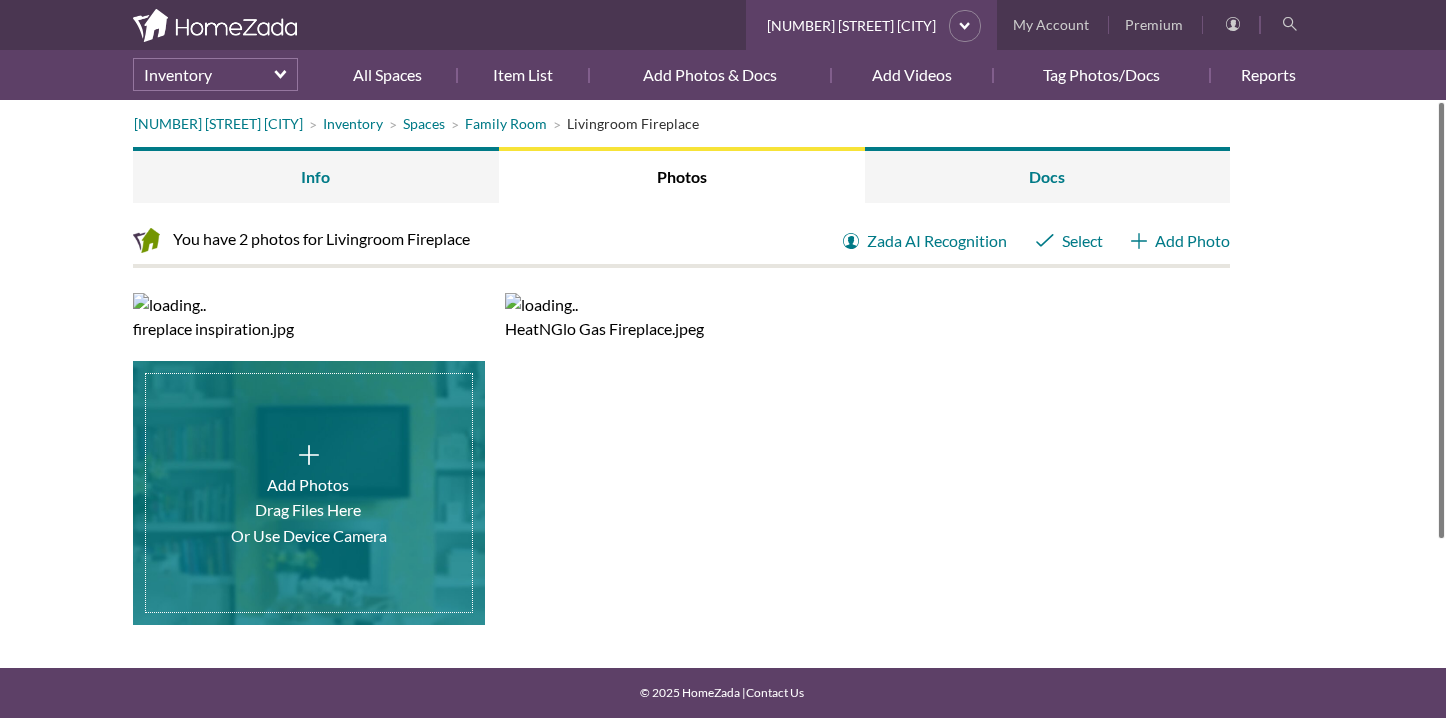 click at bounding box center [309, 493] 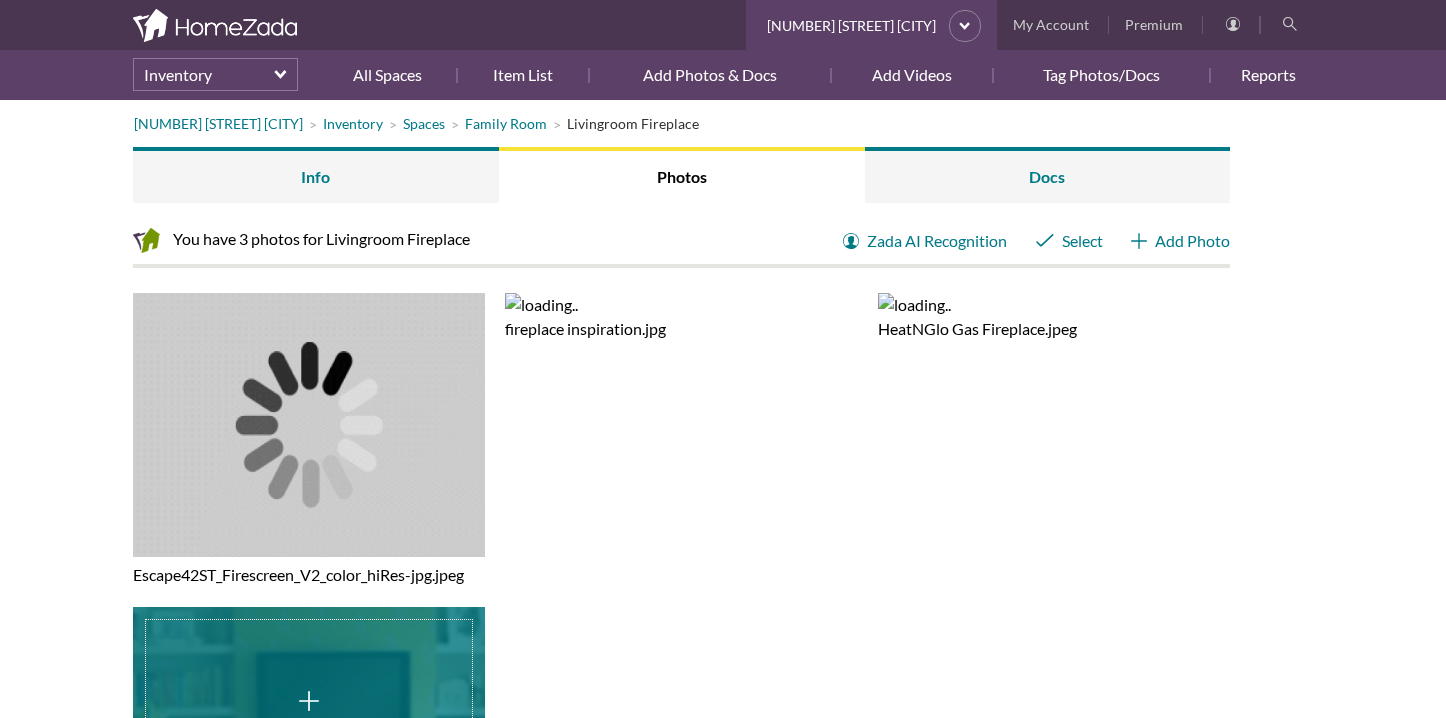 scroll, scrollTop: 0, scrollLeft: 0, axis: both 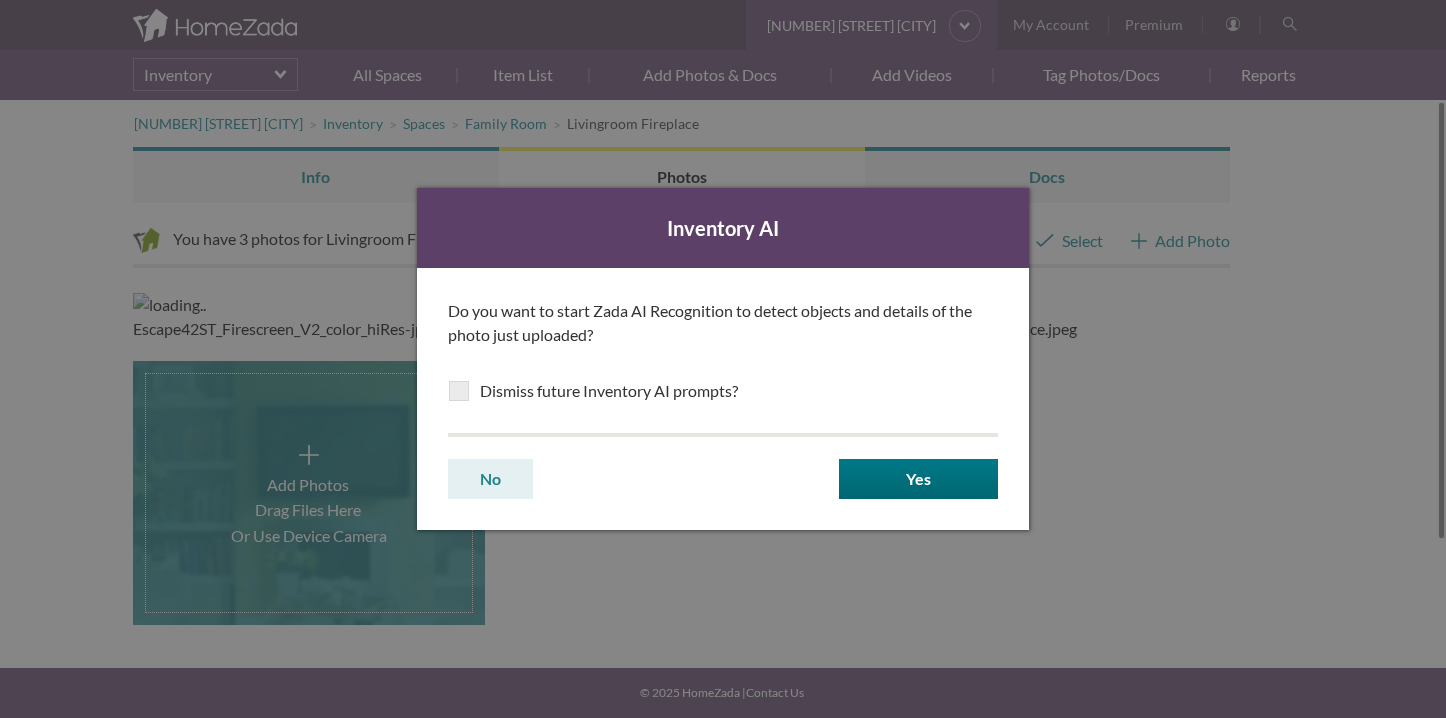 click on "No" at bounding box center [490, 479] 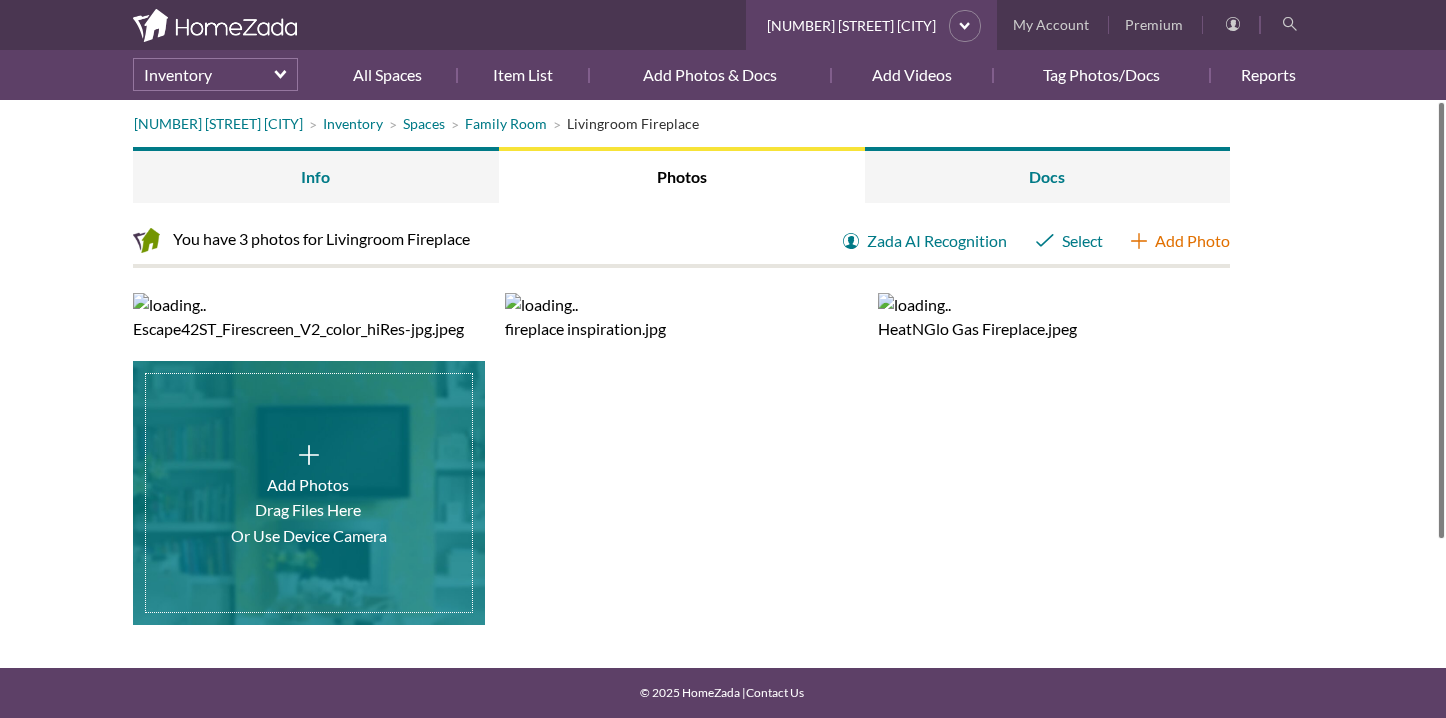 click on "Add Photo" at bounding box center (1180, 241) 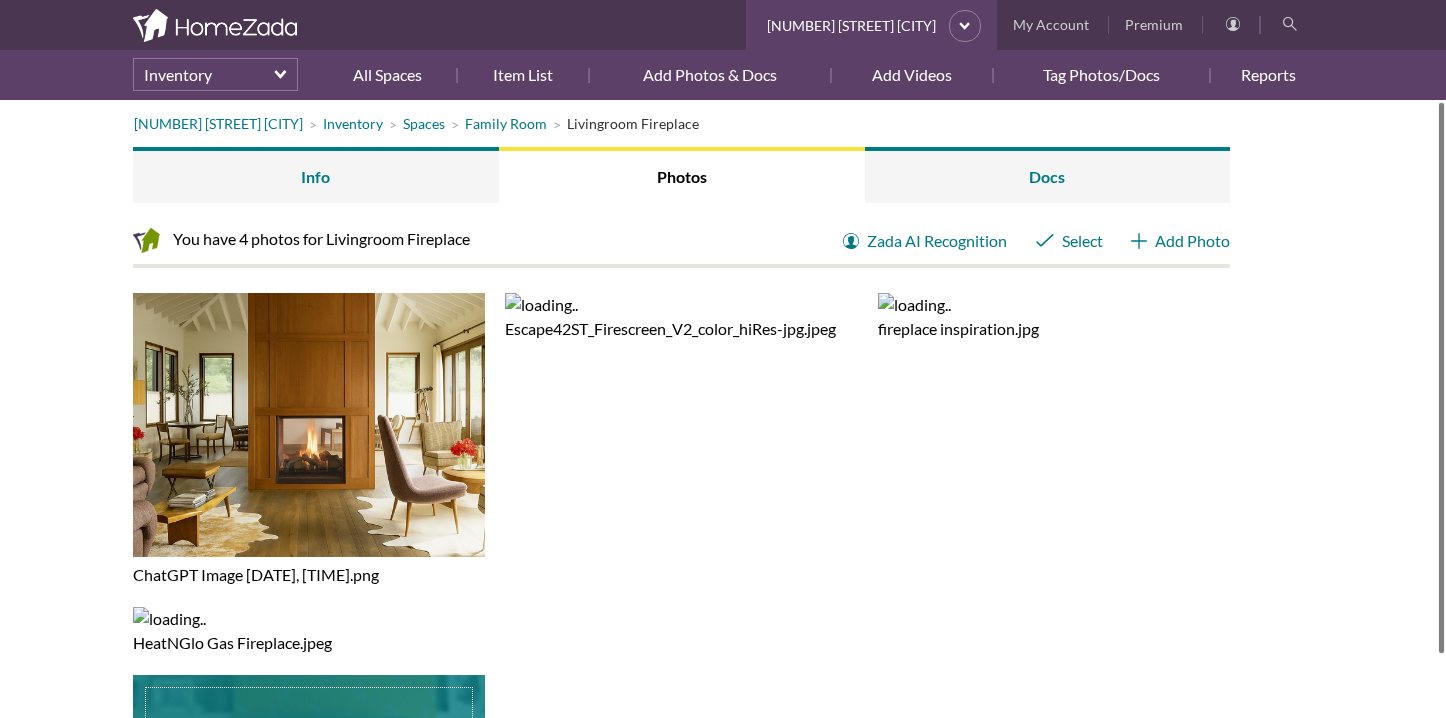 scroll, scrollTop: 0, scrollLeft: 0, axis: both 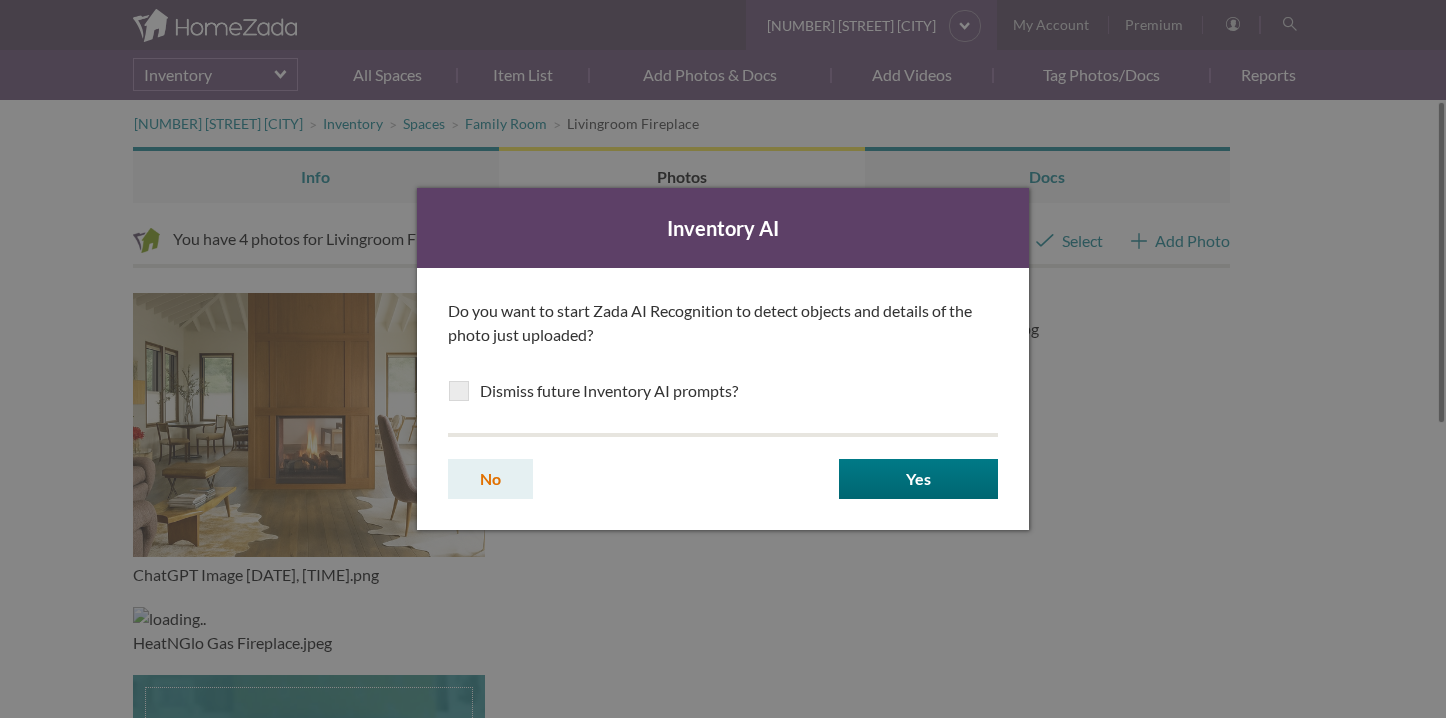 click on "No" at bounding box center (490, 479) 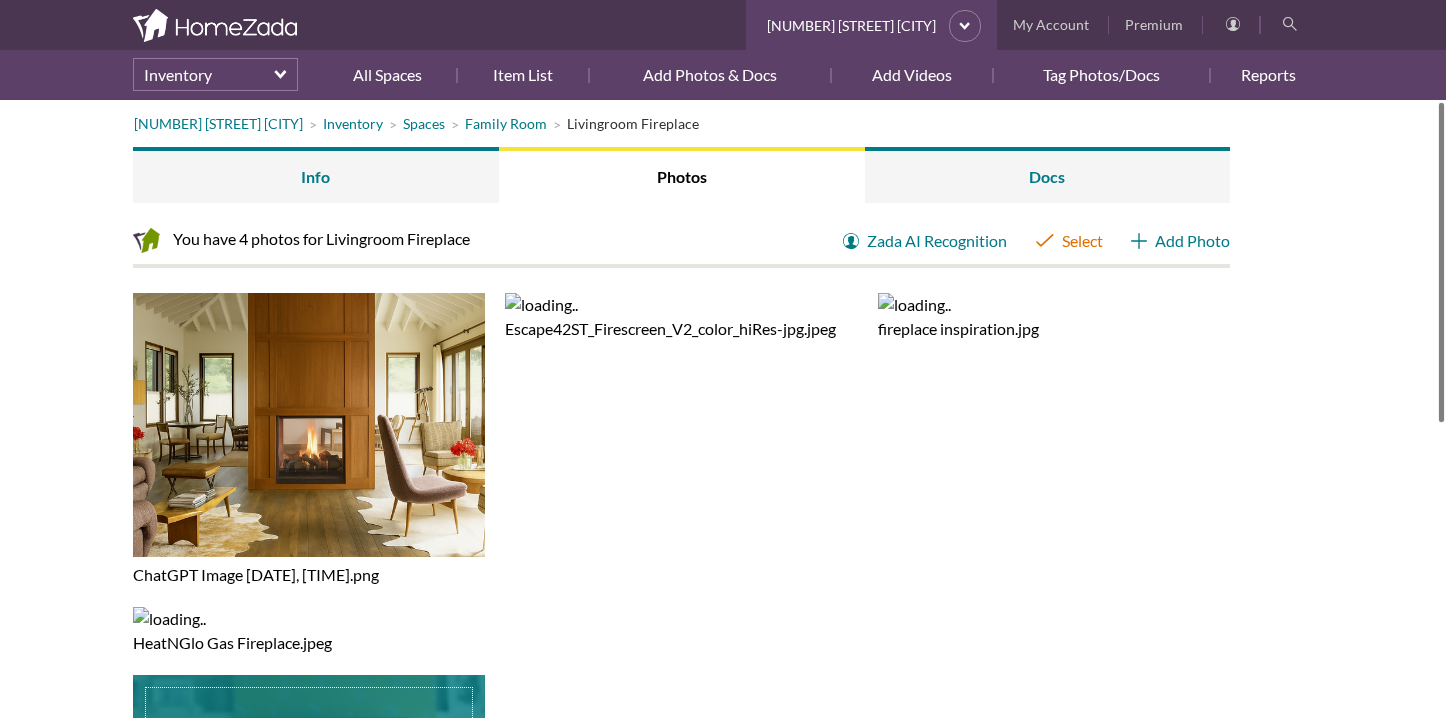 click on "Select" at bounding box center [1069, 241] 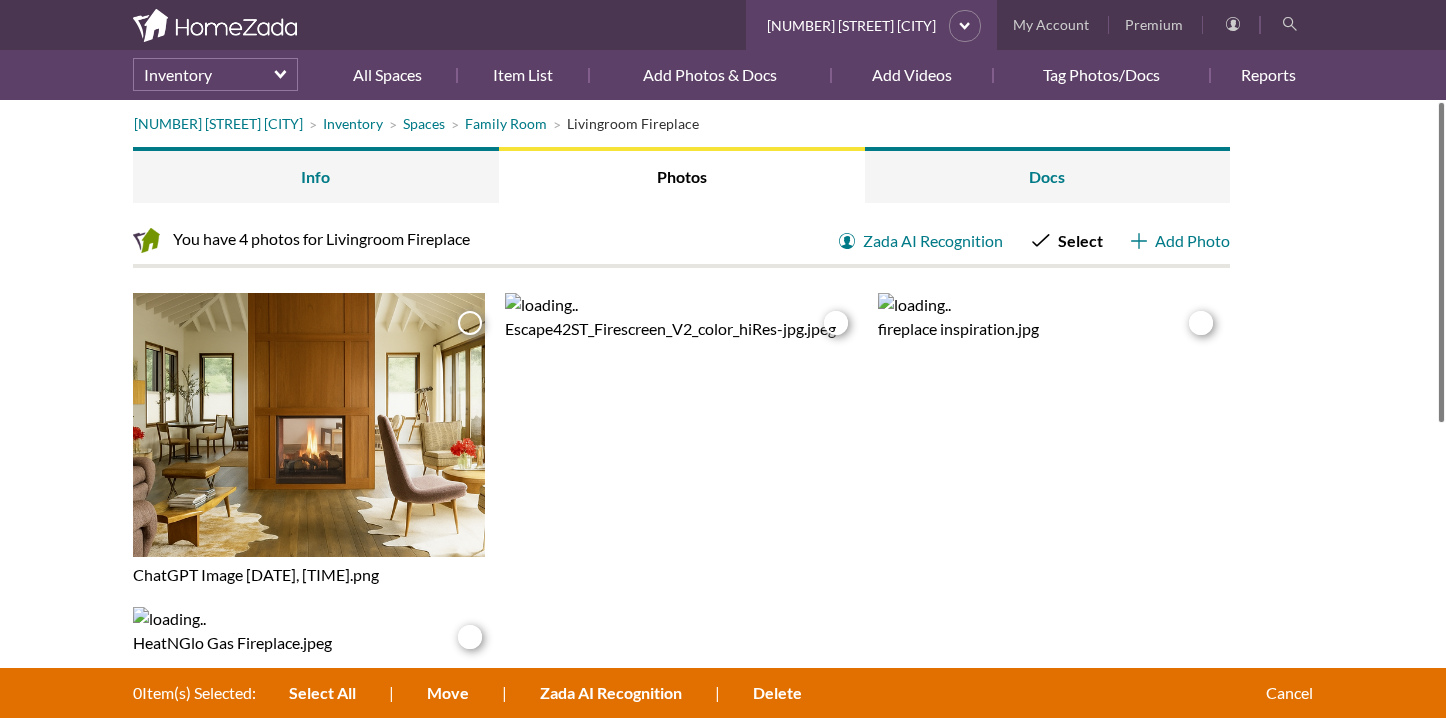 click at bounding box center [469, 323] 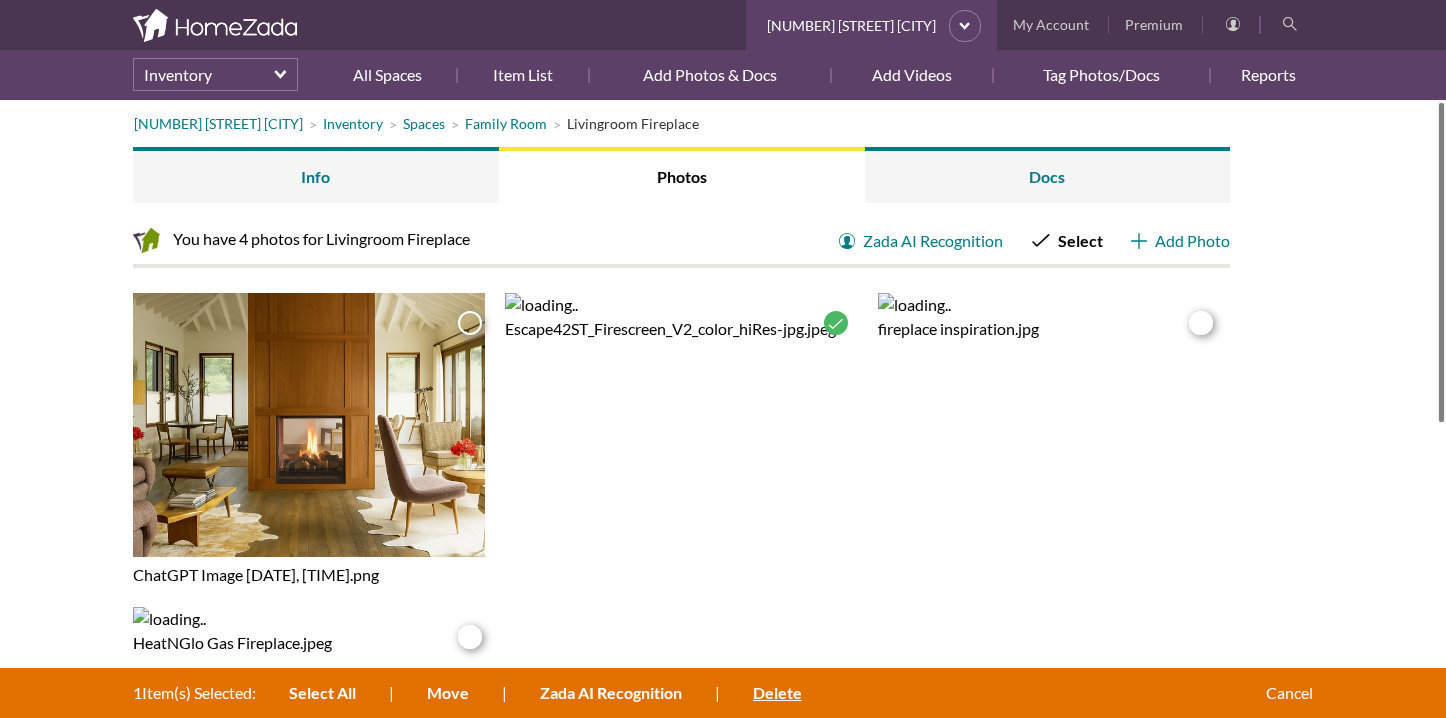 click on "Delete" at bounding box center (777, 692) 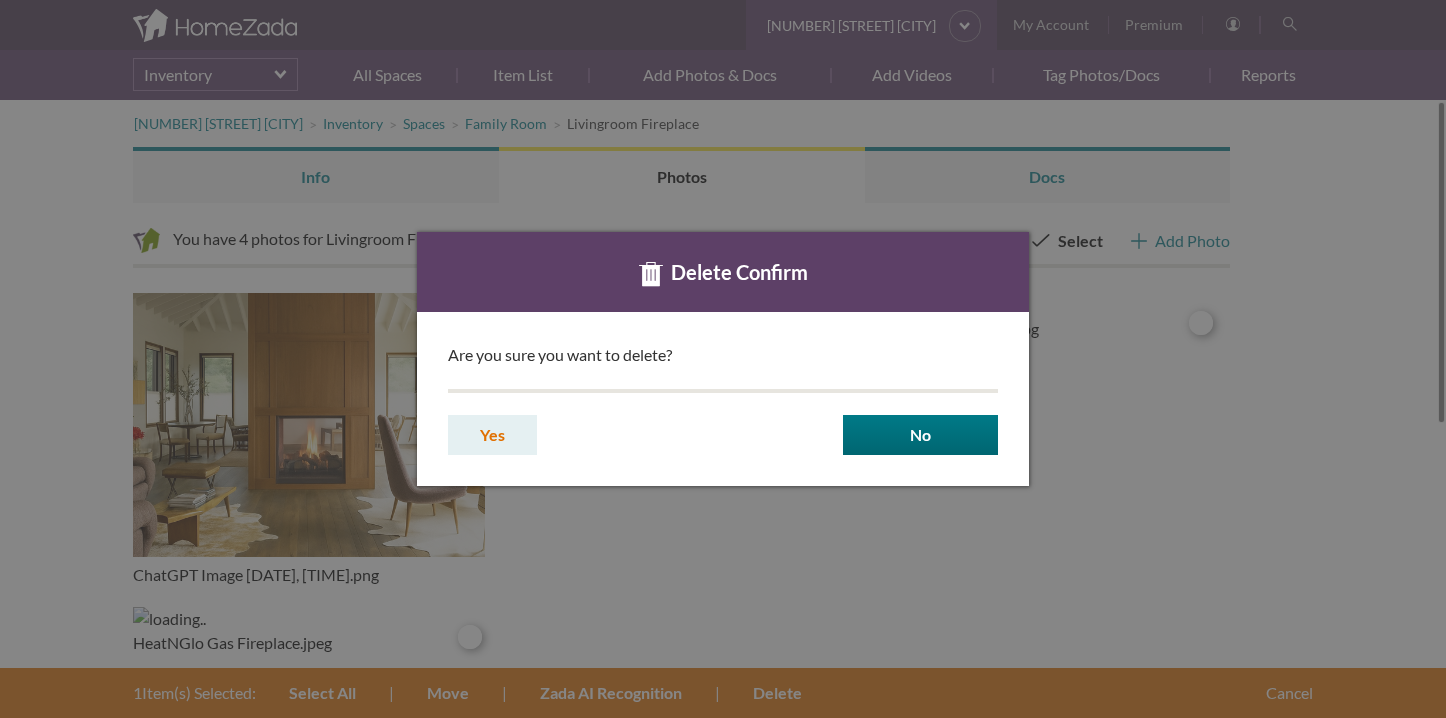 click on "Yes" at bounding box center (492, 435) 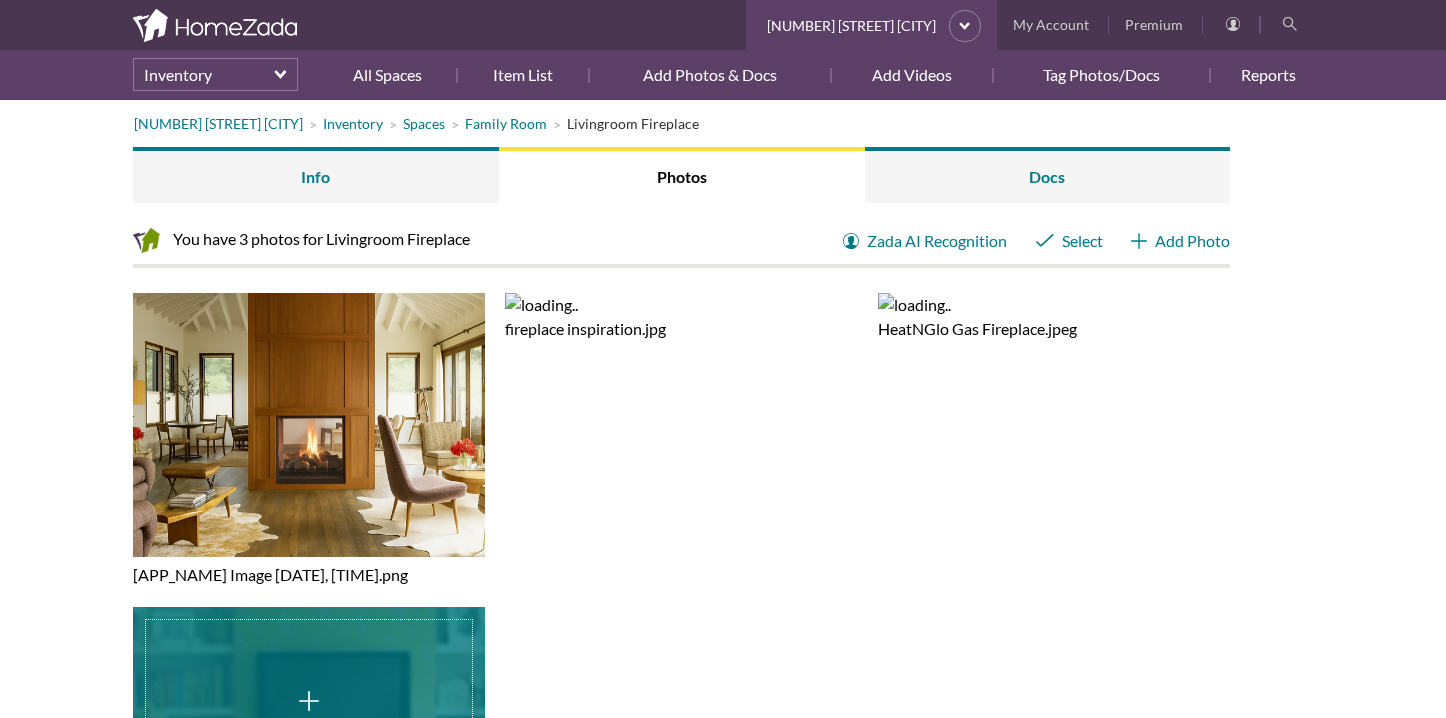 scroll, scrollTop: 0, scrollLeft: 0, axis: both 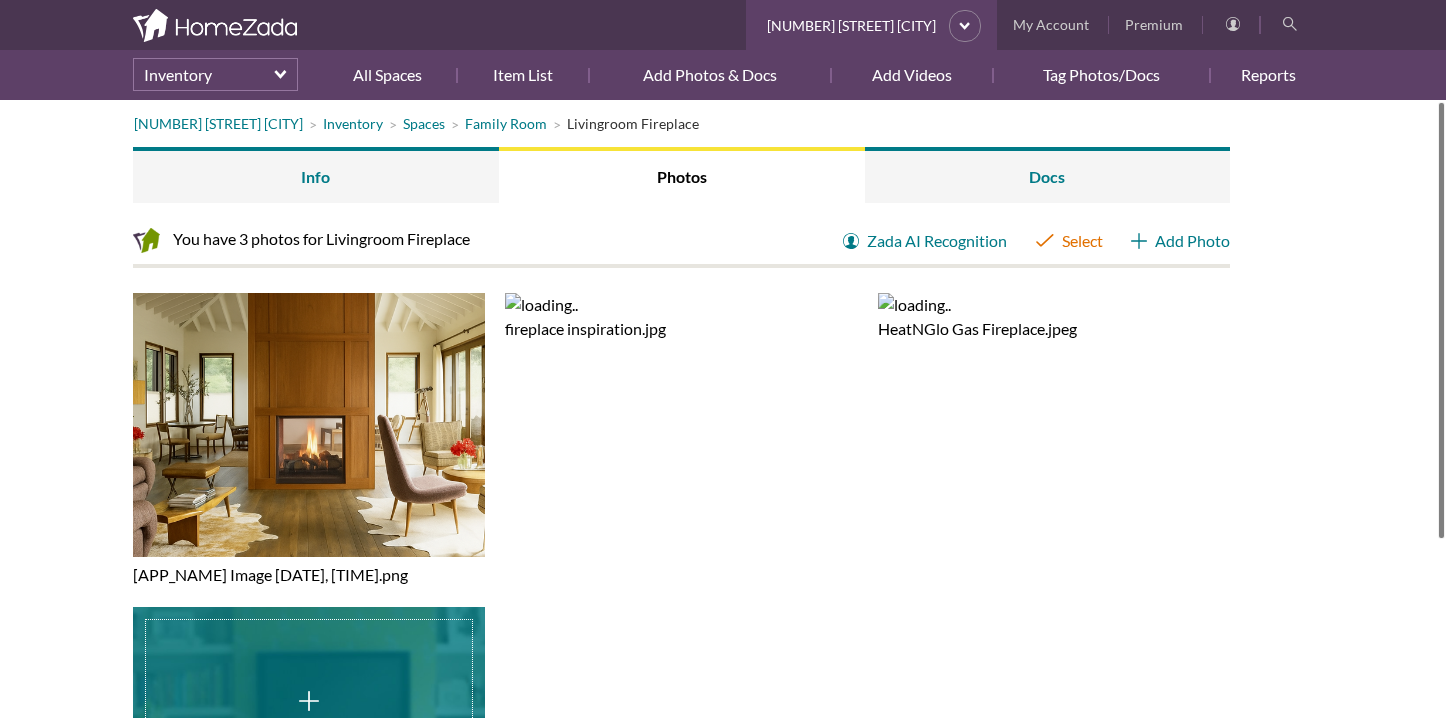 click on "Select" at bounding box center [1069, 241] 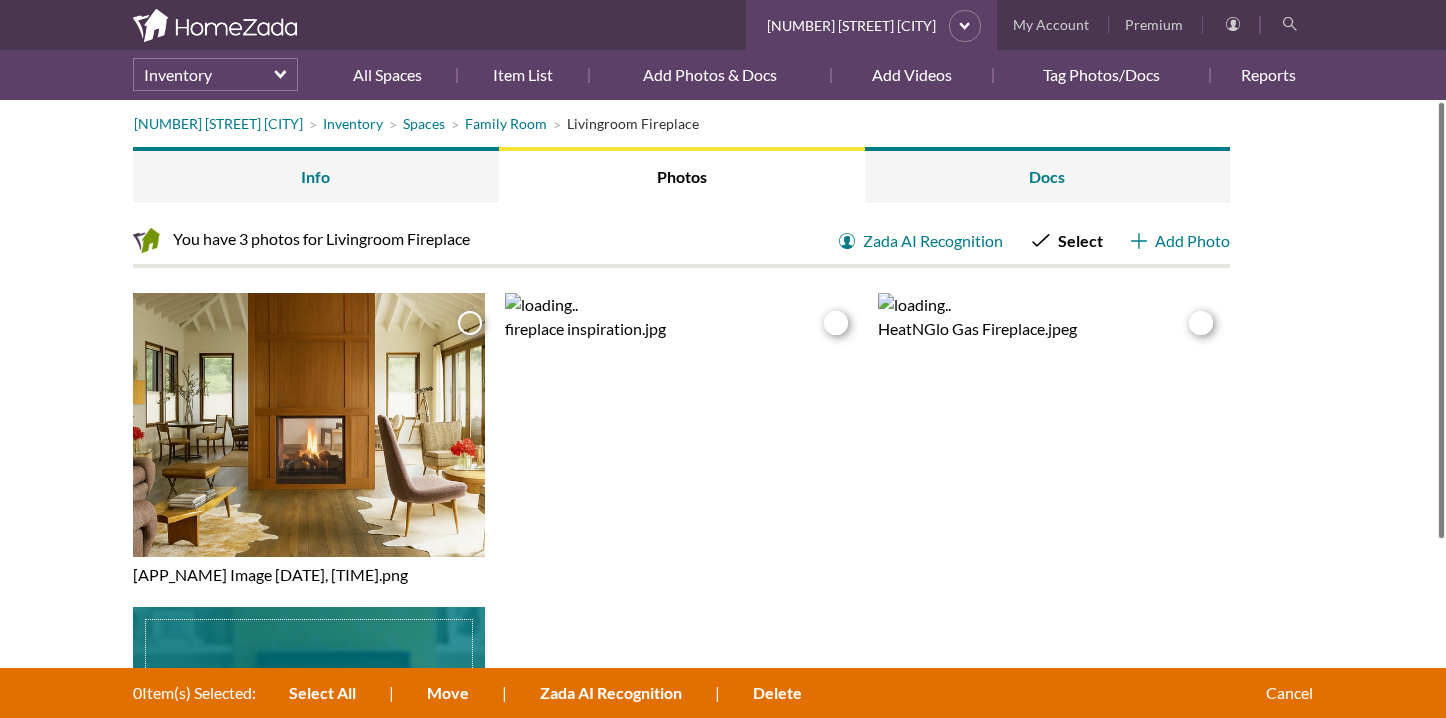 click at bounding box center (469, 323) 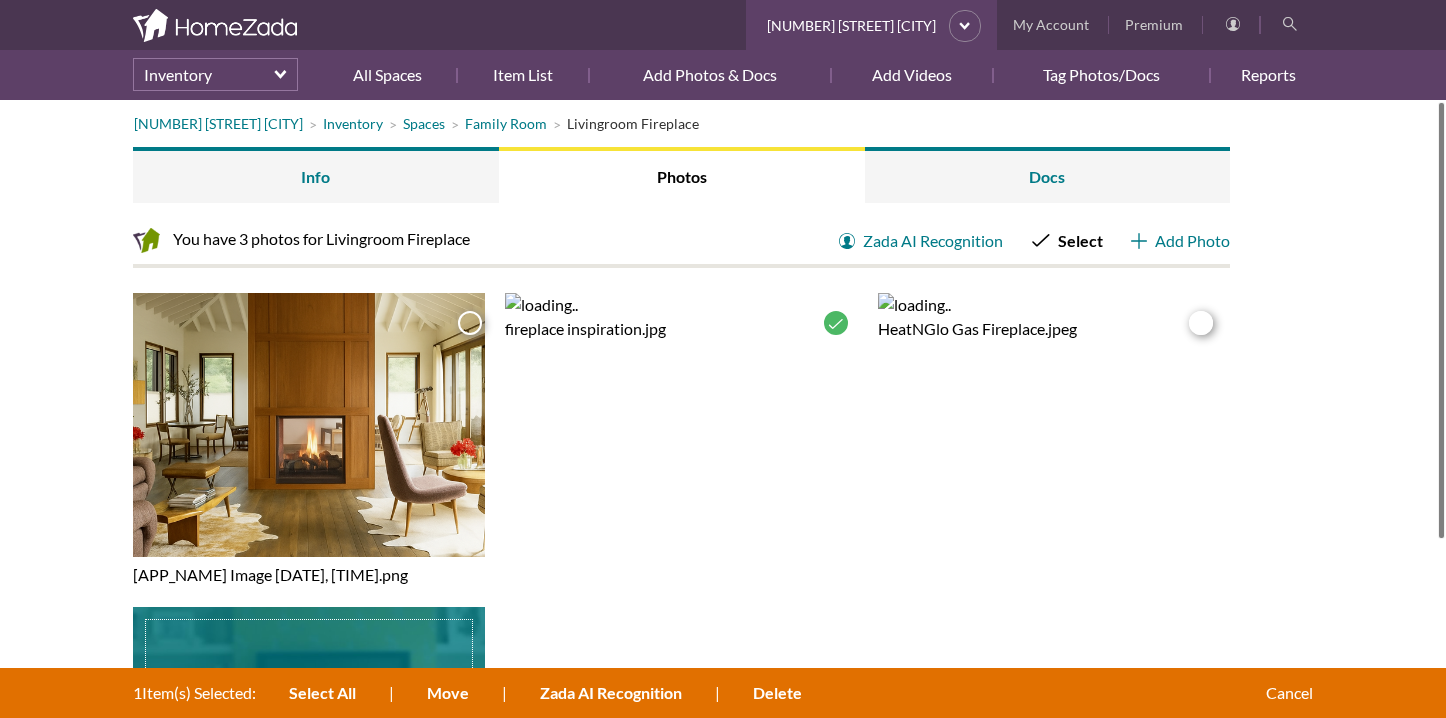 click on "435557" at bounding box center (835, 323) 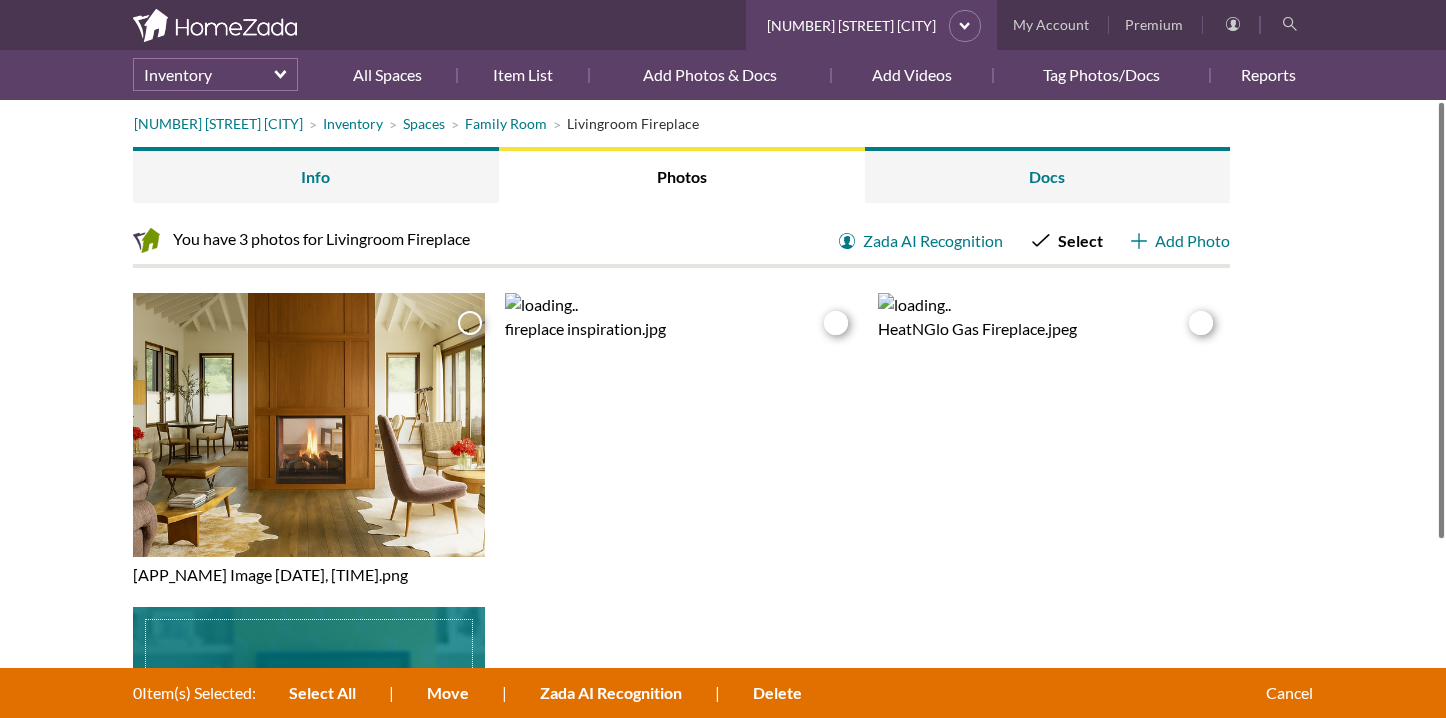click at bounding box center (469, 323) 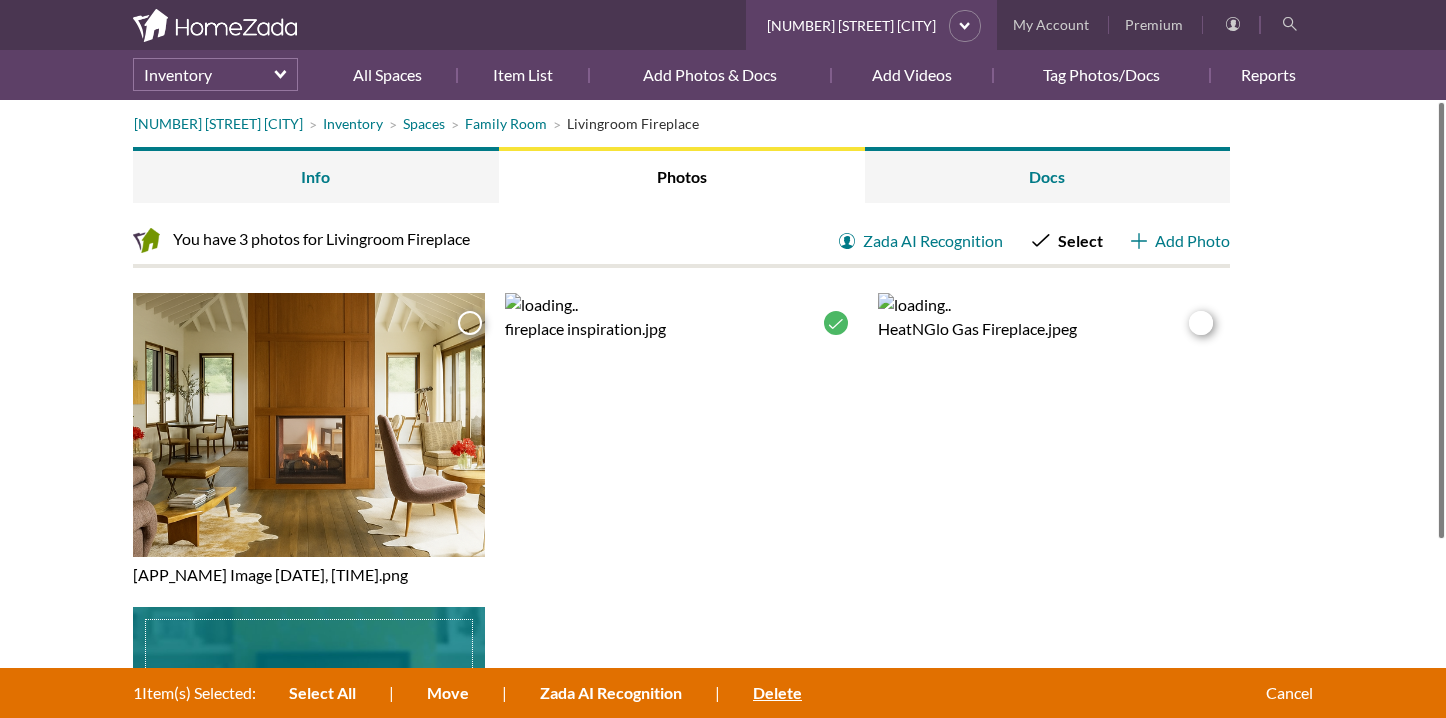 click on "Delete" at bounding box center (777, 692) 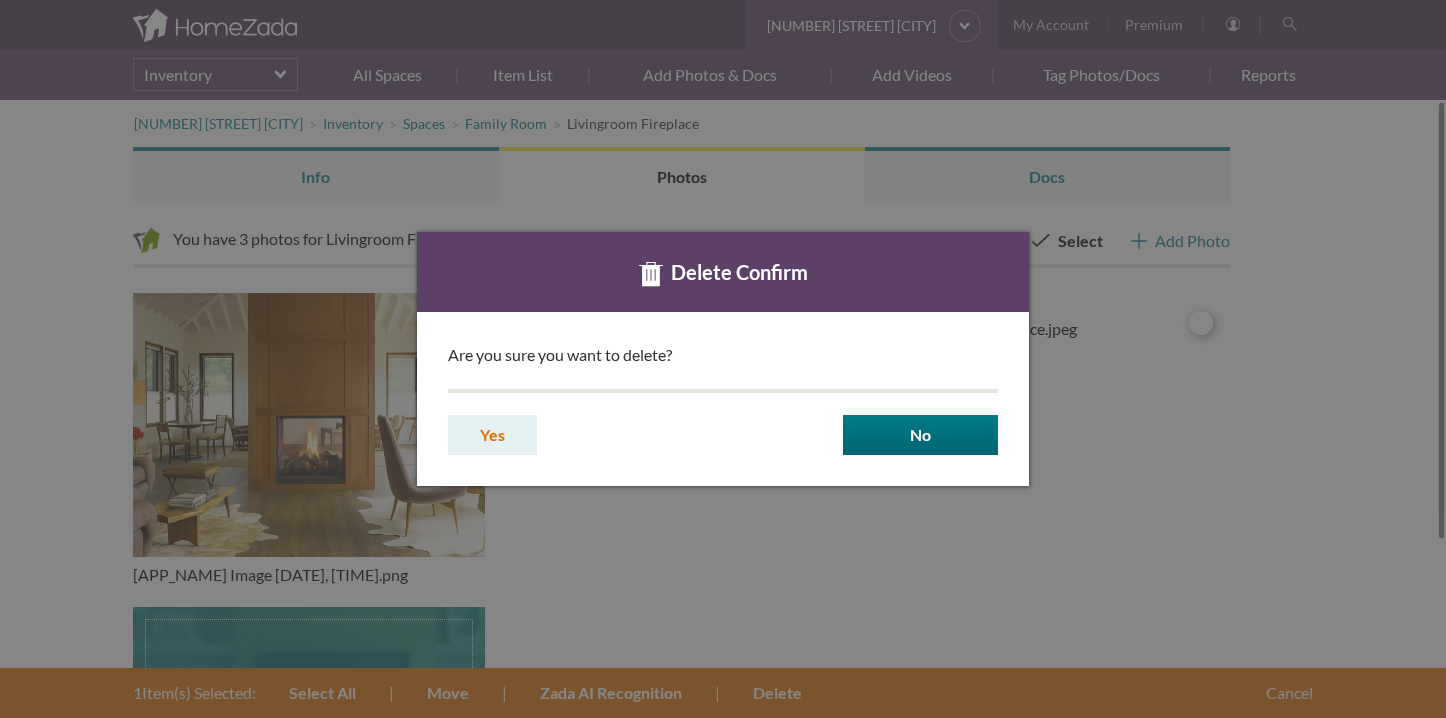click on "Yes" at bounding box center (492, 435) 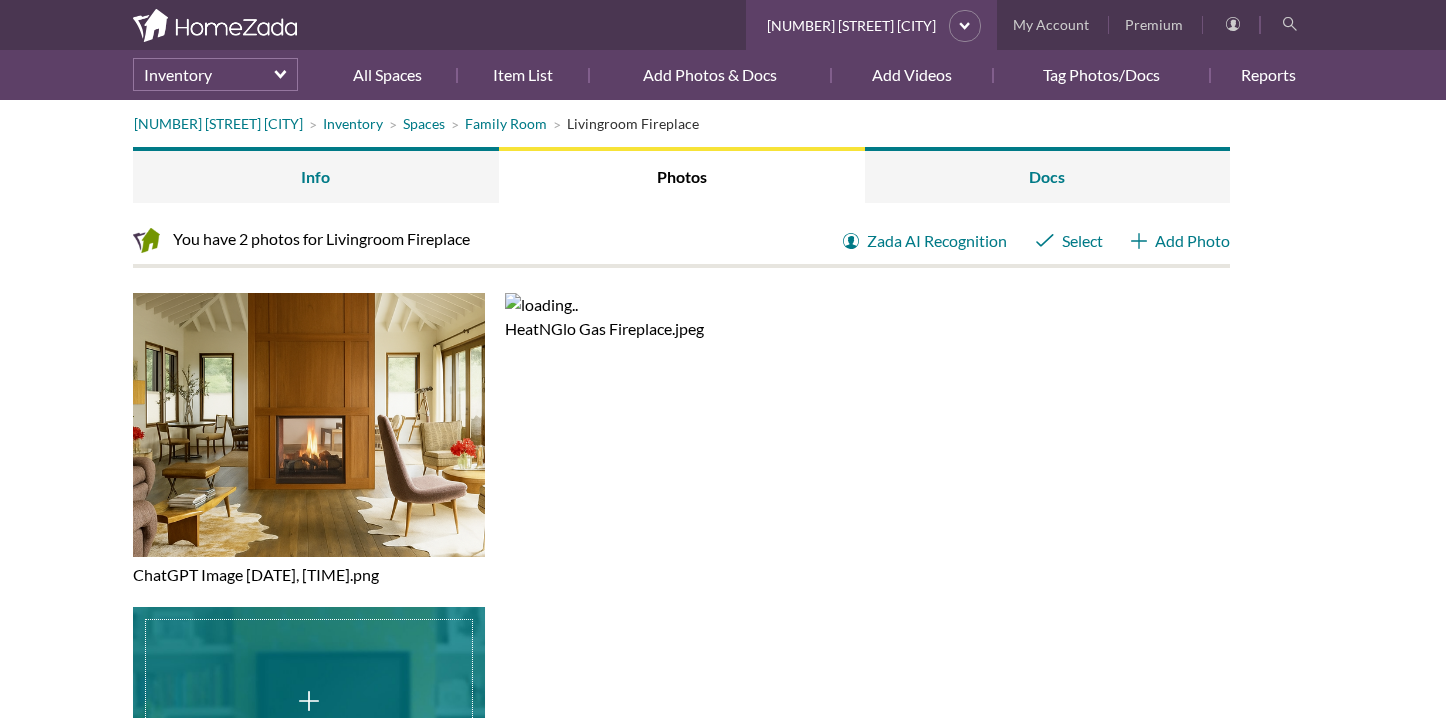 scroll, scrollTop: 0, scrollLeft: 0, axis: both 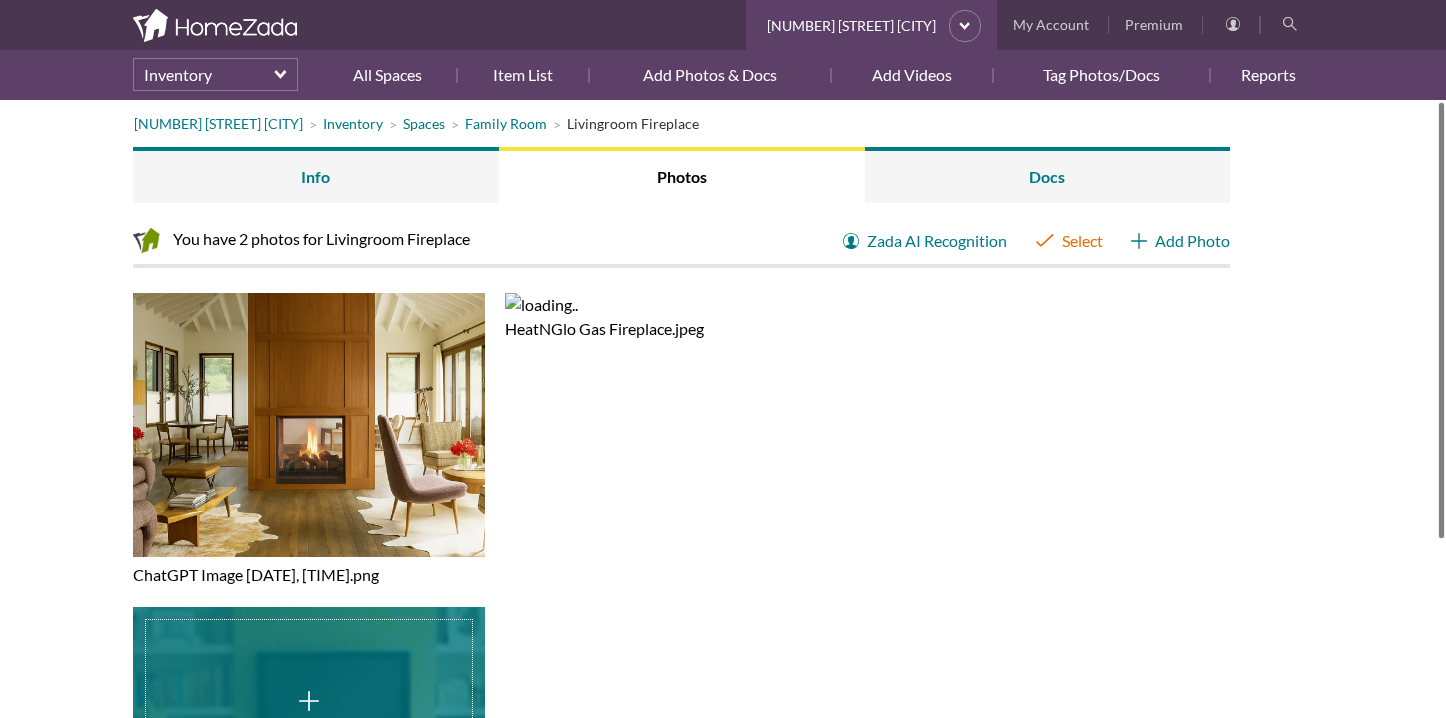 click on "Select" at bounding box center (1069, 241) 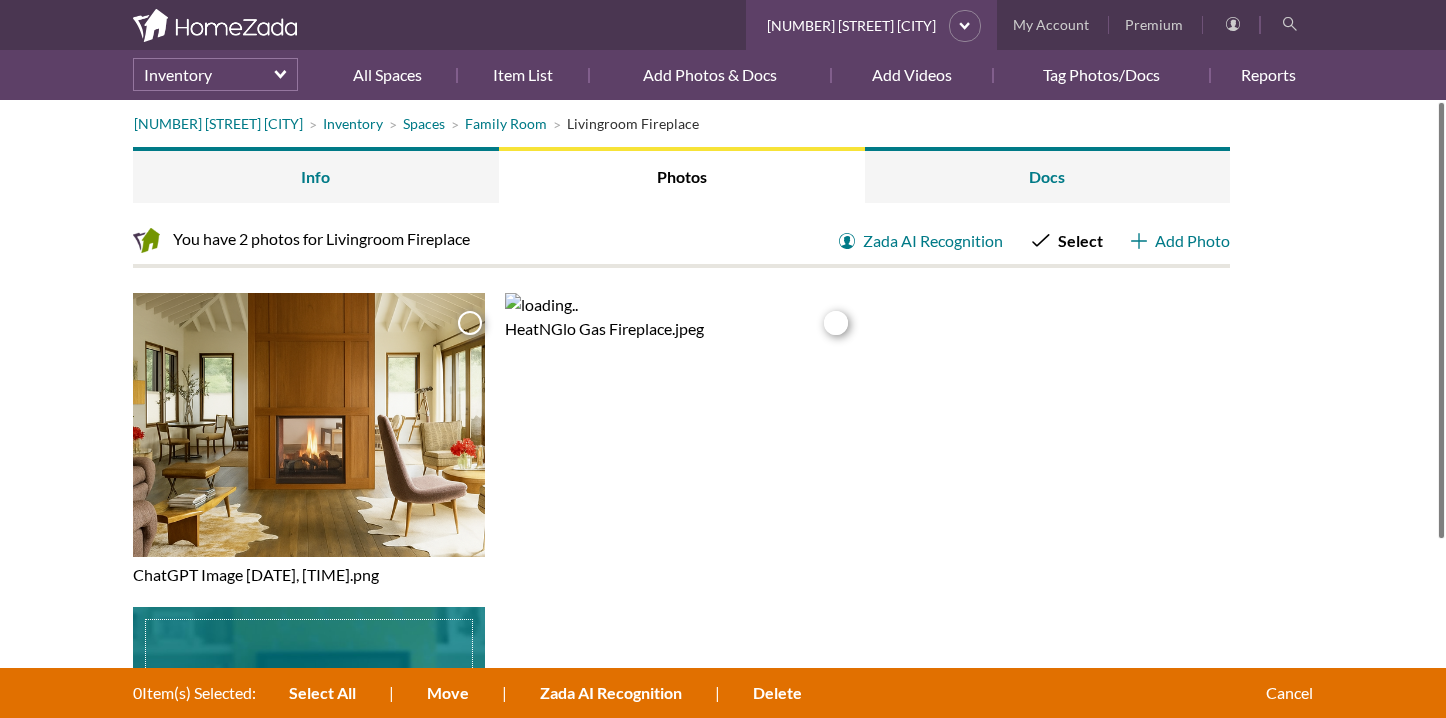 click at bounding box center [469, 323] 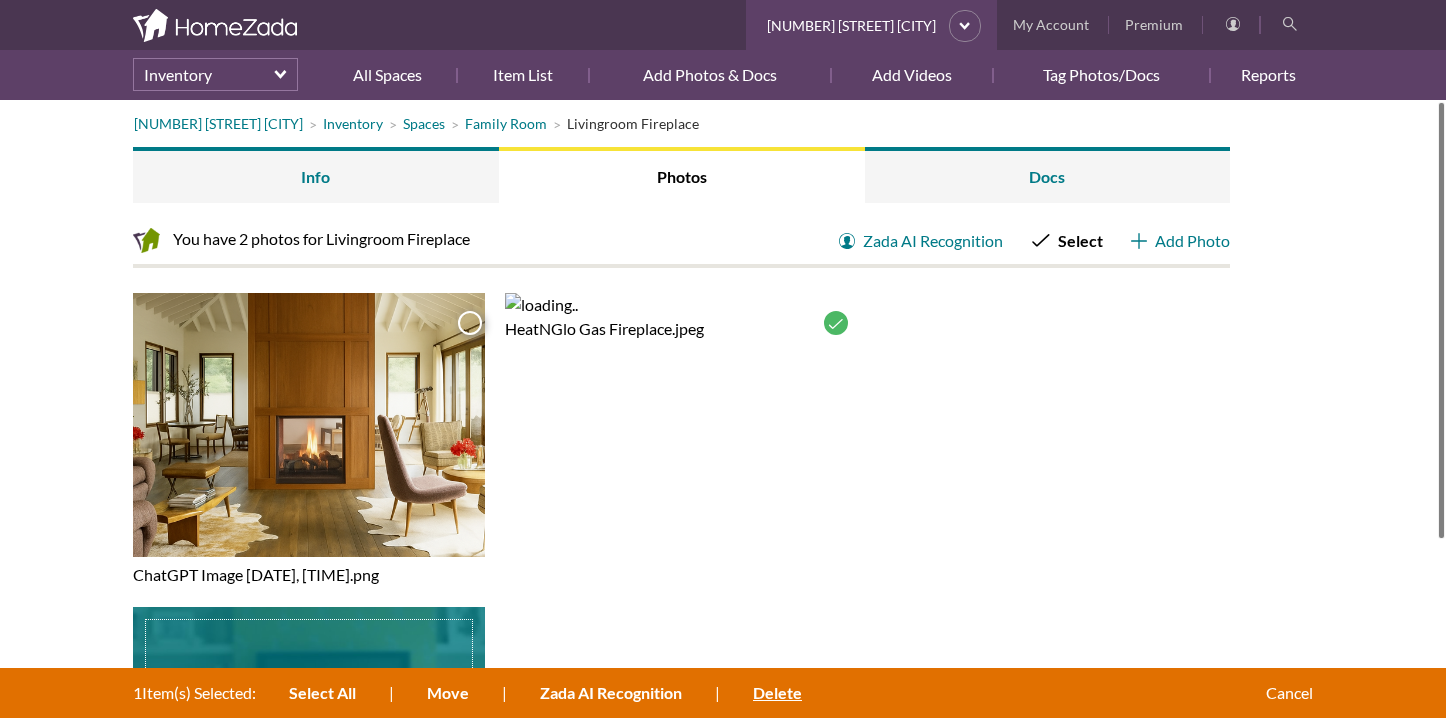 click on "Delete" at bounding box center (777, 692) 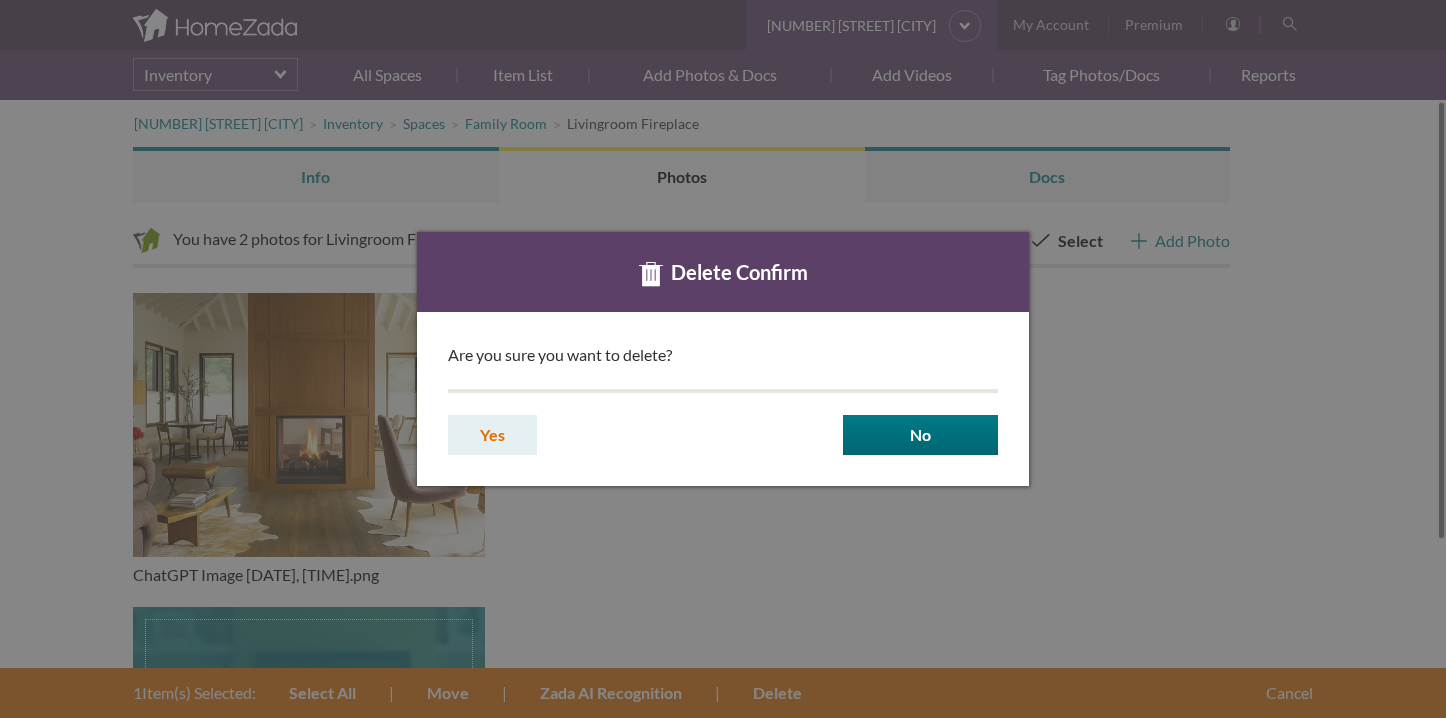 click on "Yes" at bounding box center [492, 435] 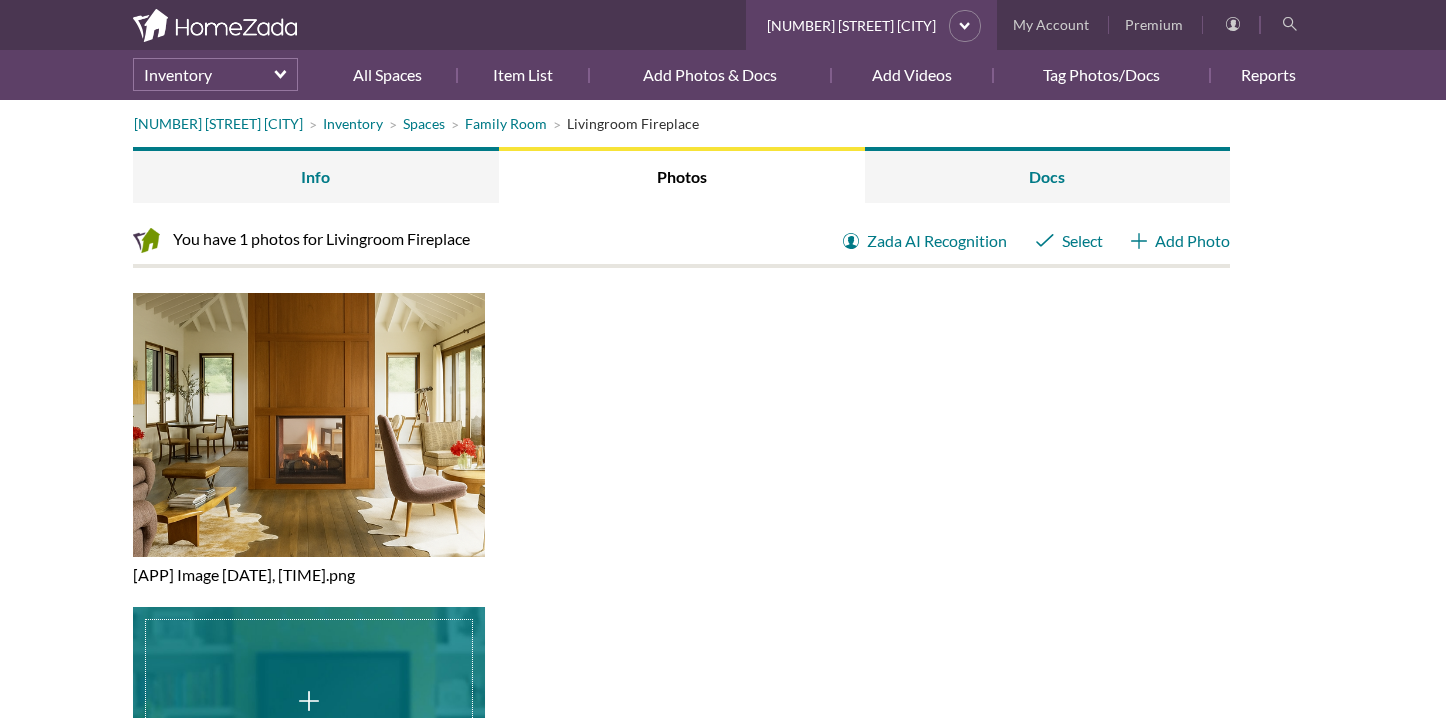 scroll, scrollTop: 0, scrollLeft: 0, axis: both 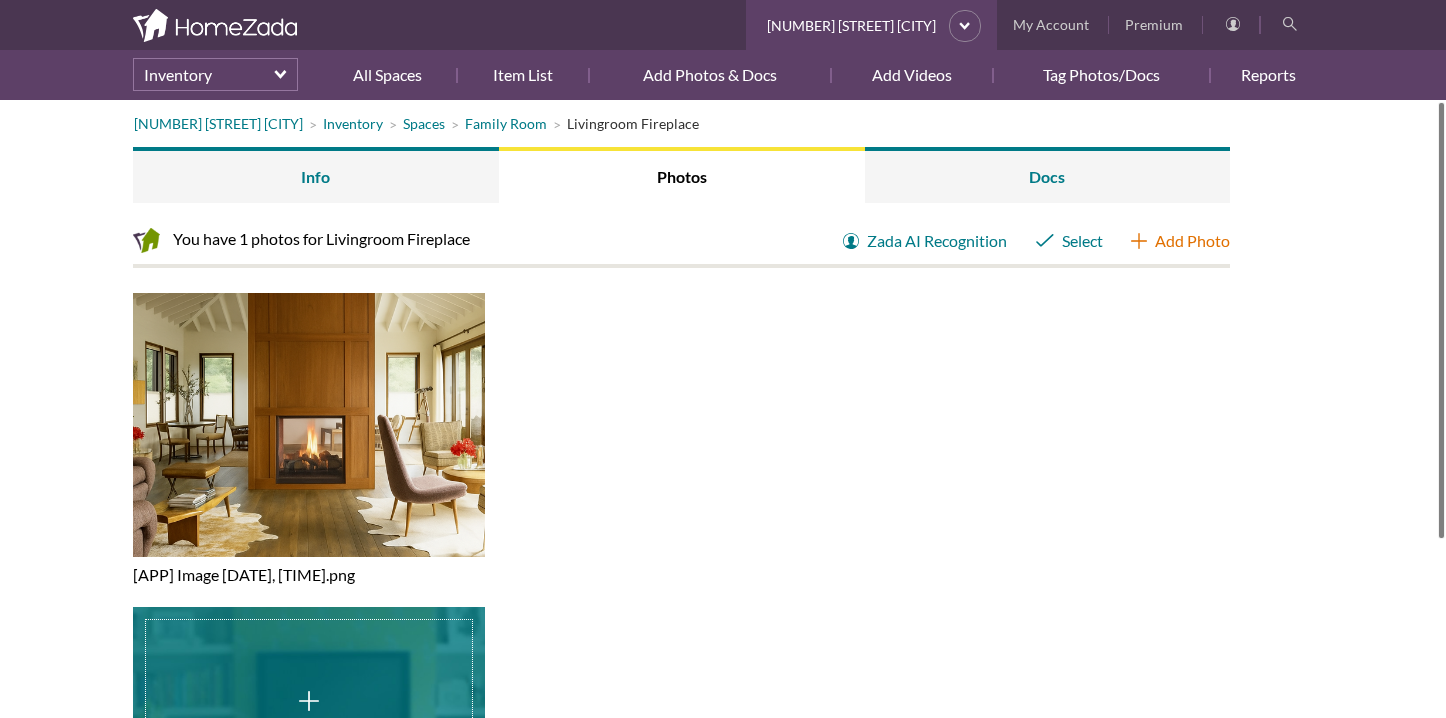 click on "Add Photo" at bounding box center (1180, 241) 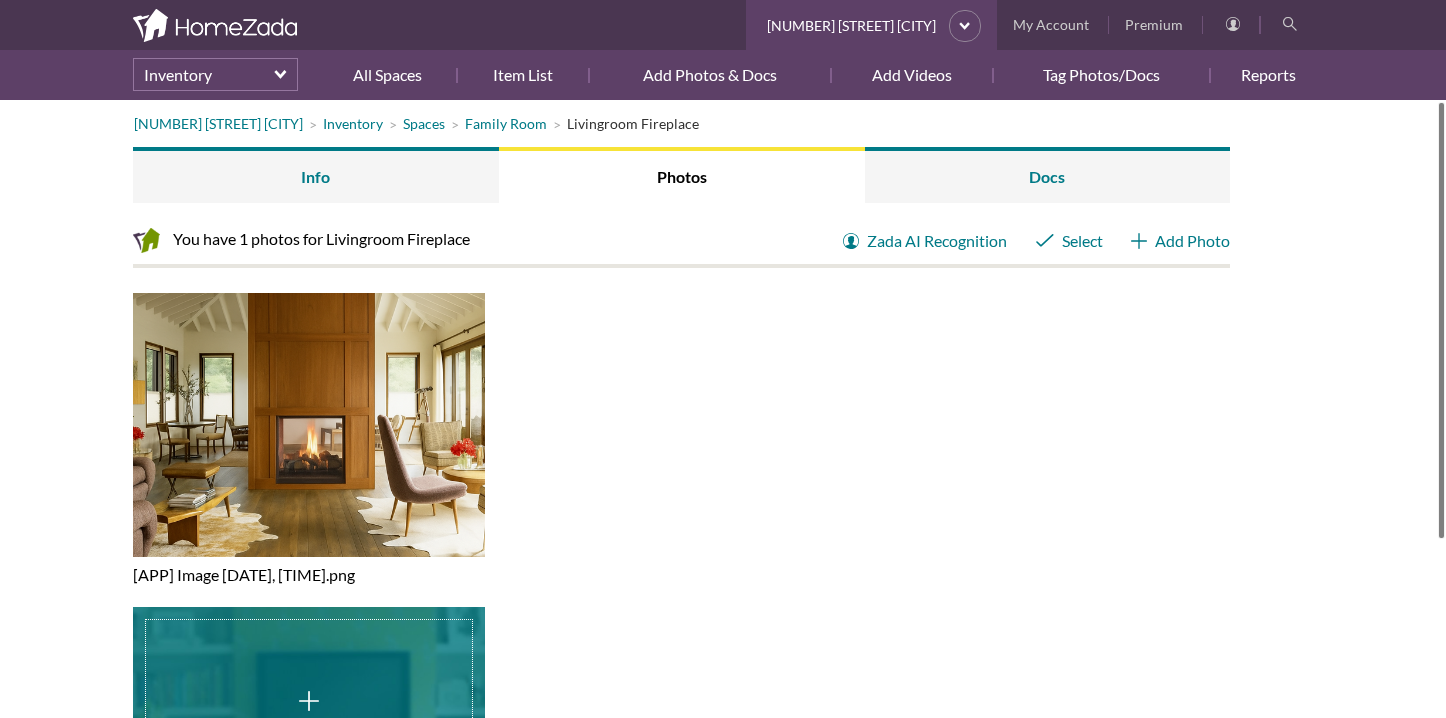 click at bounding box center [309, 739] 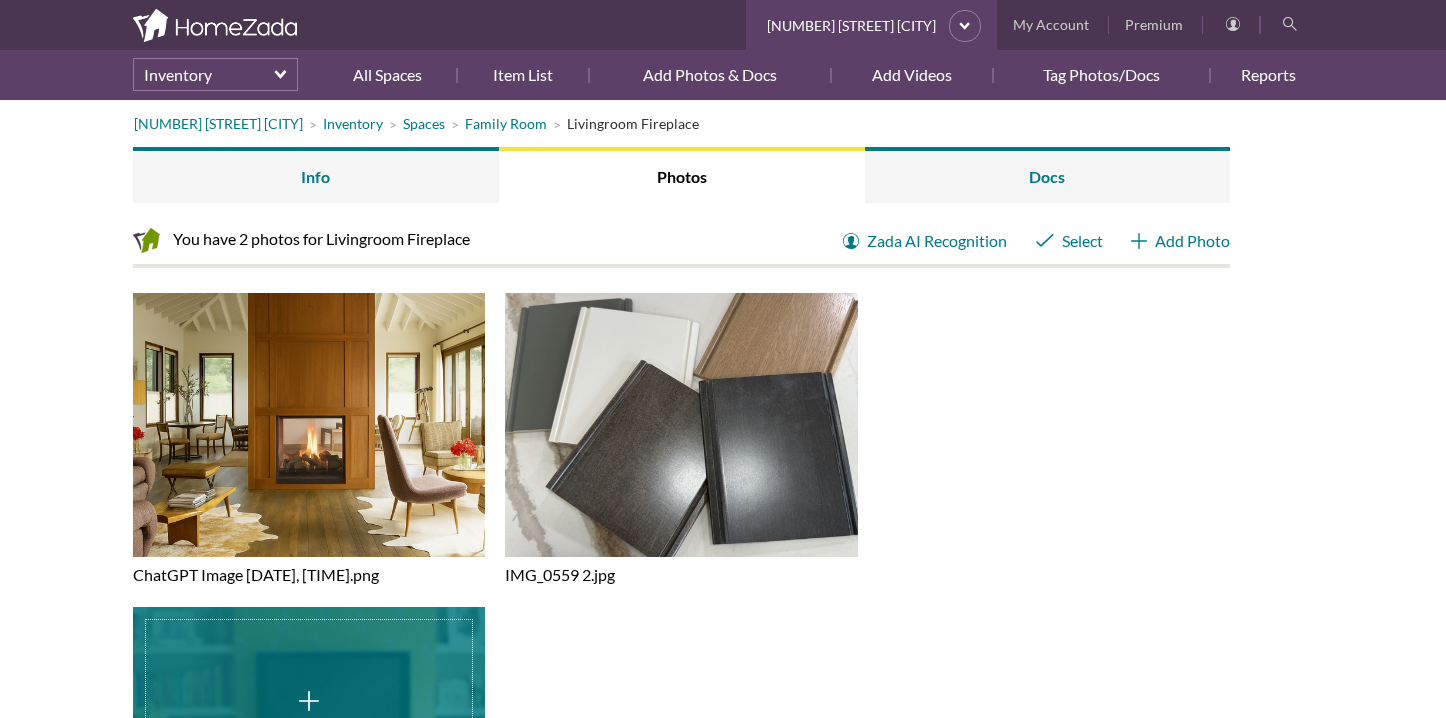 scroll, scrollTop: 0, scrollLeft: 0, axis: both 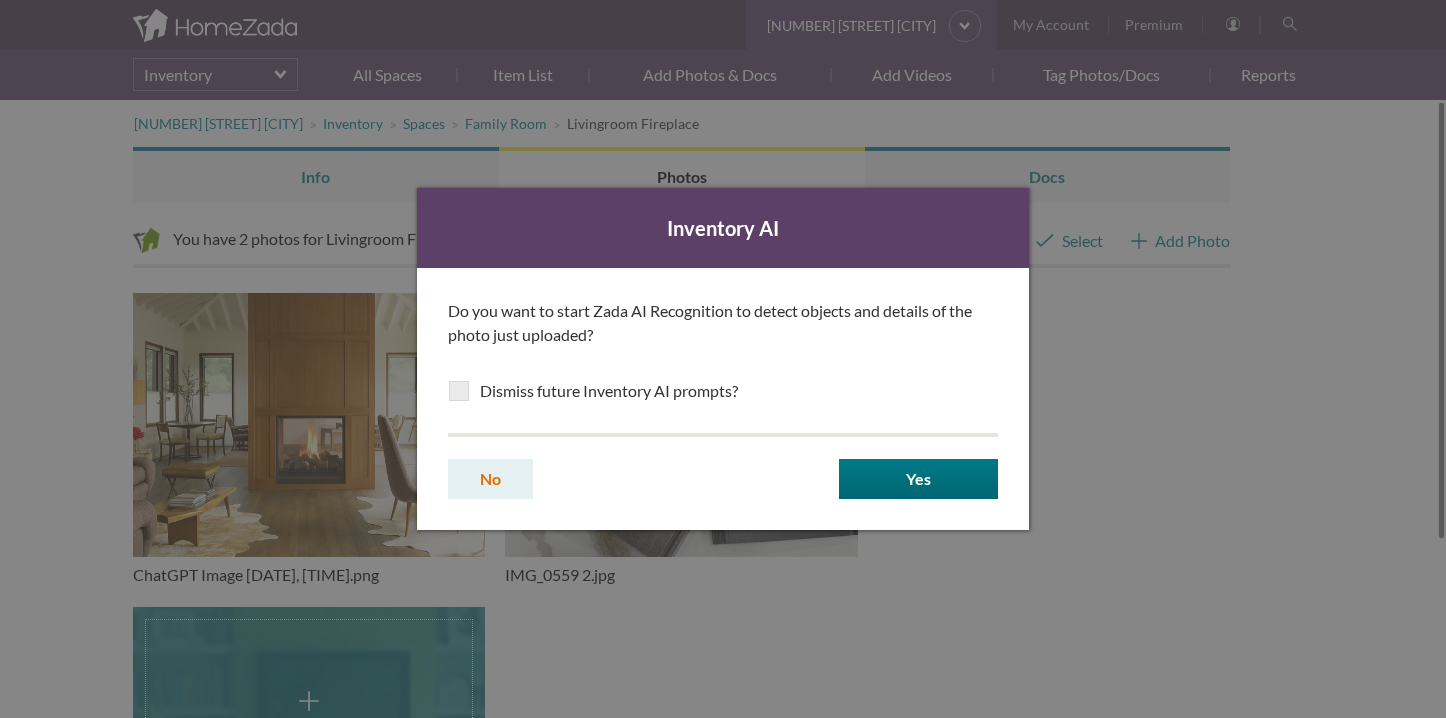 click on "No" at bounding box center [490, 479] 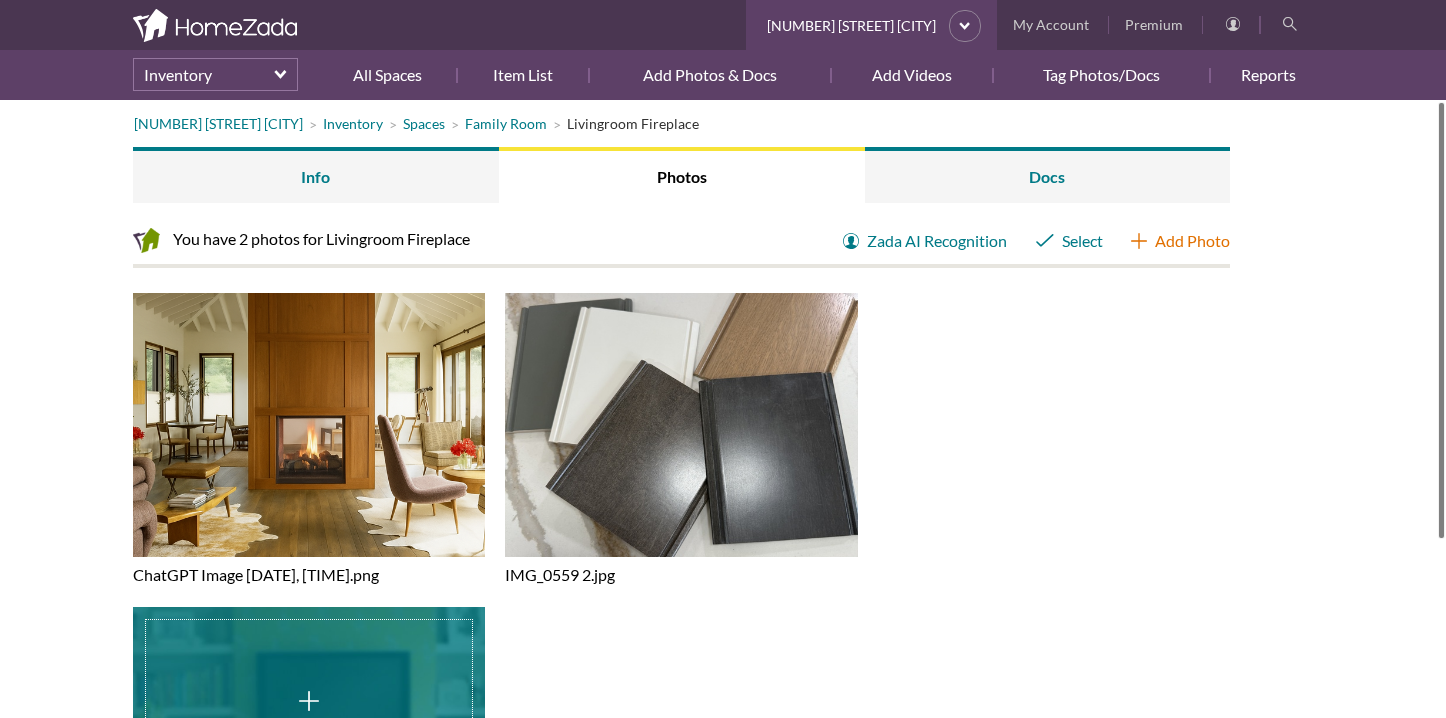 click on "Add Photo" at bounding box center [1180, 241] 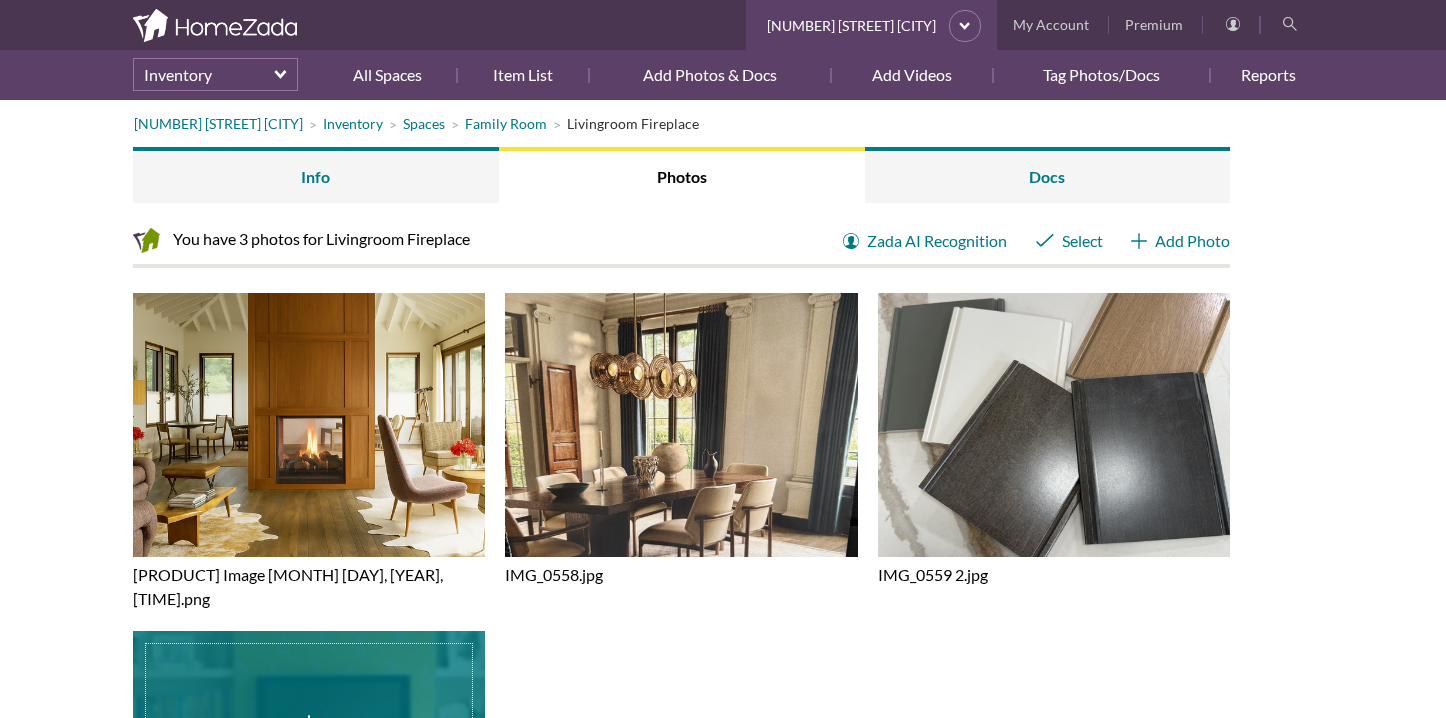 scroll, scrollTop: 0, scrollLeft: 0, axis: both 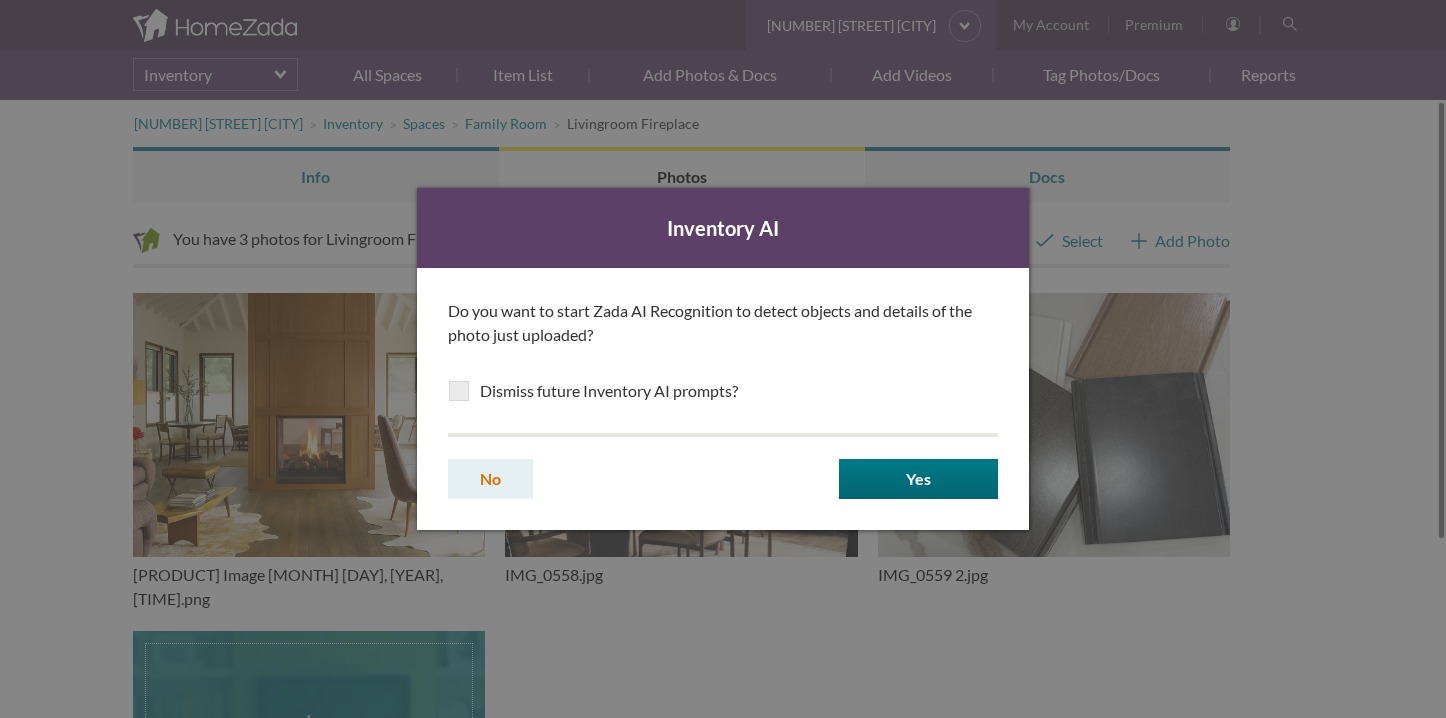 click on "No" at bounding box center (490, 479) 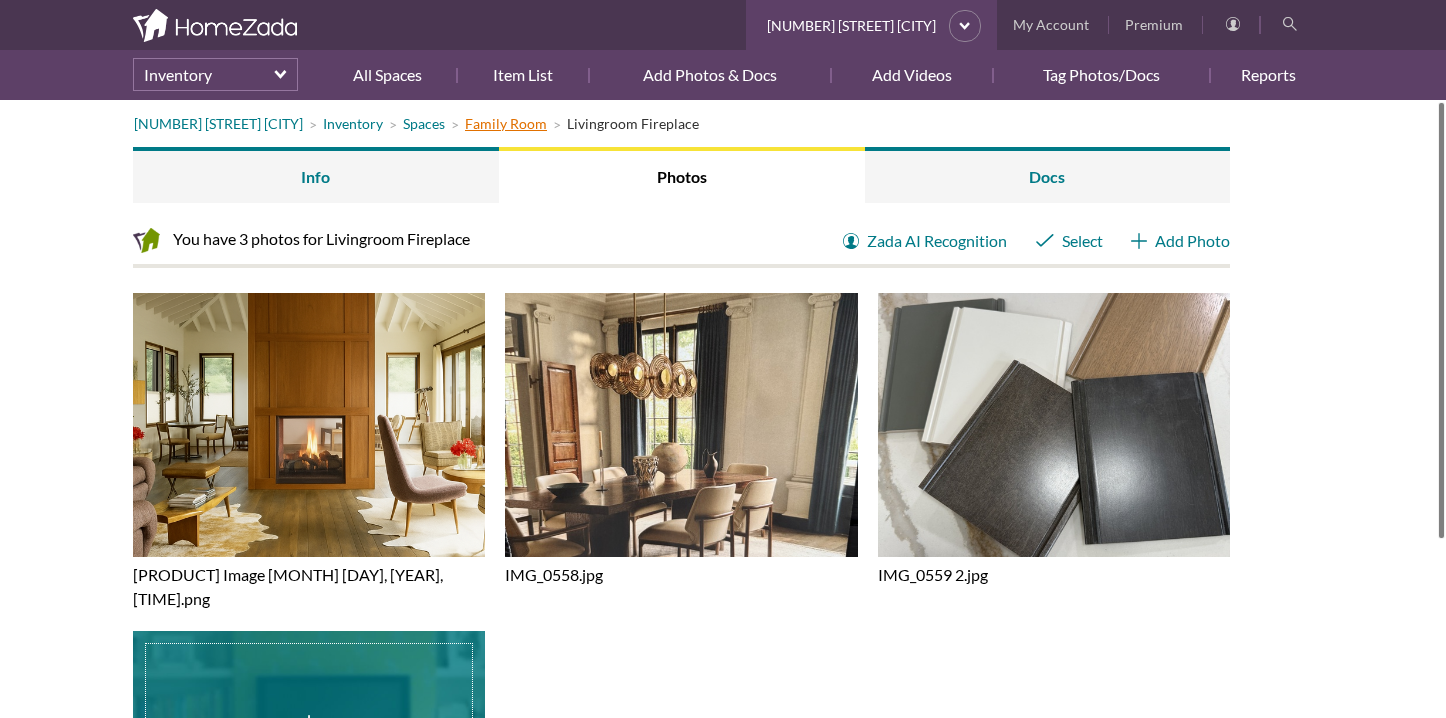 click on "Family Room" at bounding box center [506, 123] 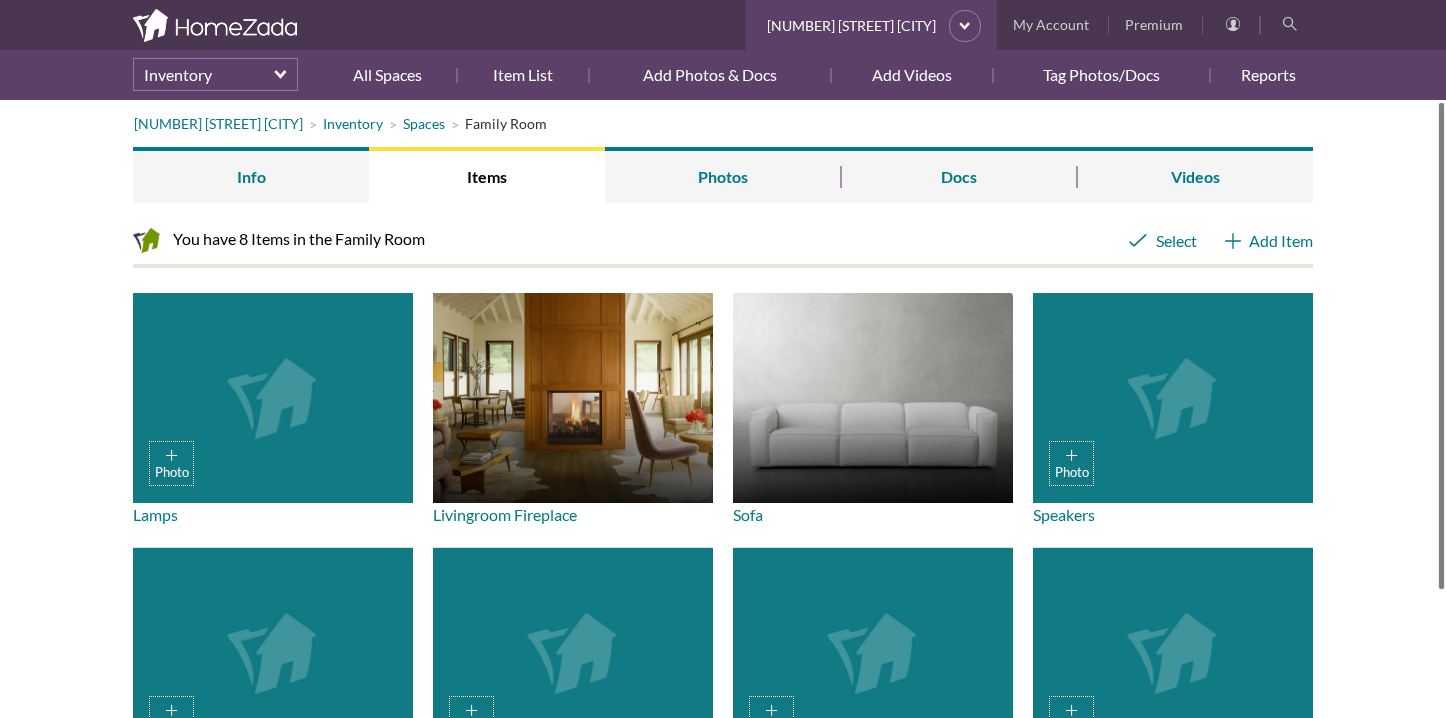 scroll, scrollTop: 0, scrollLeft: 0, axis: both 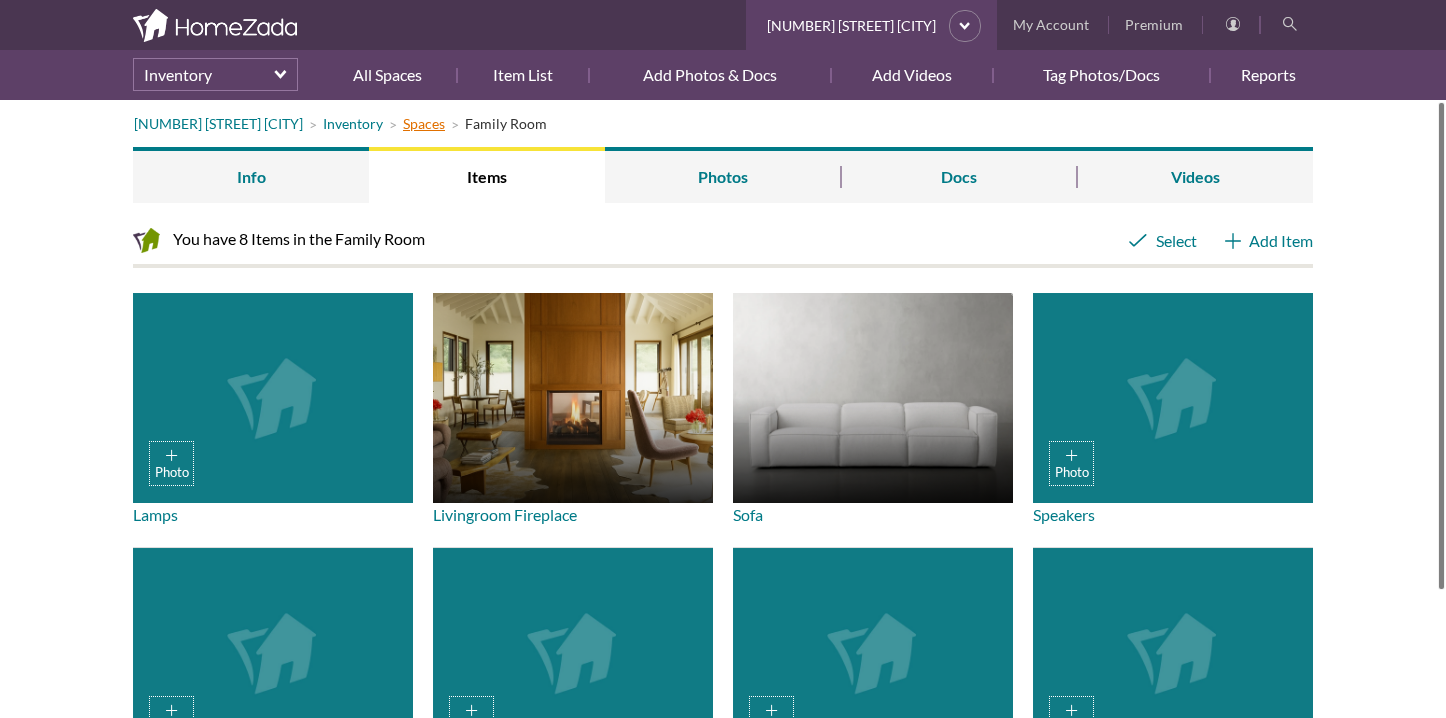 click on "Spaces" at bounding box center (424, 123) 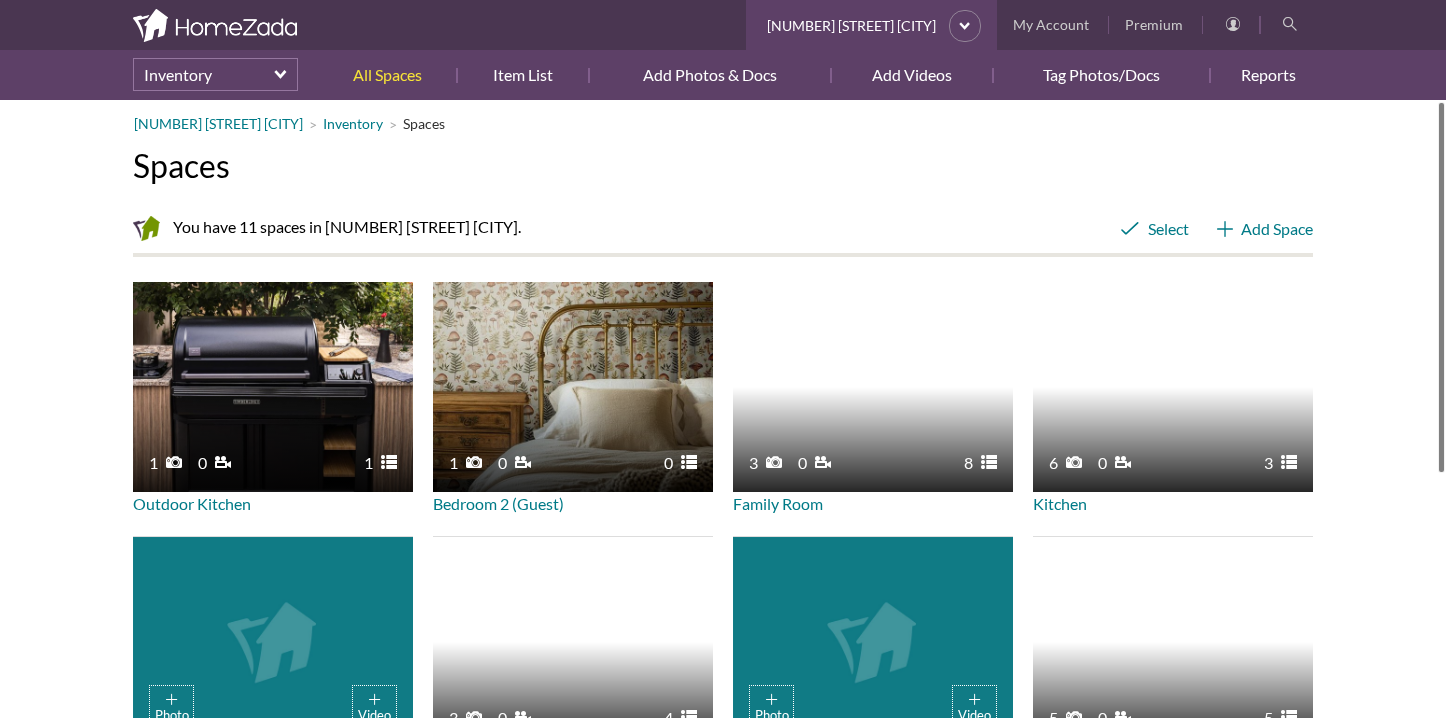 scroll, scrollTop: 0, scrollLeft: 0, axis: both 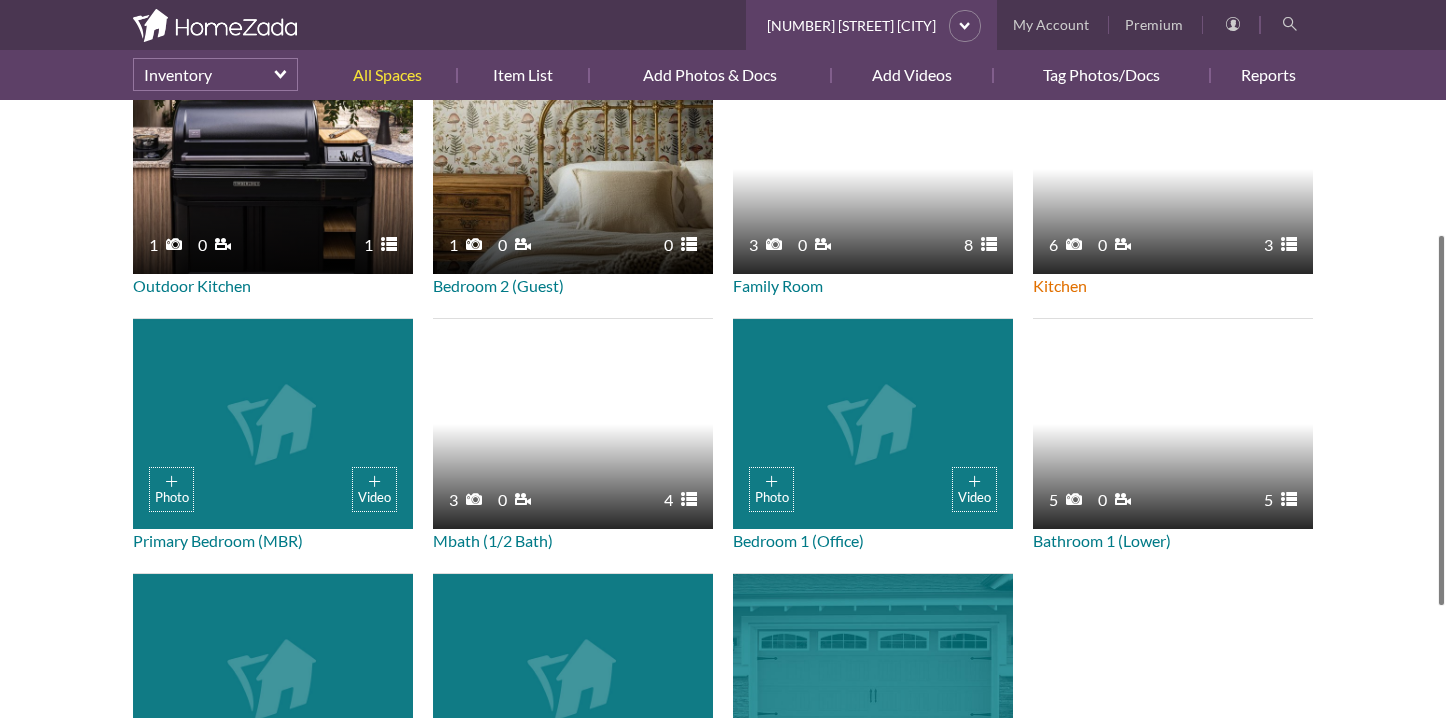 click on "Kitchen" at bounding box center [1060, 285] 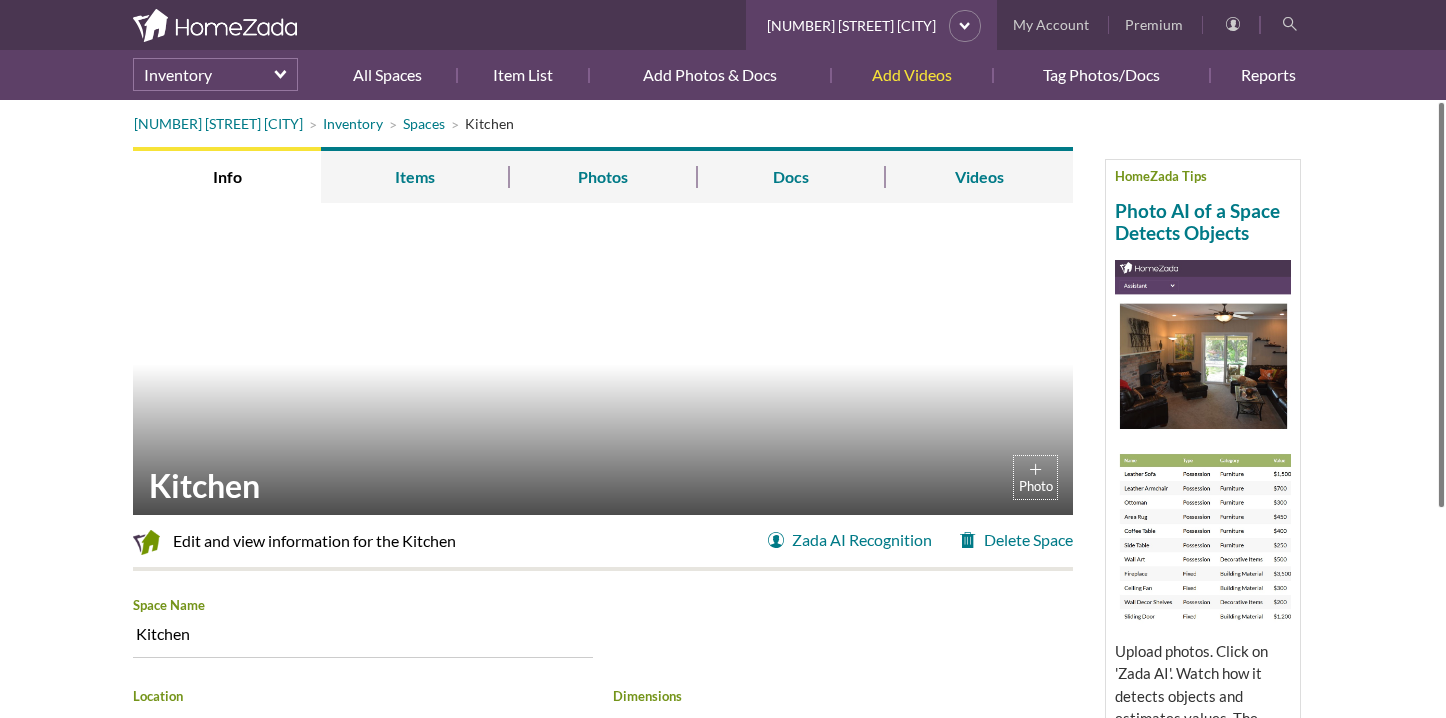 scroll, scrollTop: 0, scrollLeft: 0, axis: both 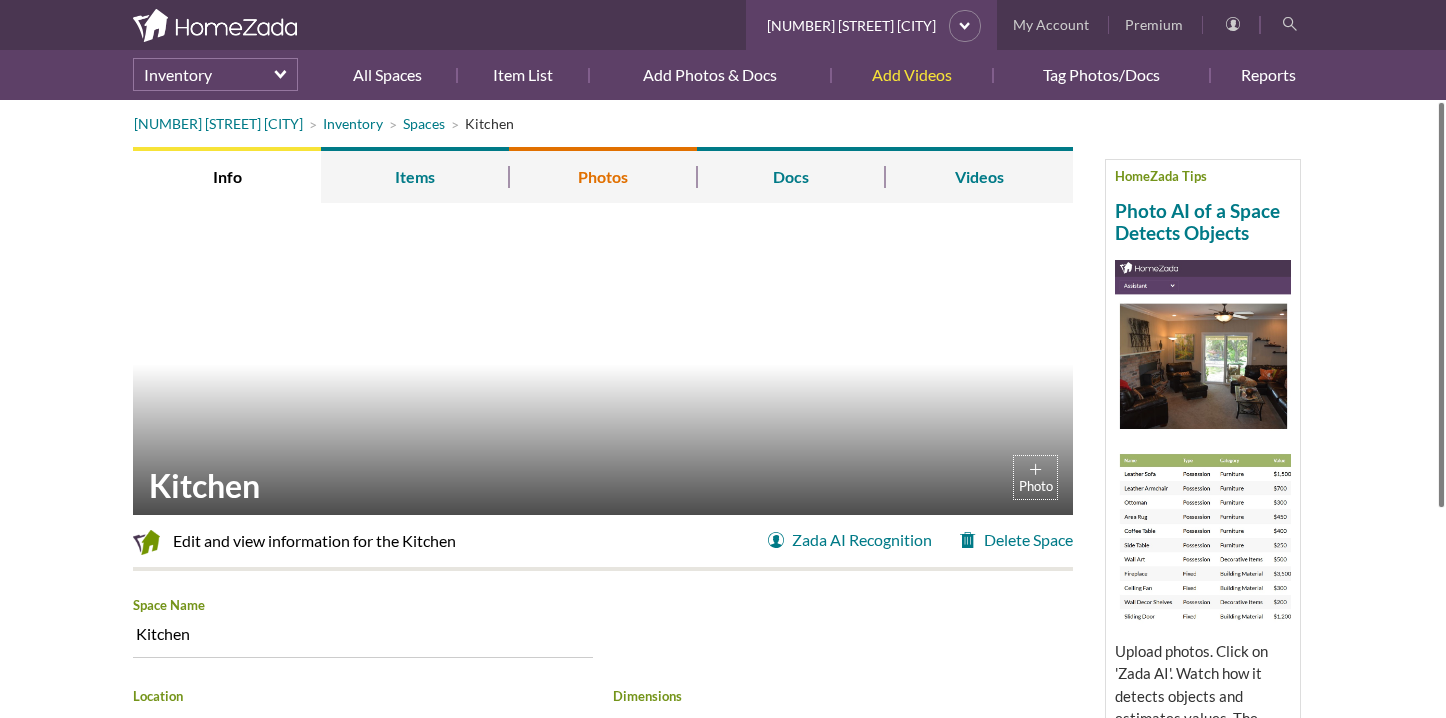 click on "Photos" at bounding box center [603, 175] 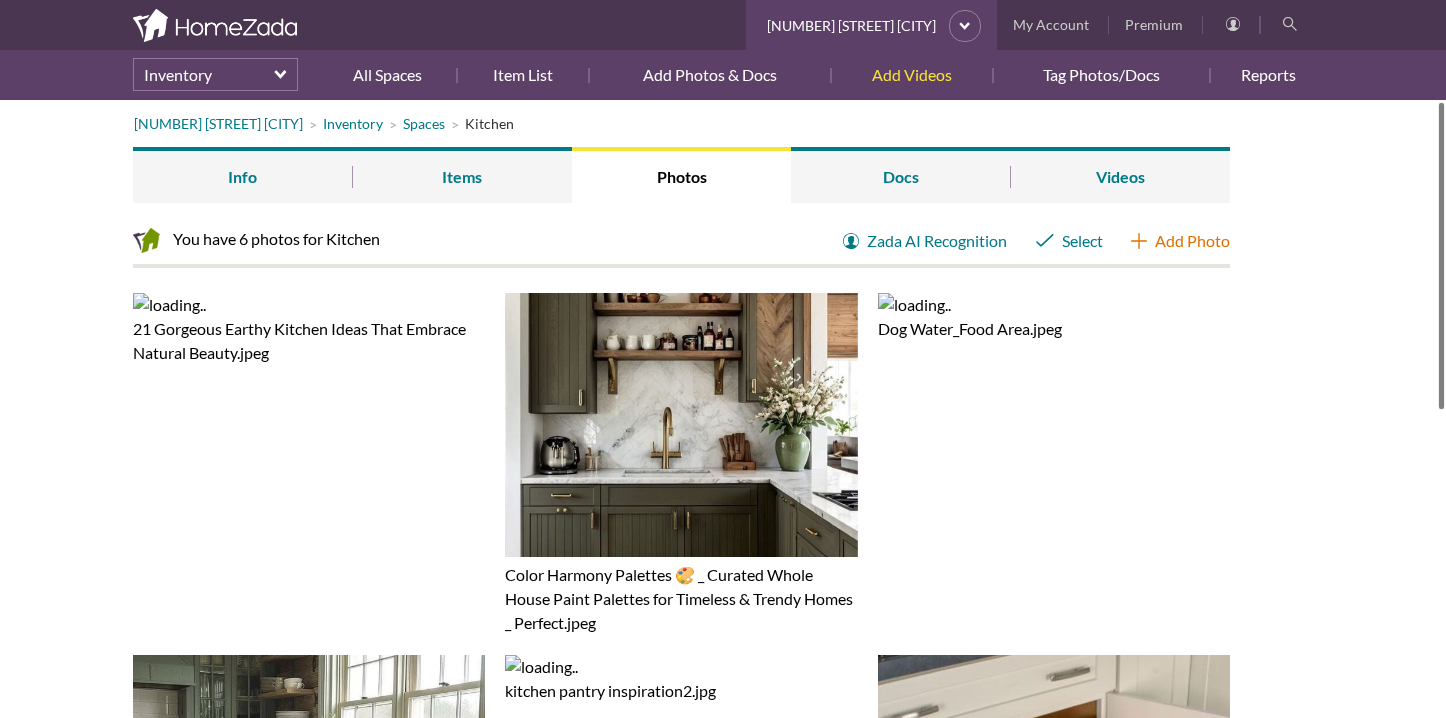 click on "Add Photo" at bounding box center [1180, 241] 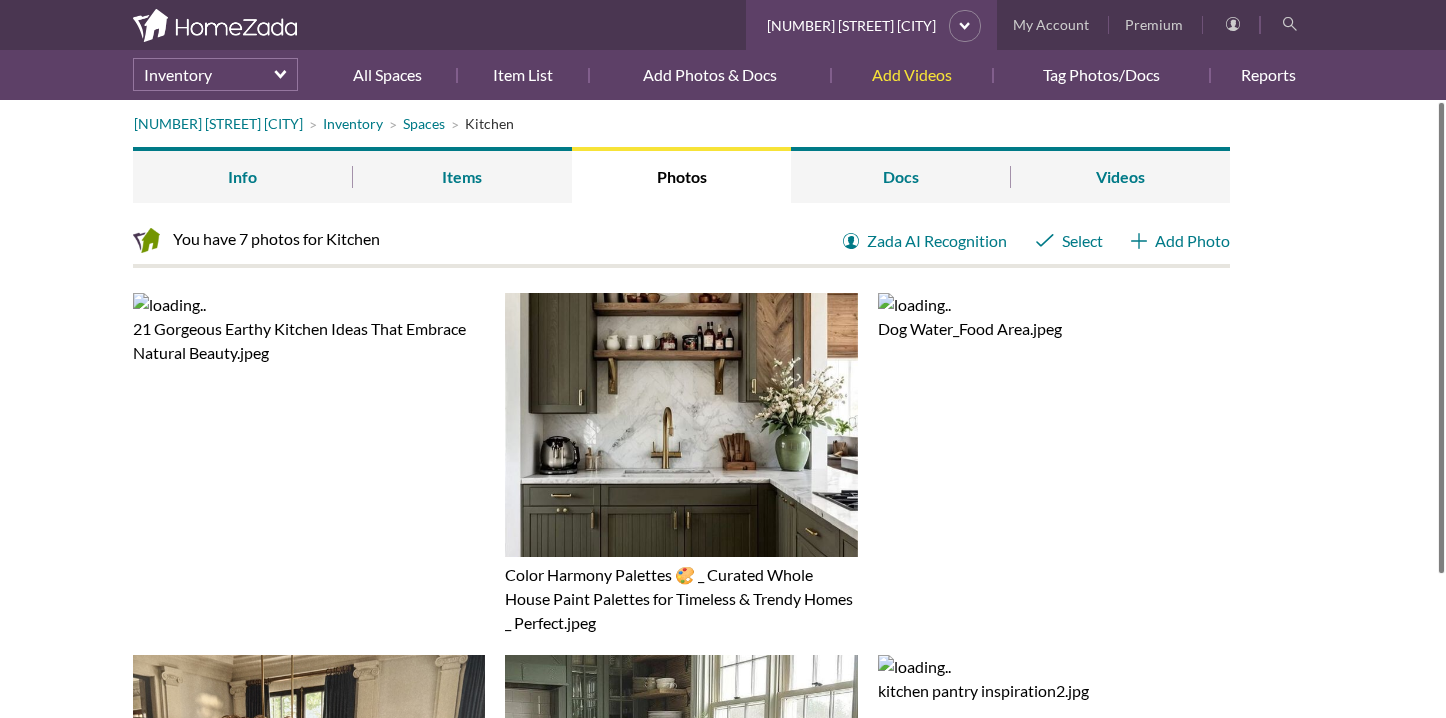 scroll, scrollTop: 0, scrollLeft: 0, axis: both 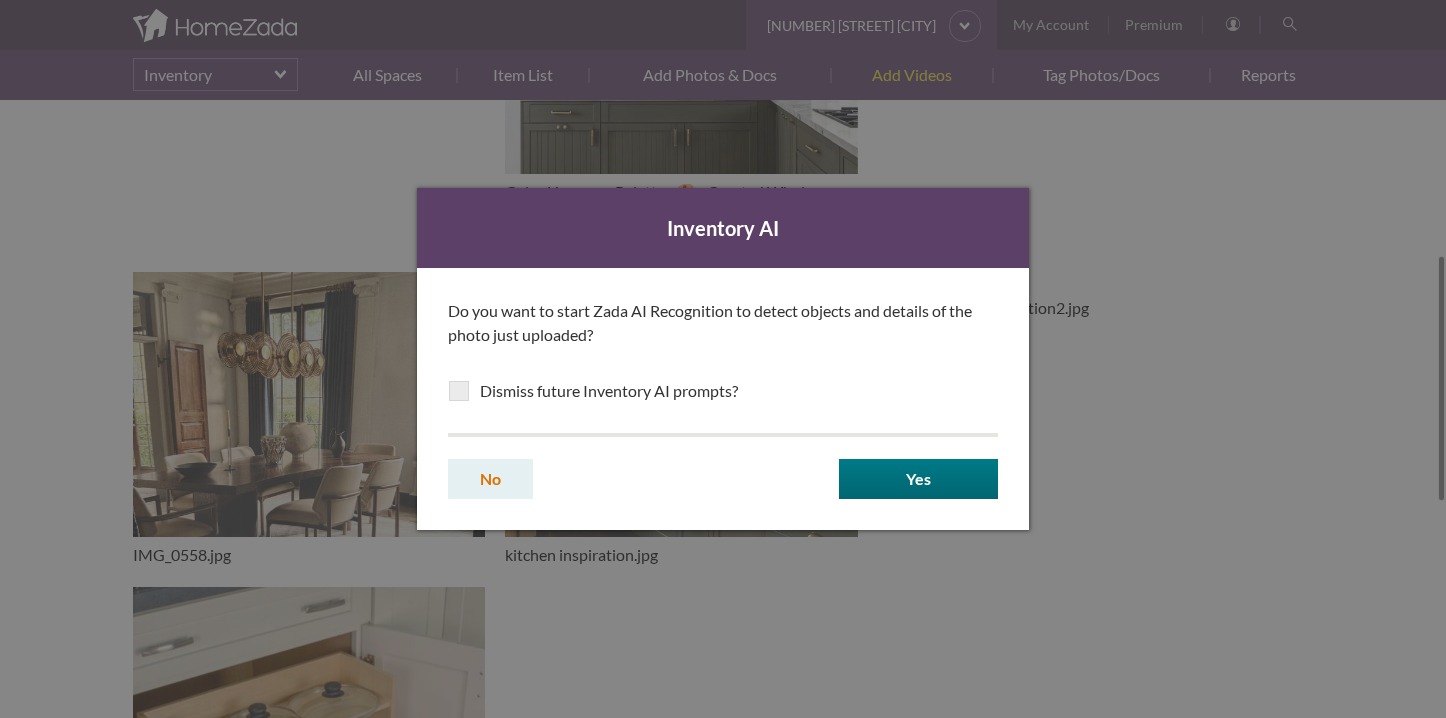 click on "No" at bounding box center [490, 479] 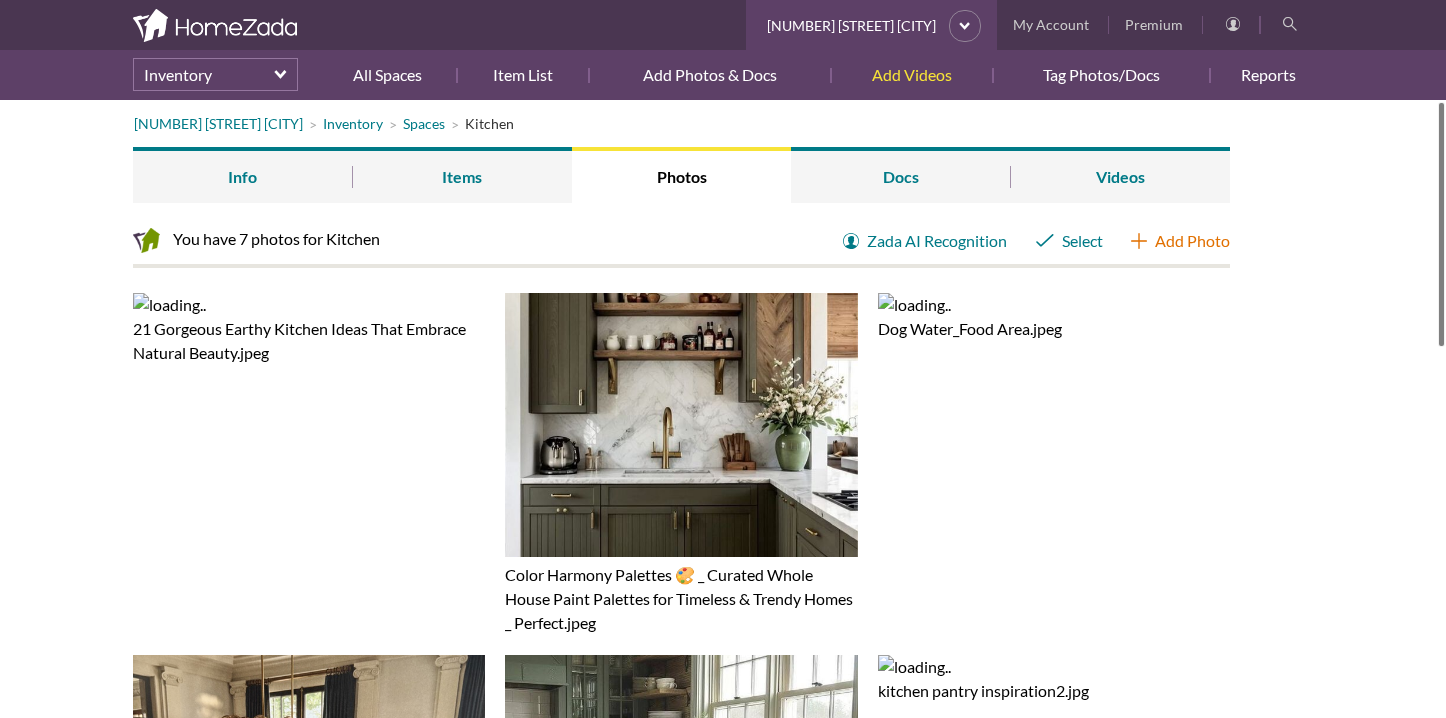 click on "Add Photo" at bounding box center [1180, 241] 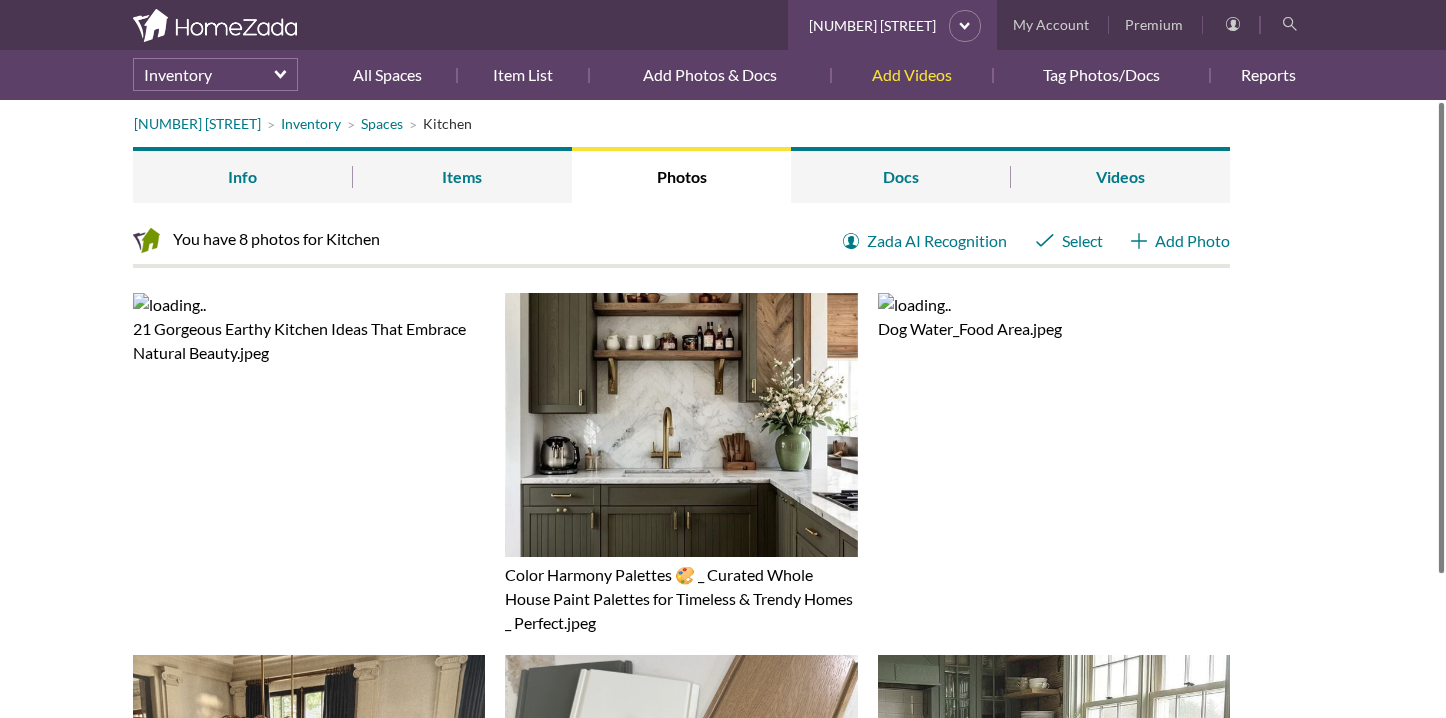 scroll, scrollTop: 0, scrollLeft: 0, axis: both 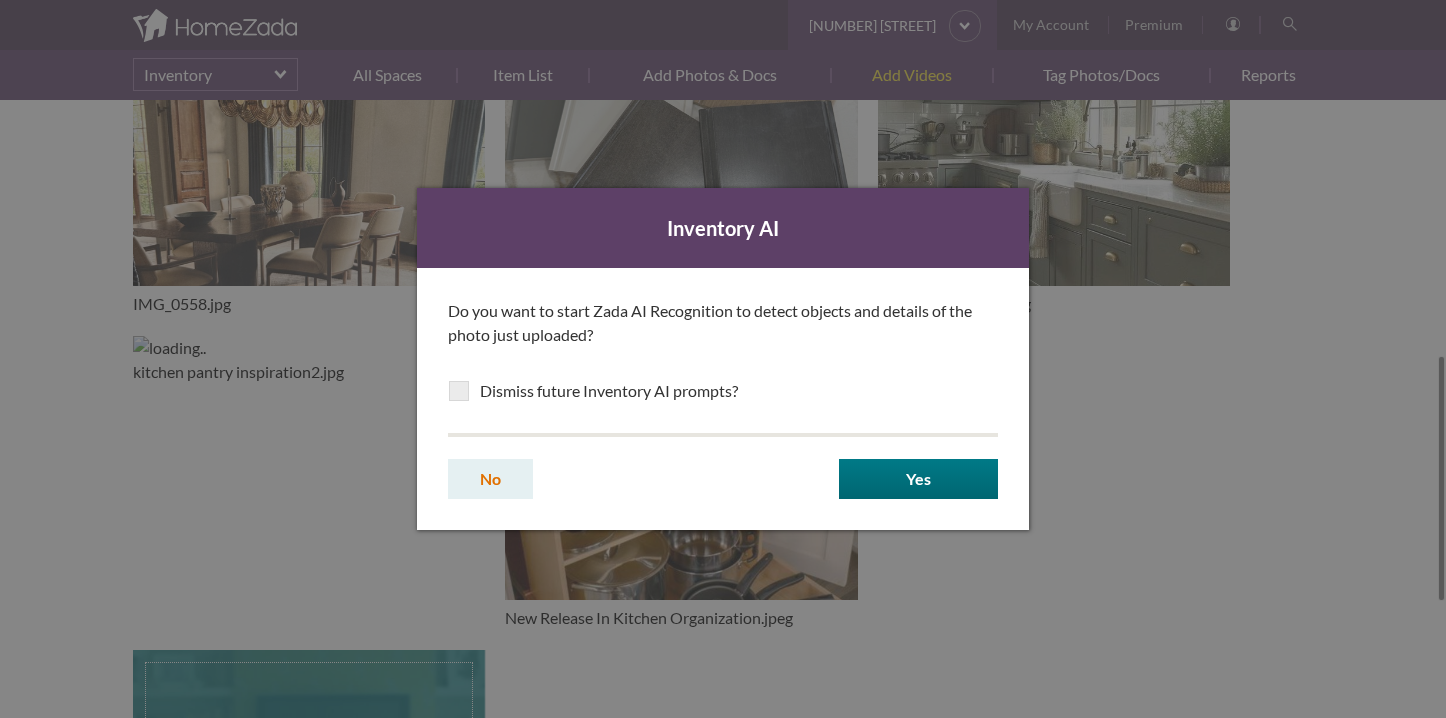 click on "No" at bounding box center [490, 479] 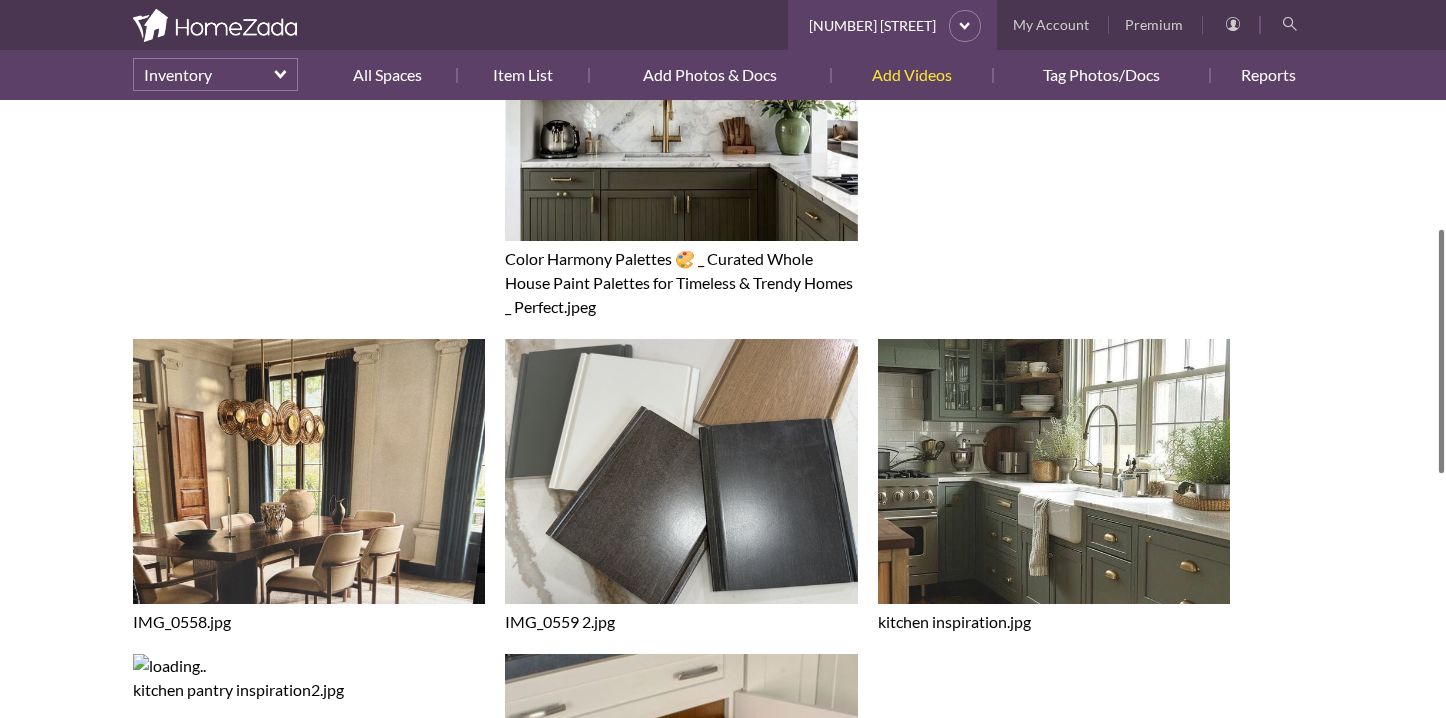 click at bounding box center [316, 13] 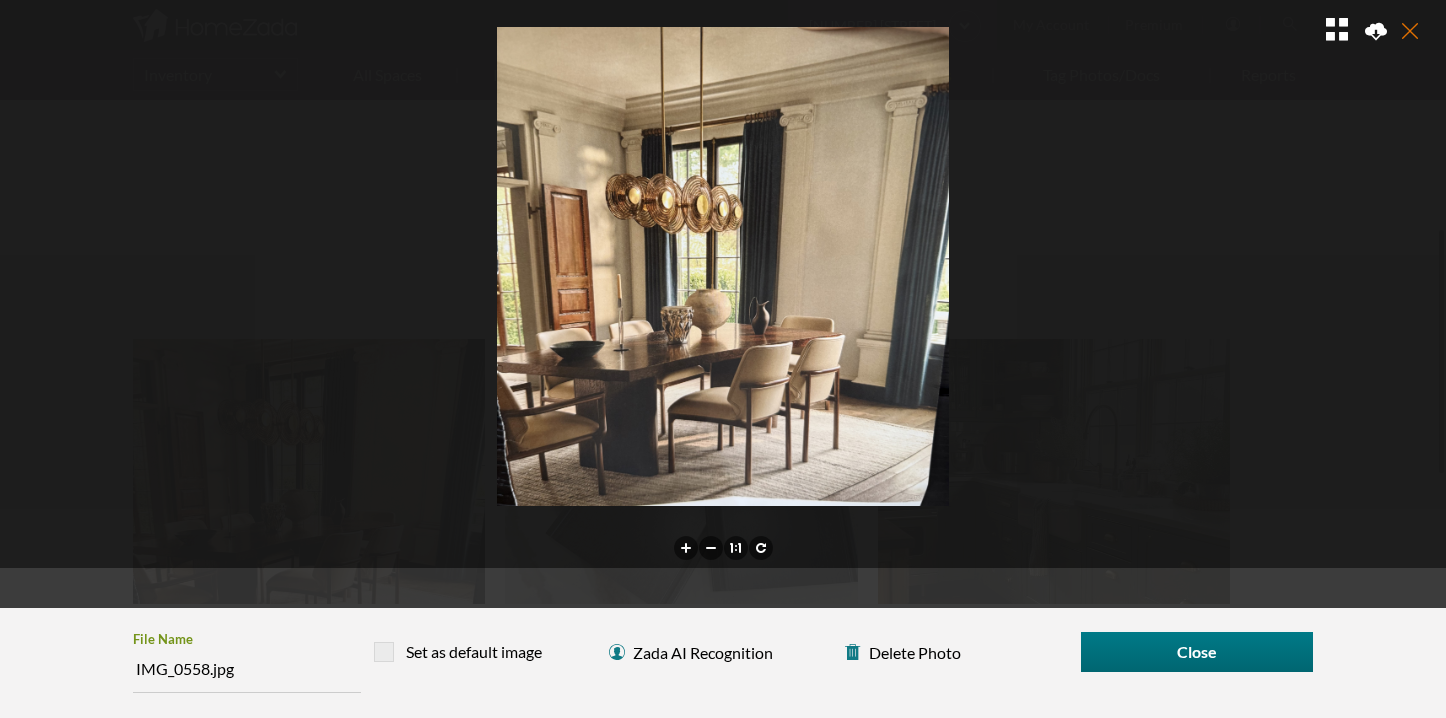 click at bounding box center (1414, 32) 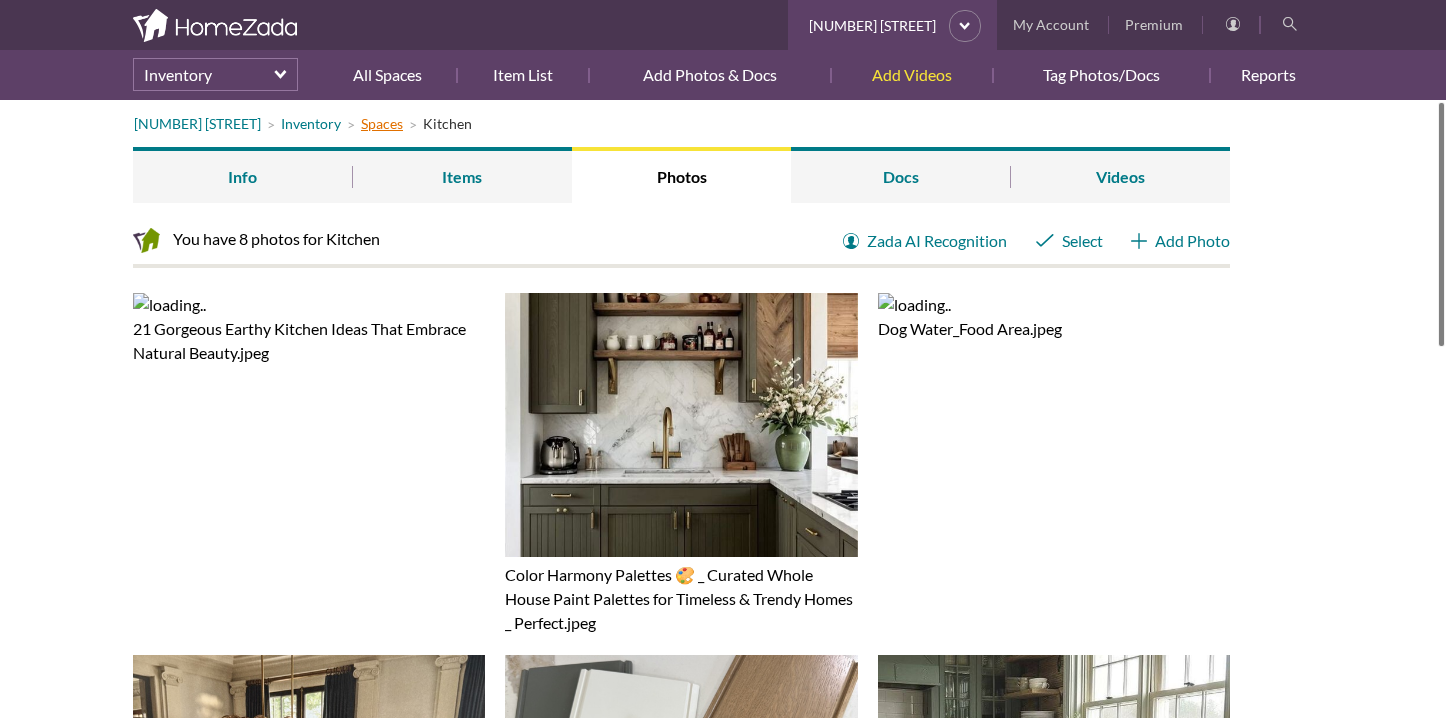 click on "Spaces" at bounding box center (382, 123) 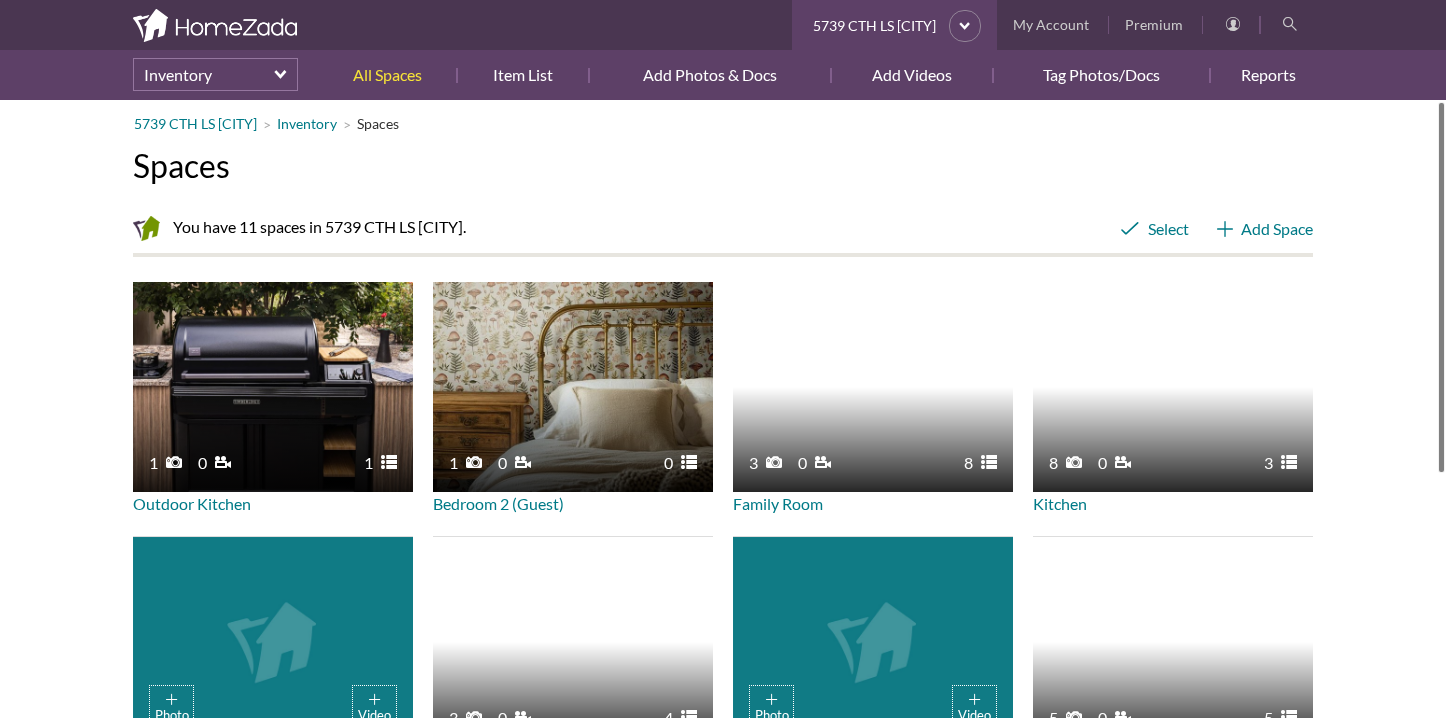 scroll, scrollTop: 0, scrollLeft: 0, axis: both 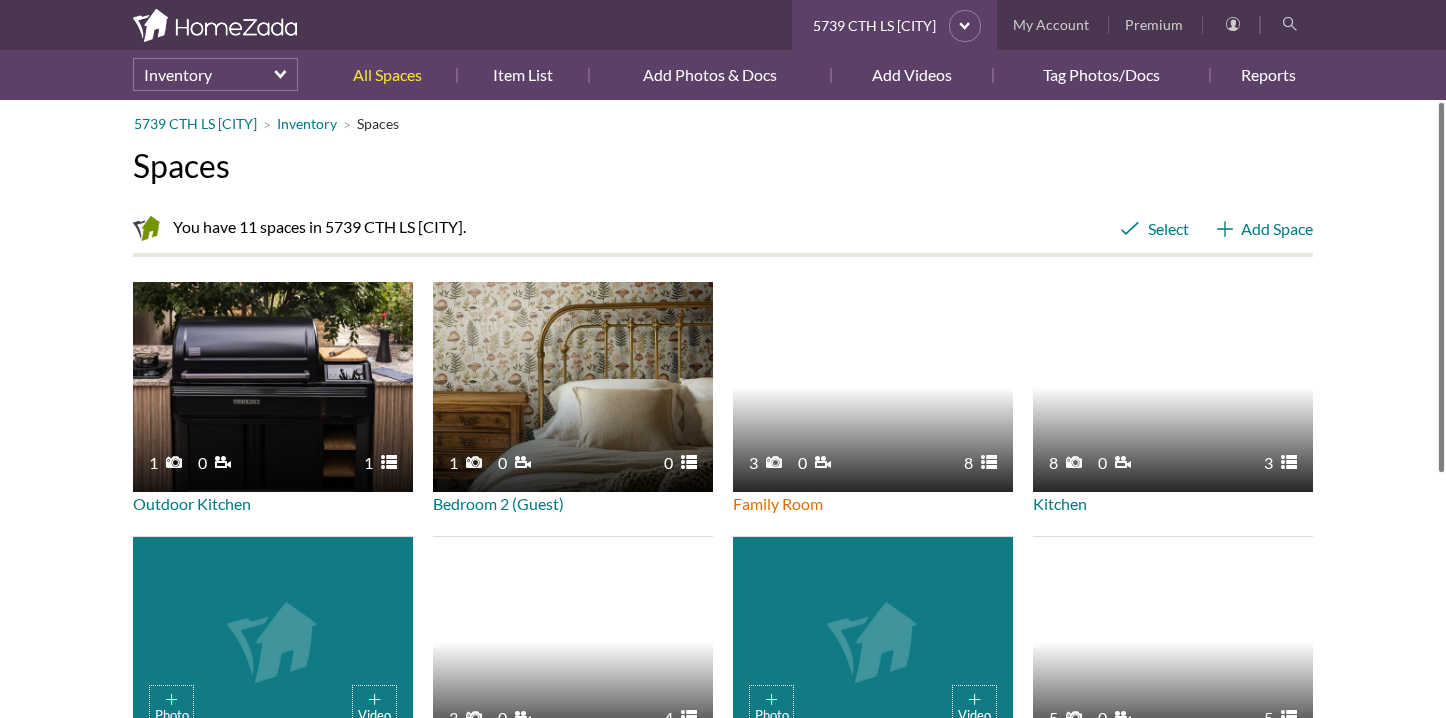 click on "3 8 0 Family Room" at bounding box center (870, 399) 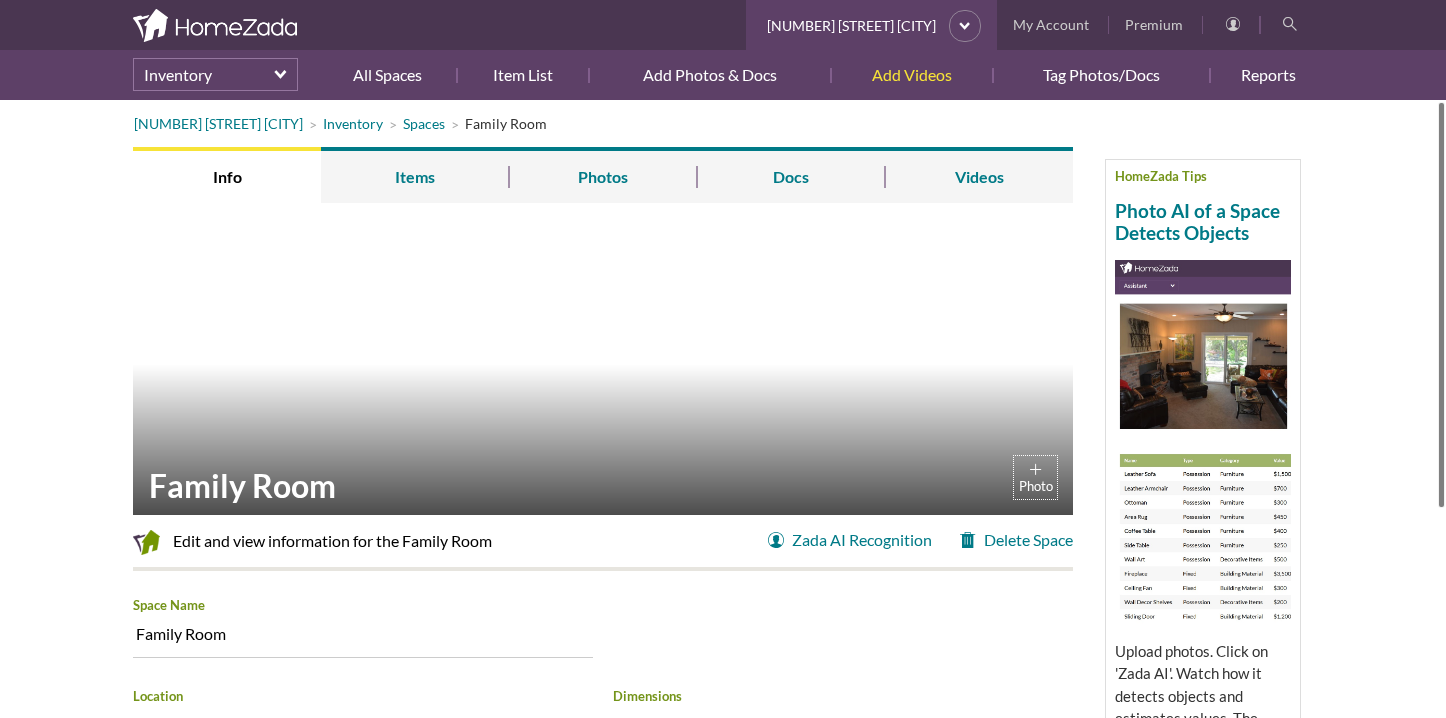 scroll, scrollTop: 0, scrollLeft: 0, axis: both 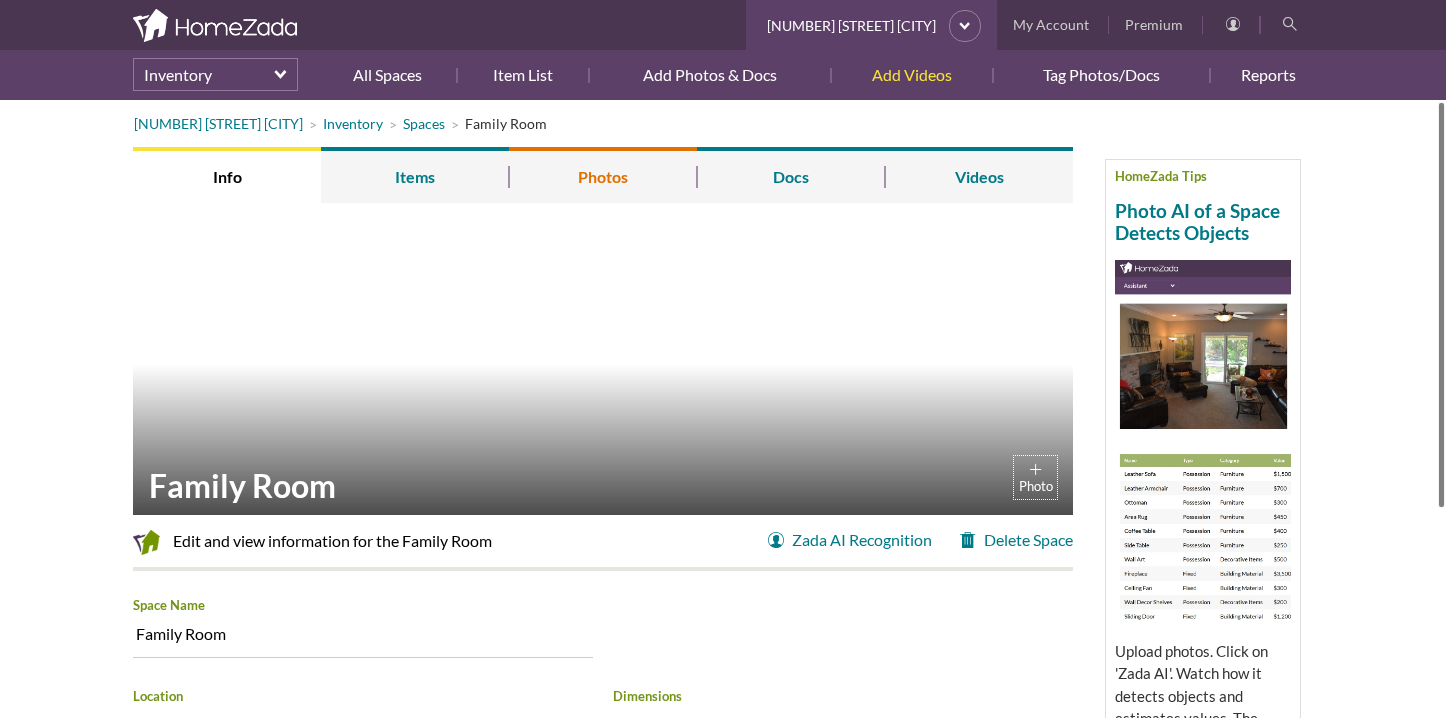 click on "Photos" at bounding box center [603, 175] 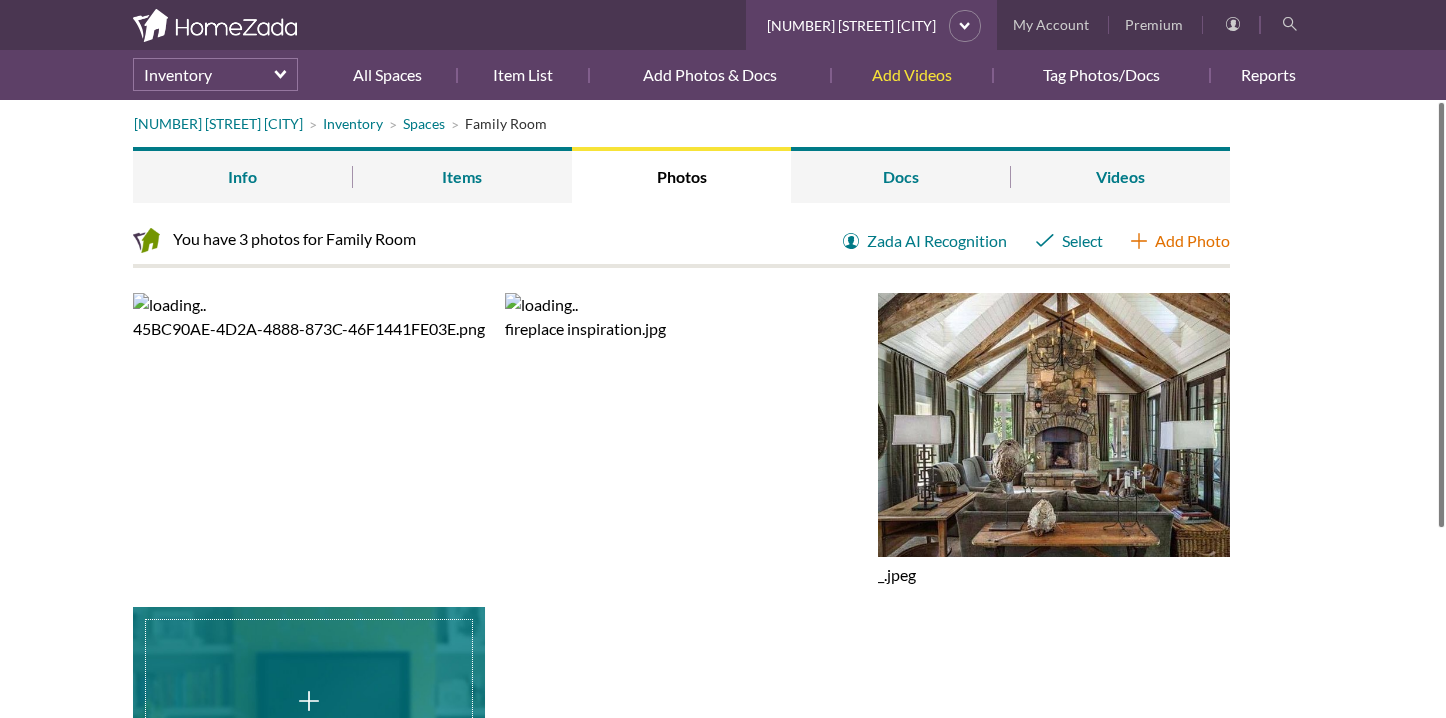 click on "Add Photo" at bounding box center [1180, 241] 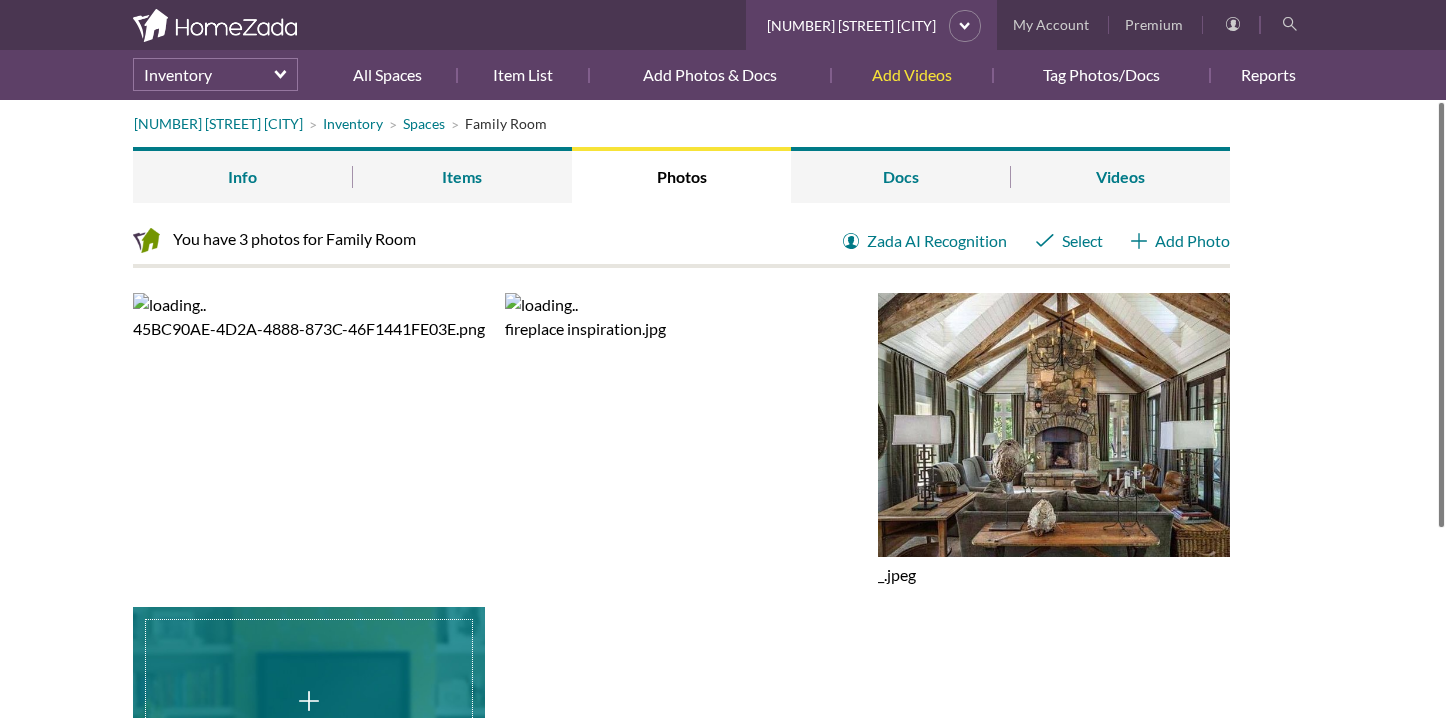 type on "C:\fakepath\IMG_0558.jpg" 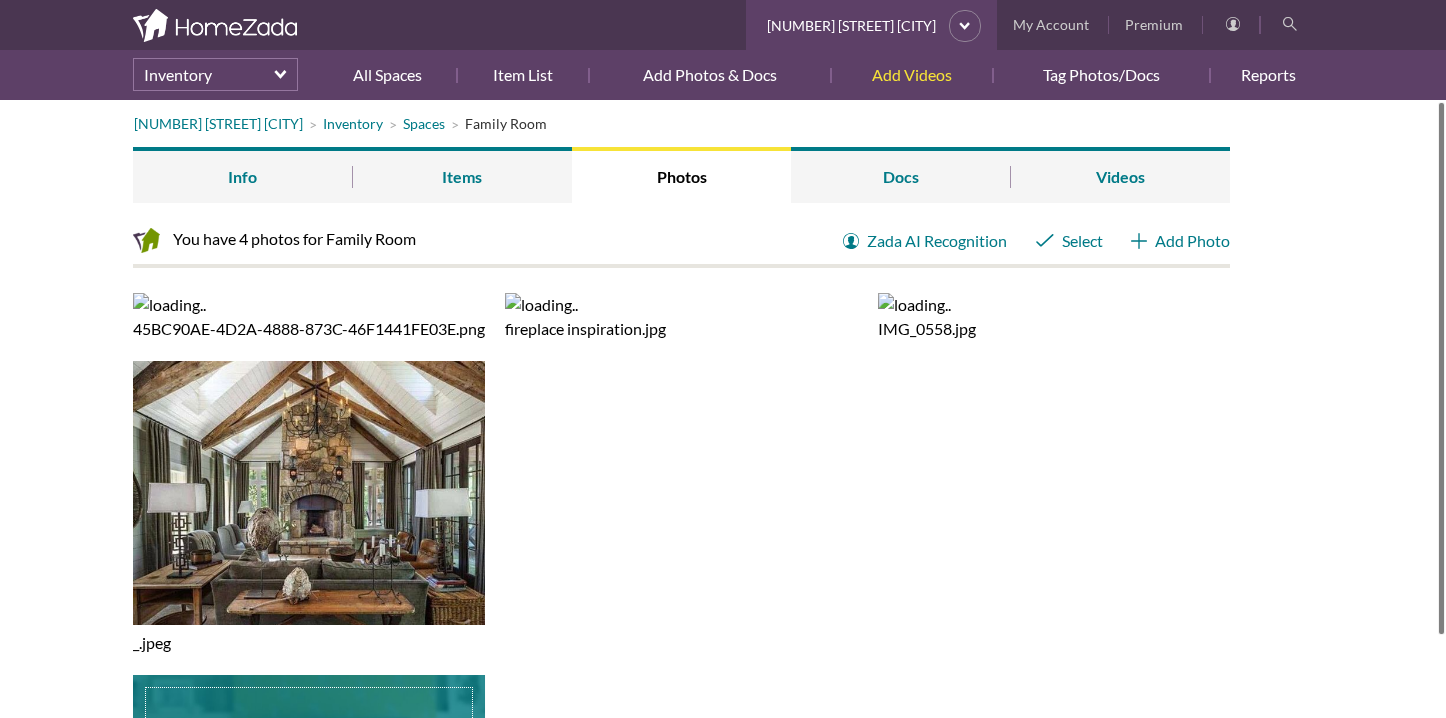scroll, scrollTop: 0, scrollLeft: 0, axis: both 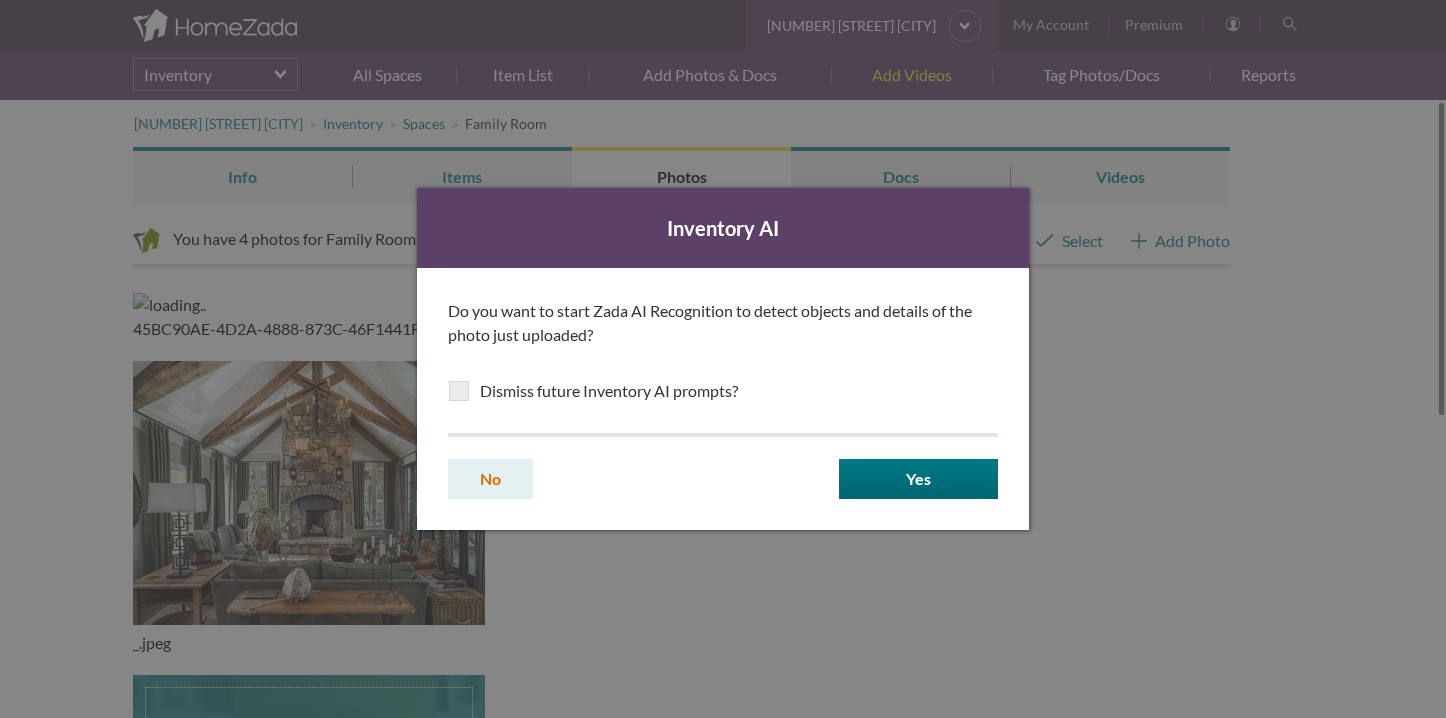 click on "No" at bounding box center (490, 479) 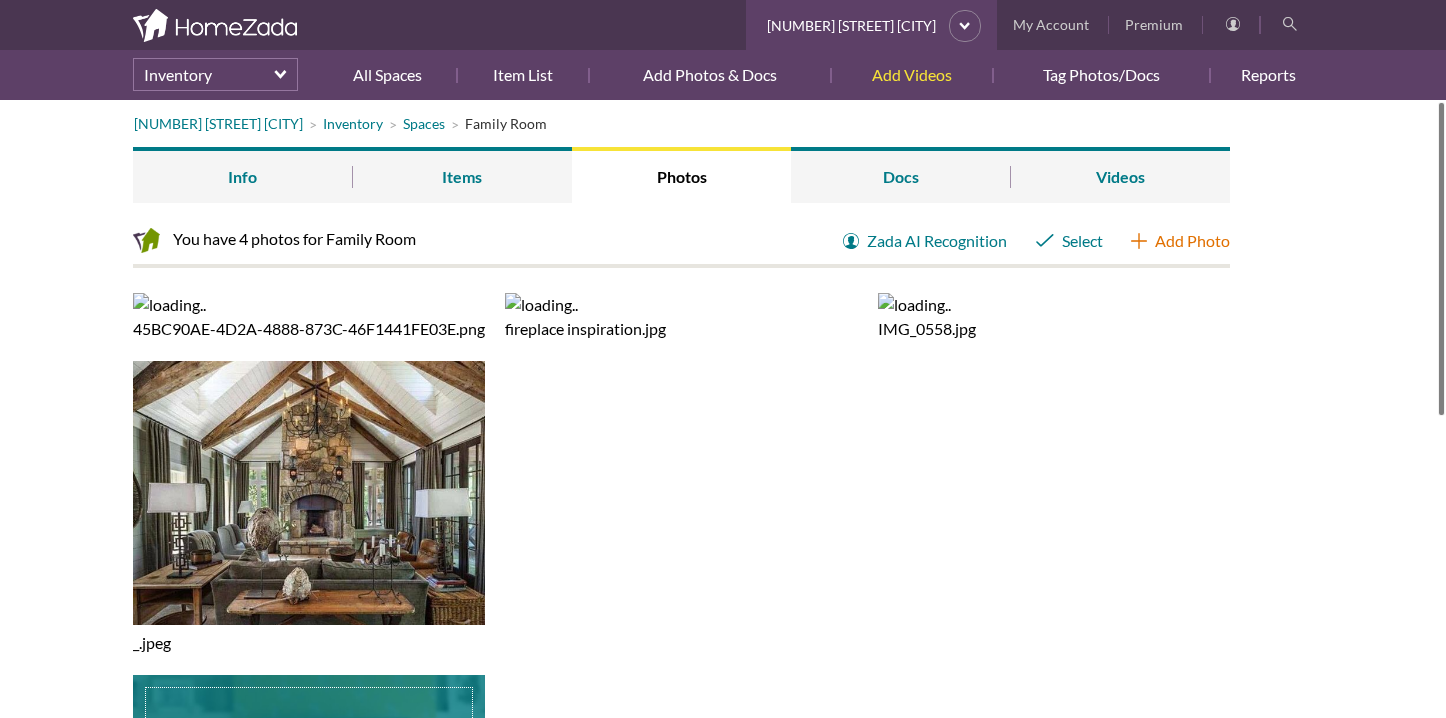 click on "Add Photo" at bounding box center (1180, 241) 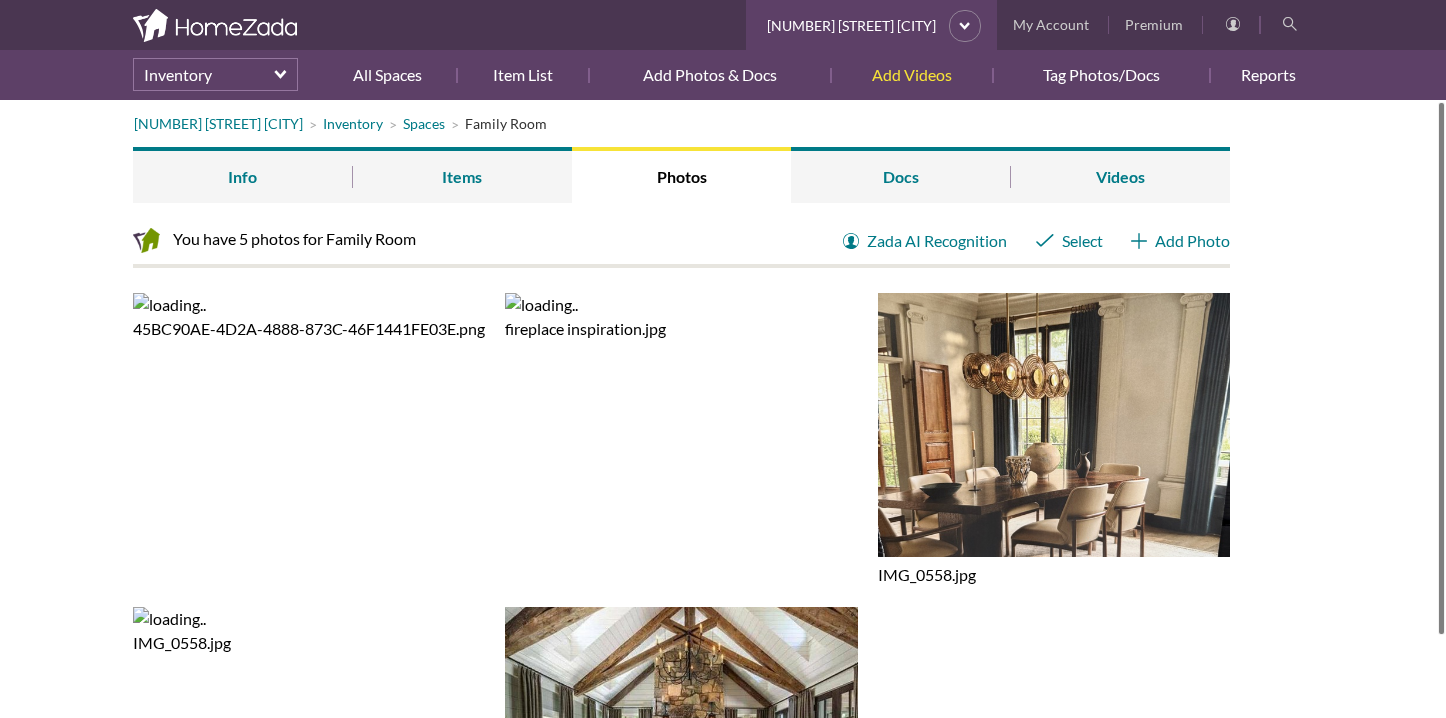 scroll, scrollTop: 0, scrollLeft: 0, axis: both 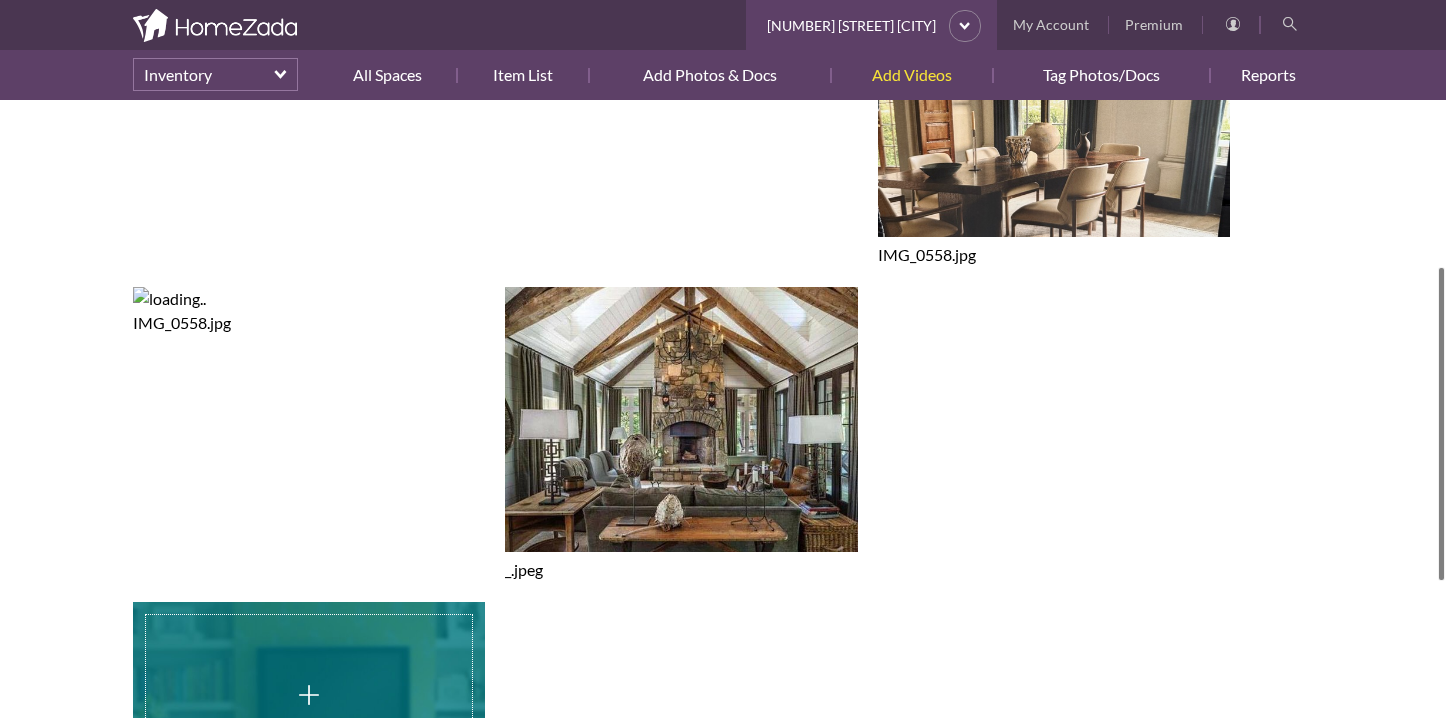 click at bounding box center (316, -3) 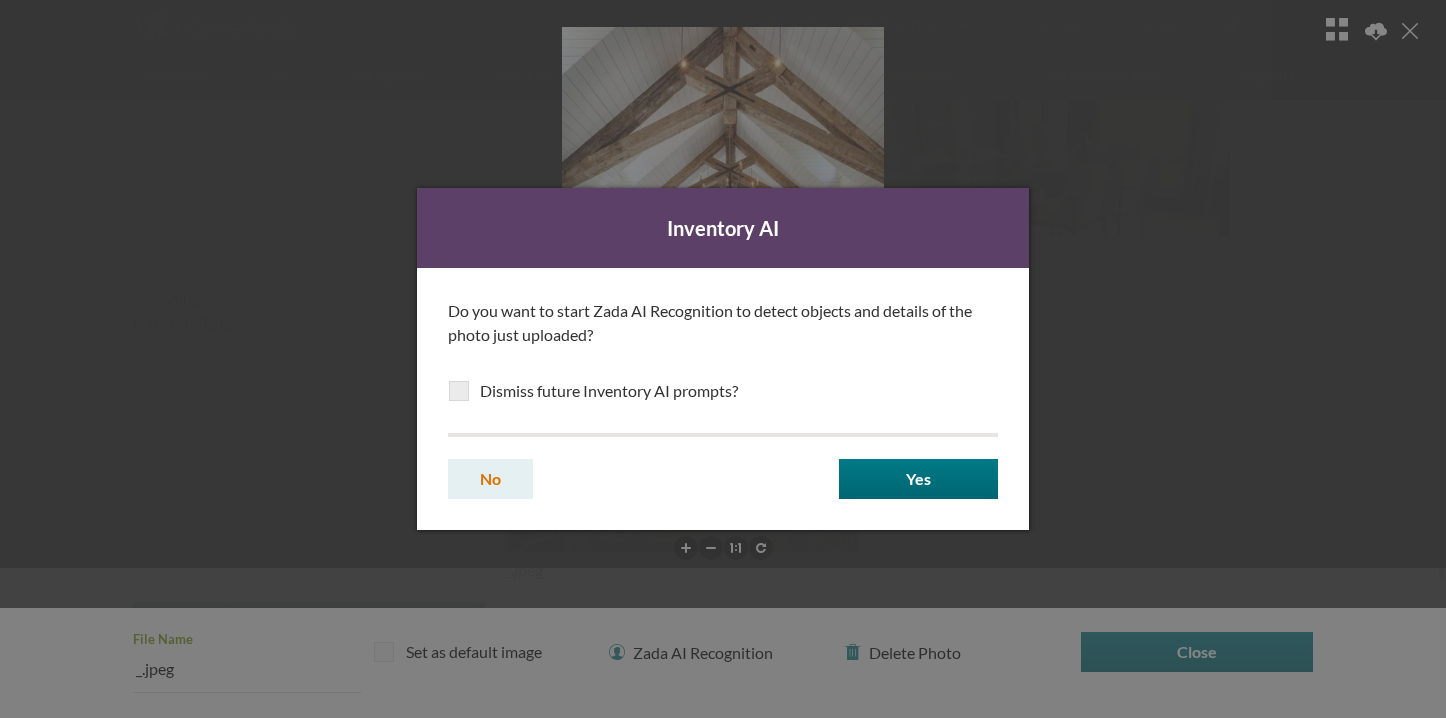 click on "No" at bounding box center [490, 479] 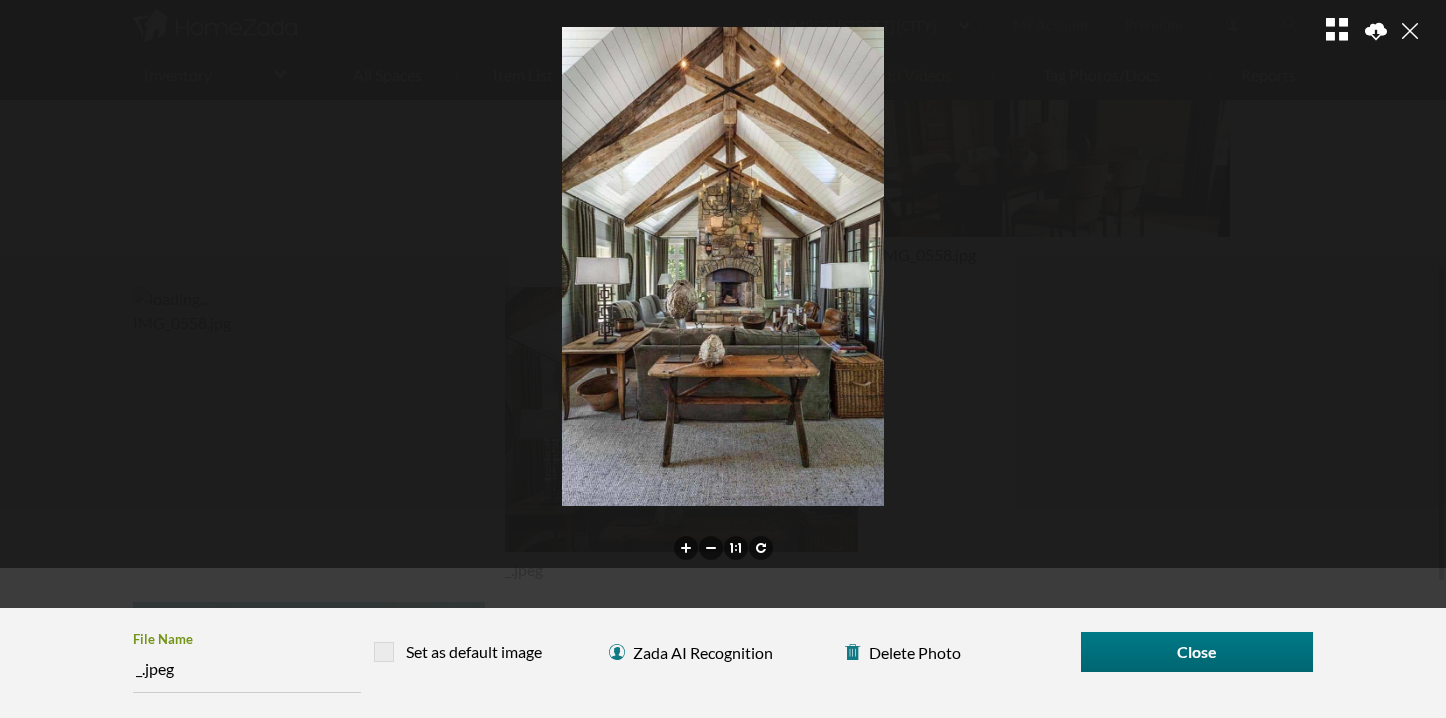 click at bounding box center [722, 267] 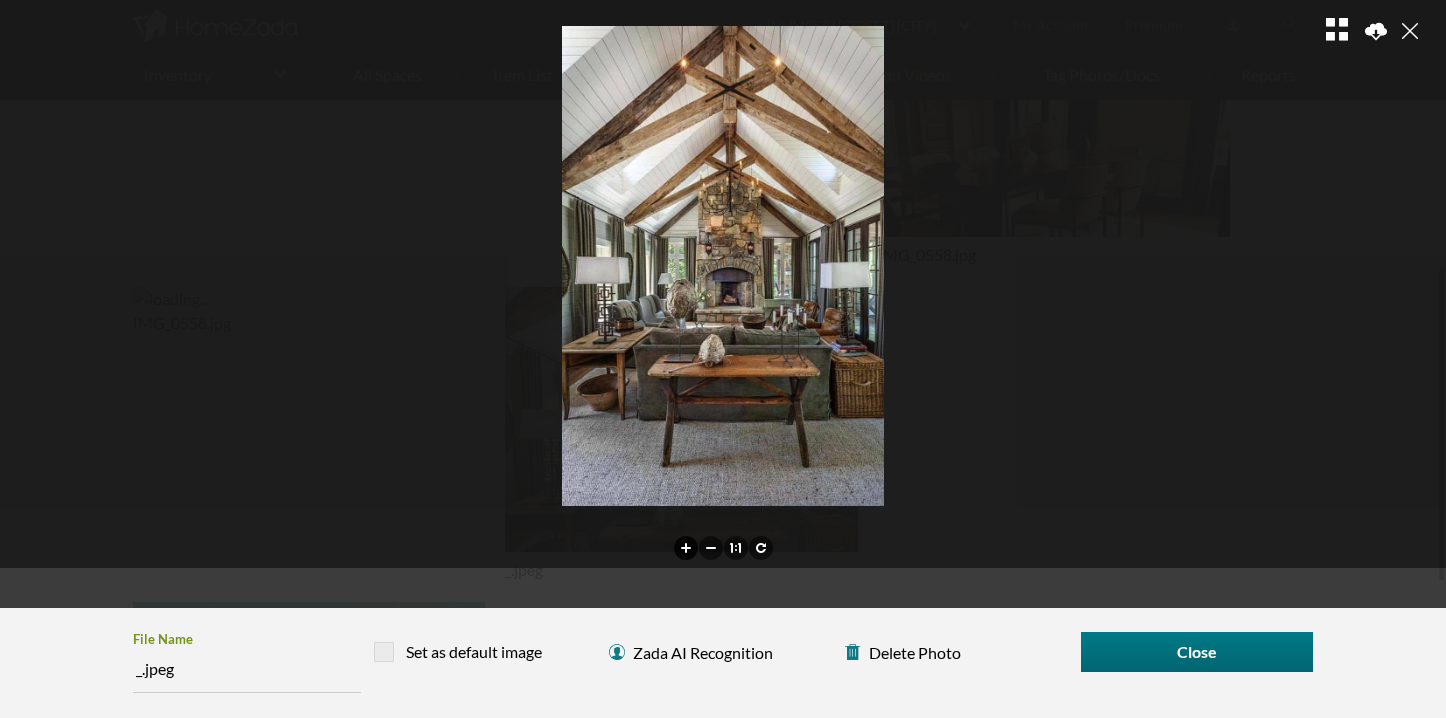 click at bounding box center (686, 548) 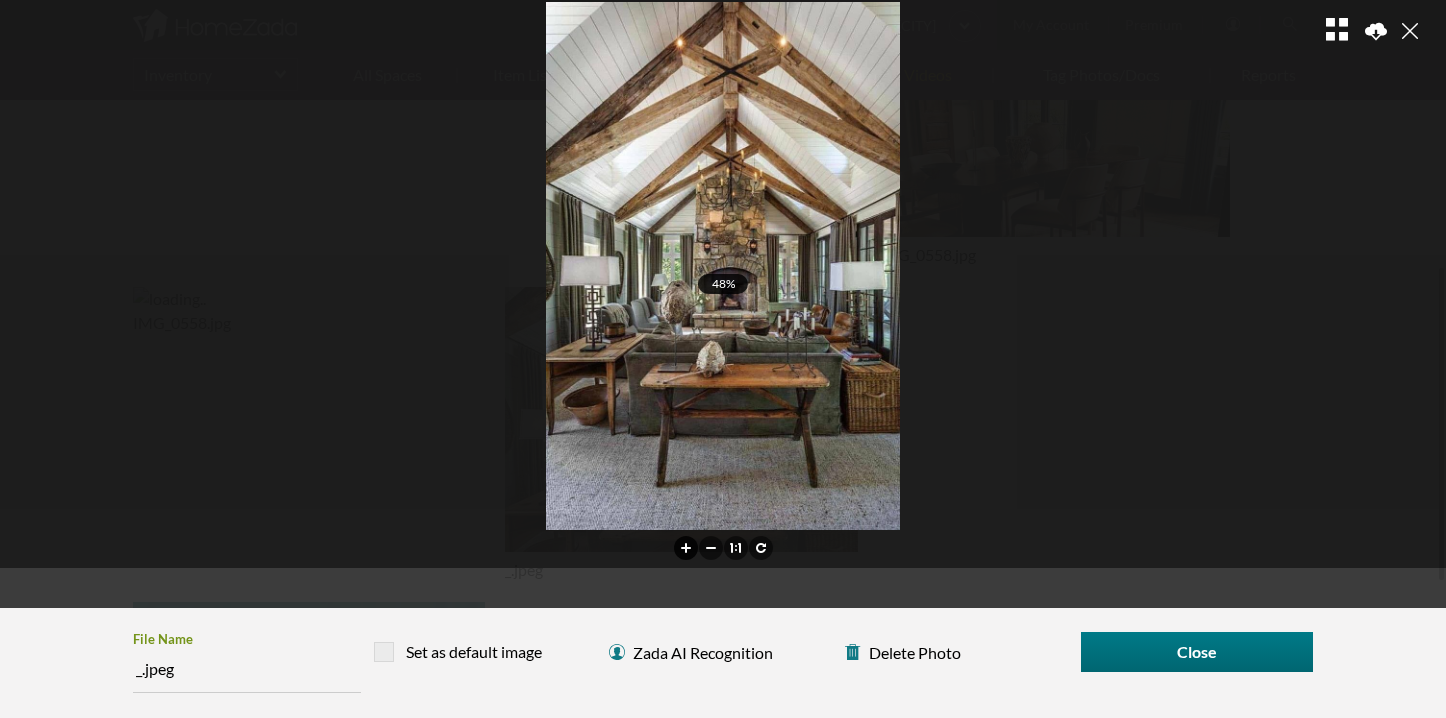 click at bounding box center (686, 548) 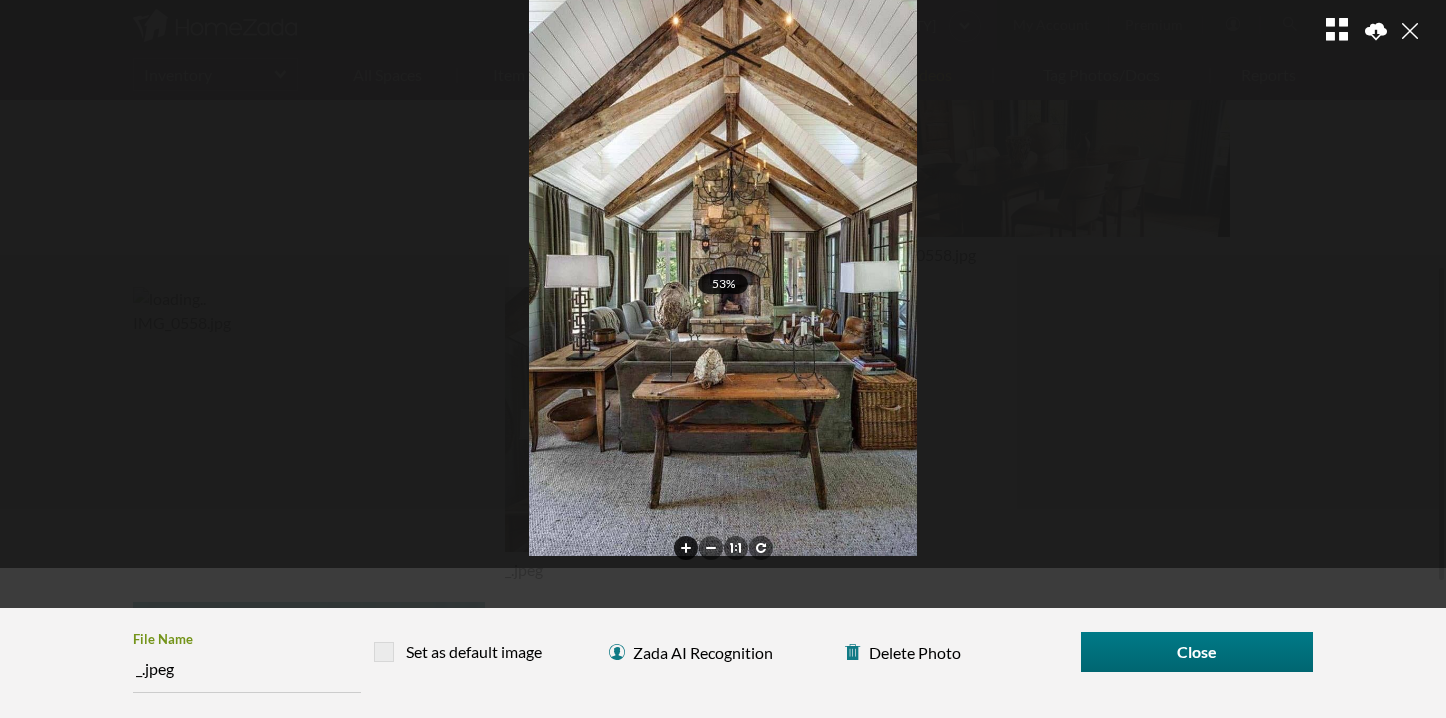 click at bounding box center (686, 548) 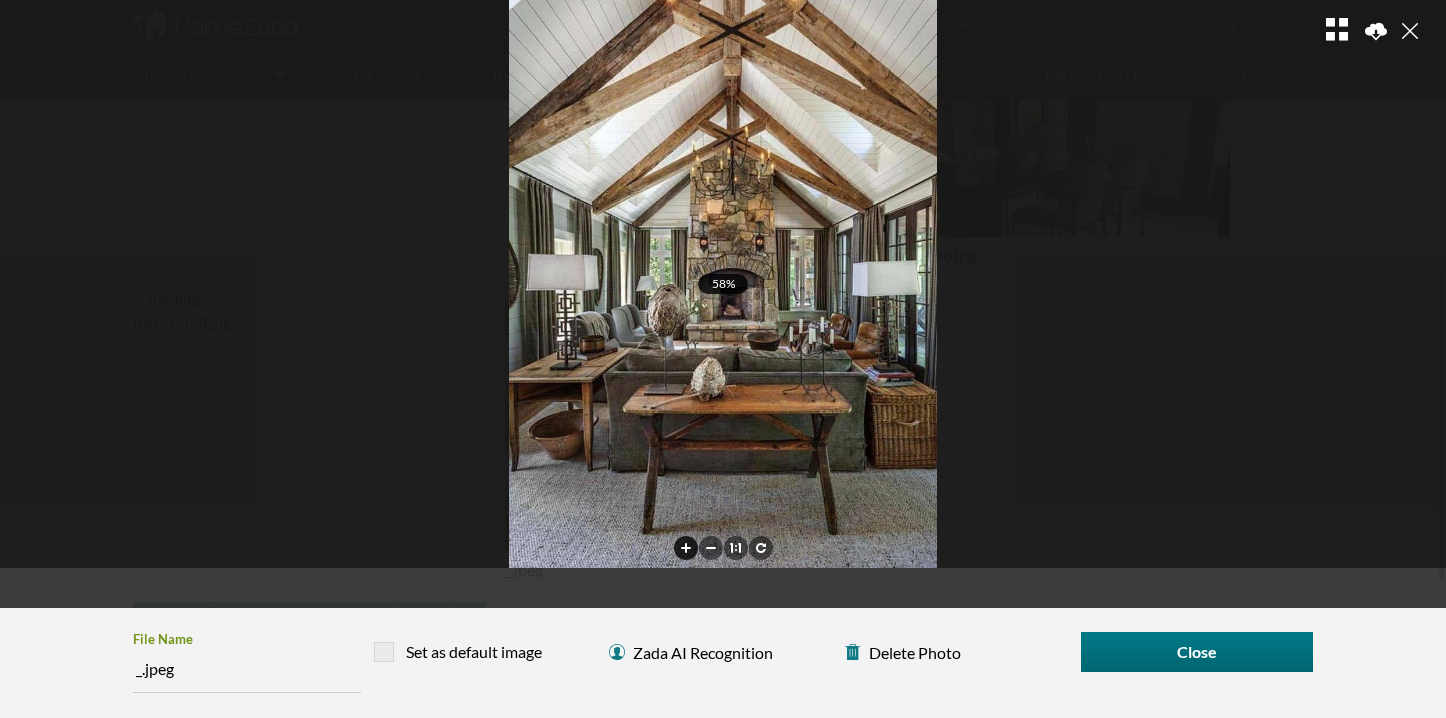 click at bounding box center (686, 548) 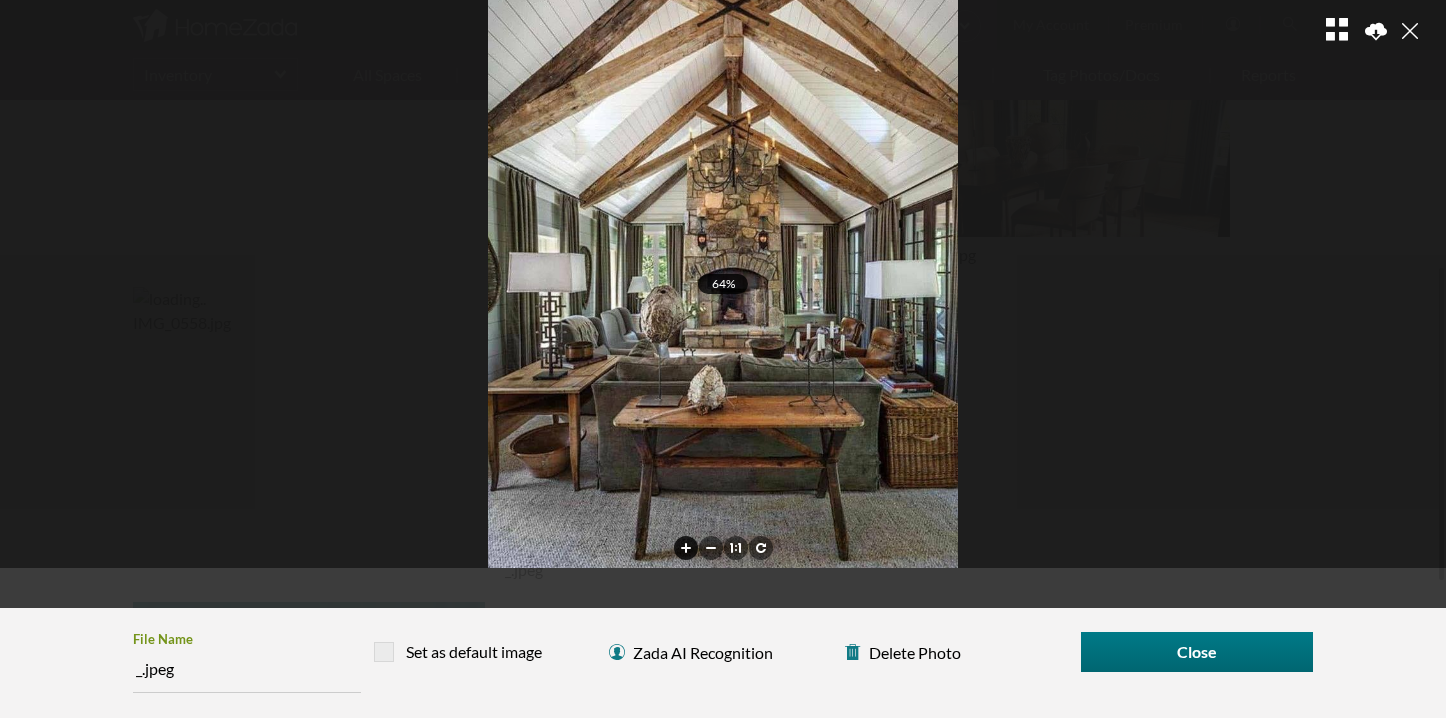 click at bounding box center [686, 548] 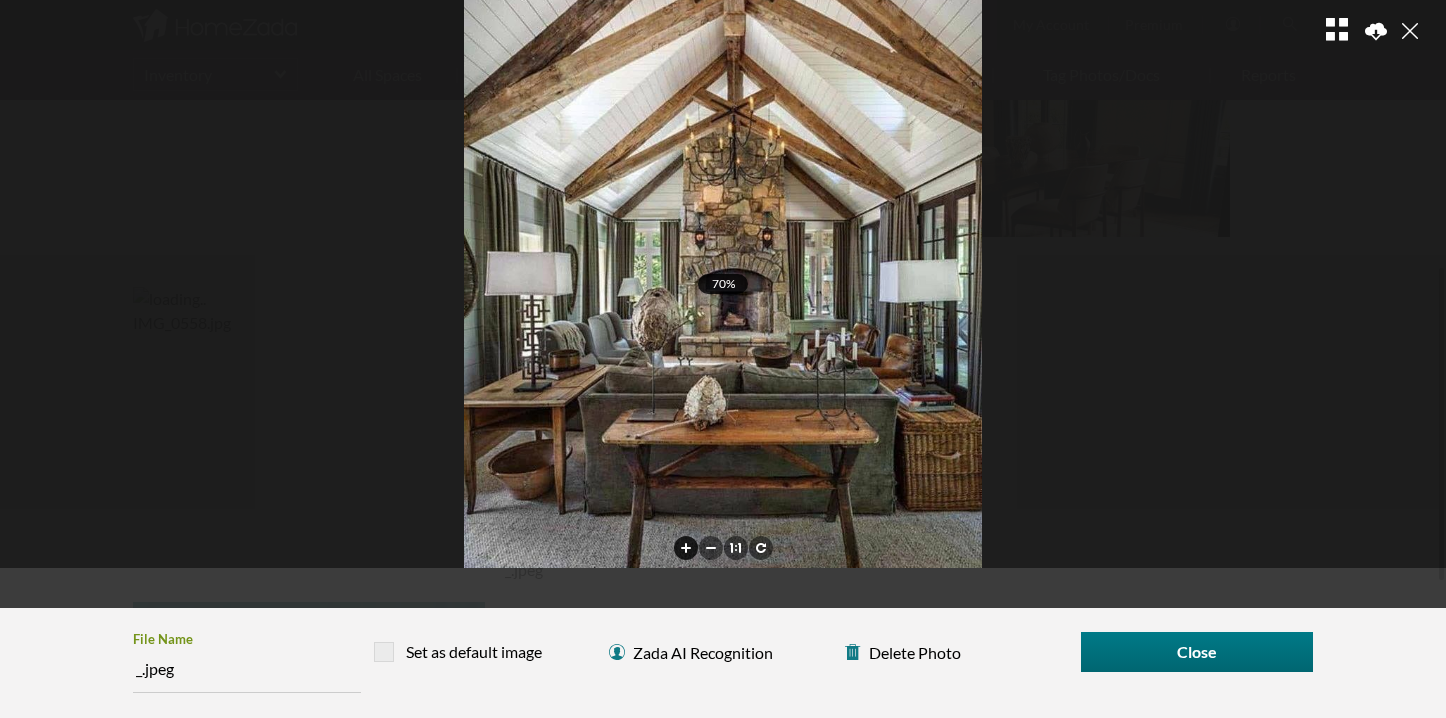 click at bounding box center [686, 548] 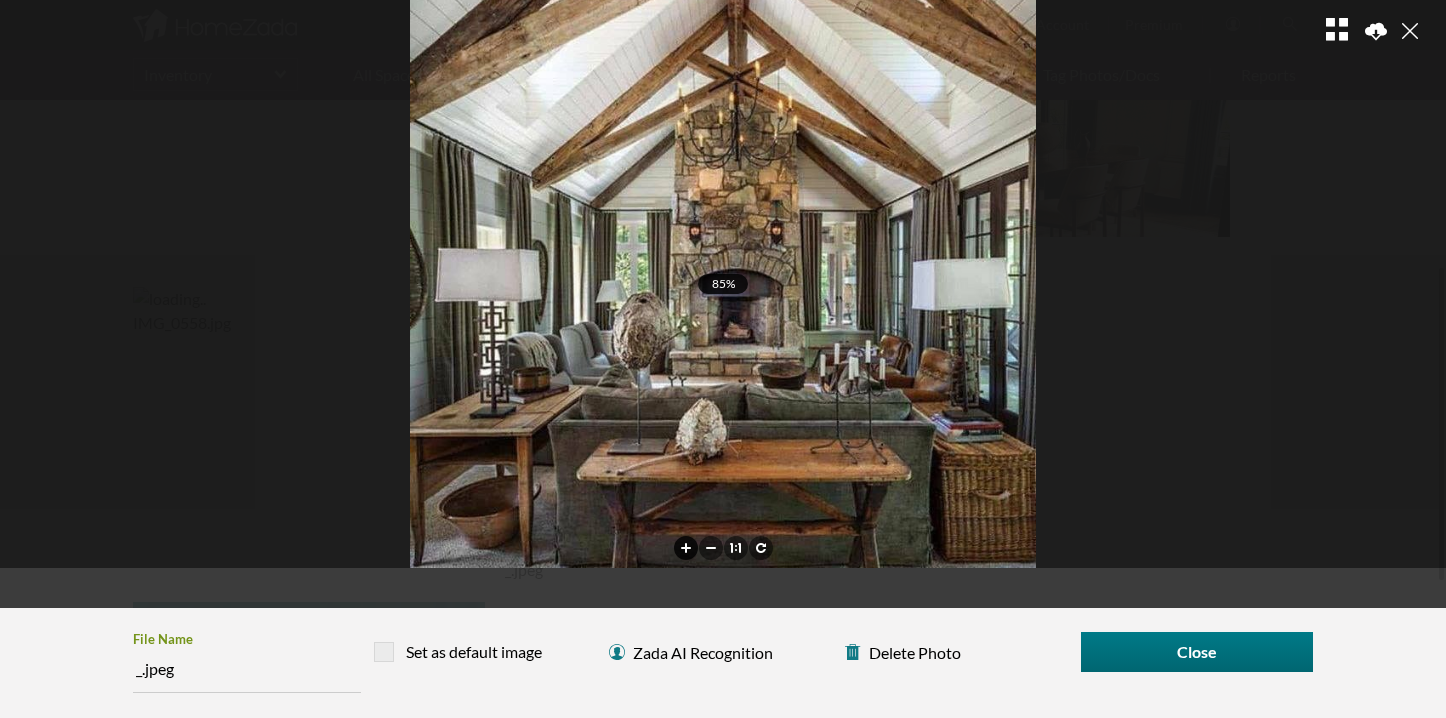 click at bounding box center (686, 548) 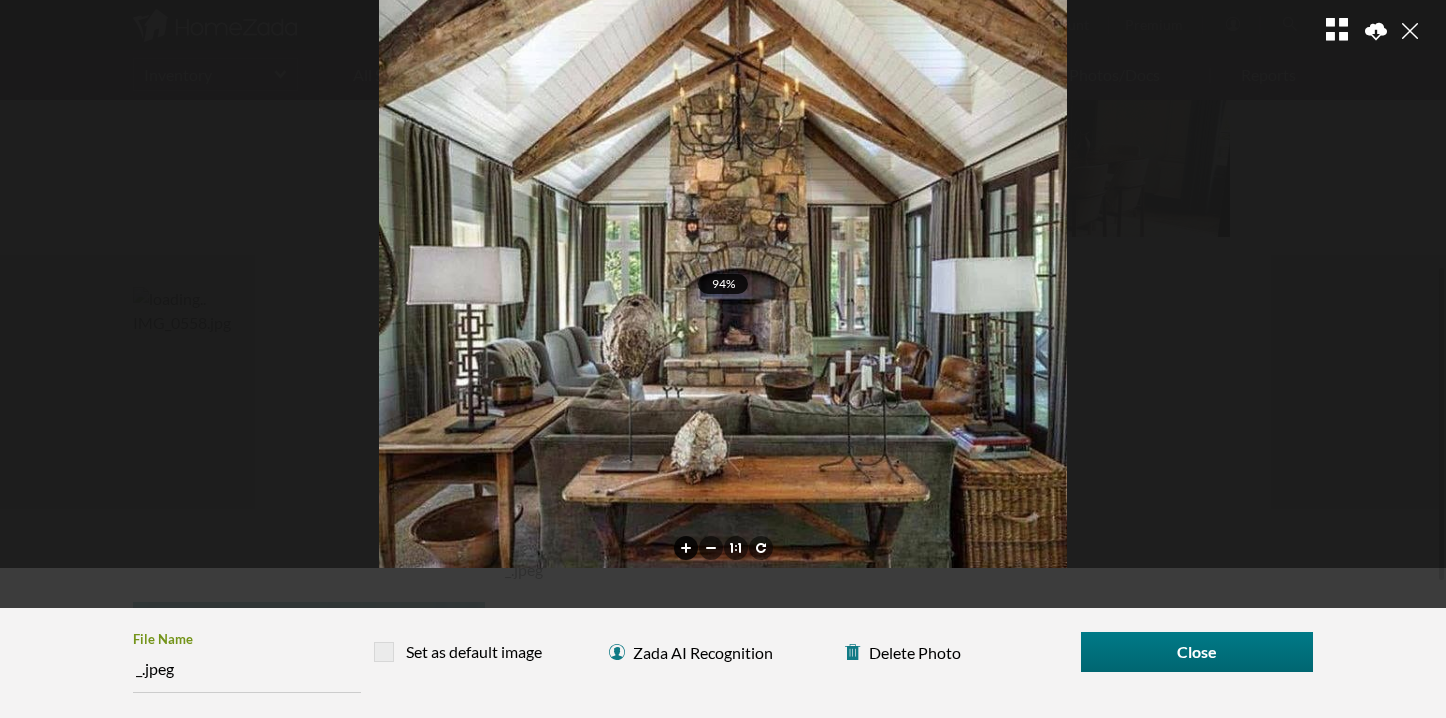 click at bounding box center (686, 548) 